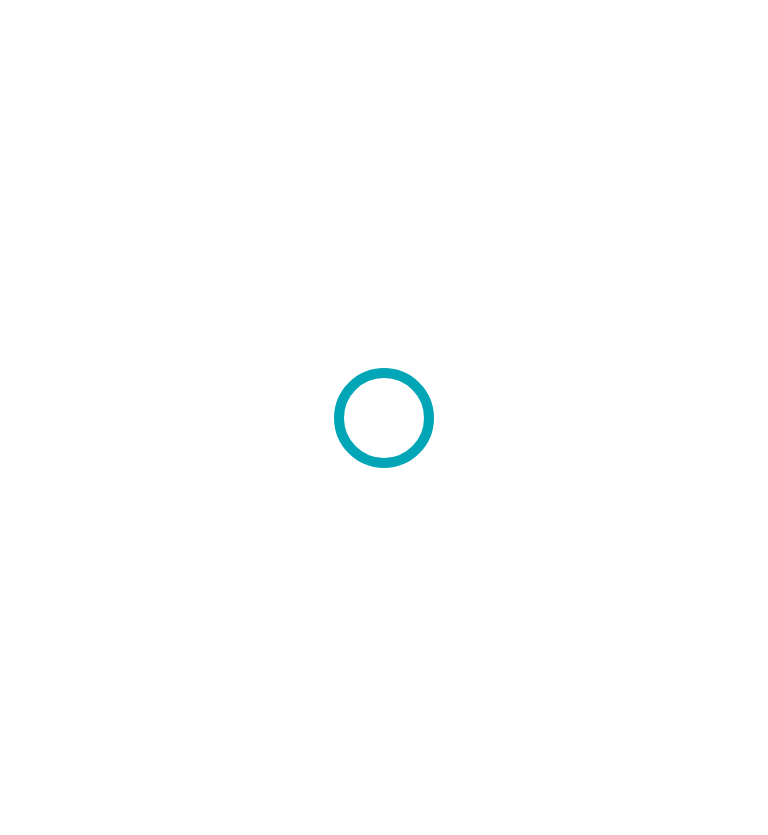 scroll, scrollTop: 0, scrollLeft: 0, axis: both 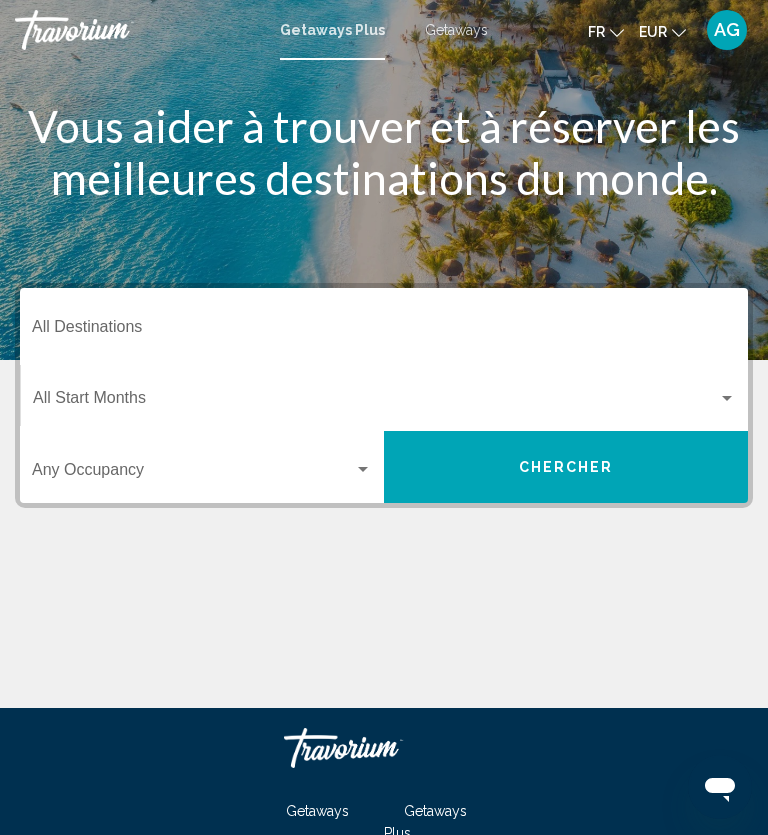click on "Getaways" at bounding box center (456, 30) 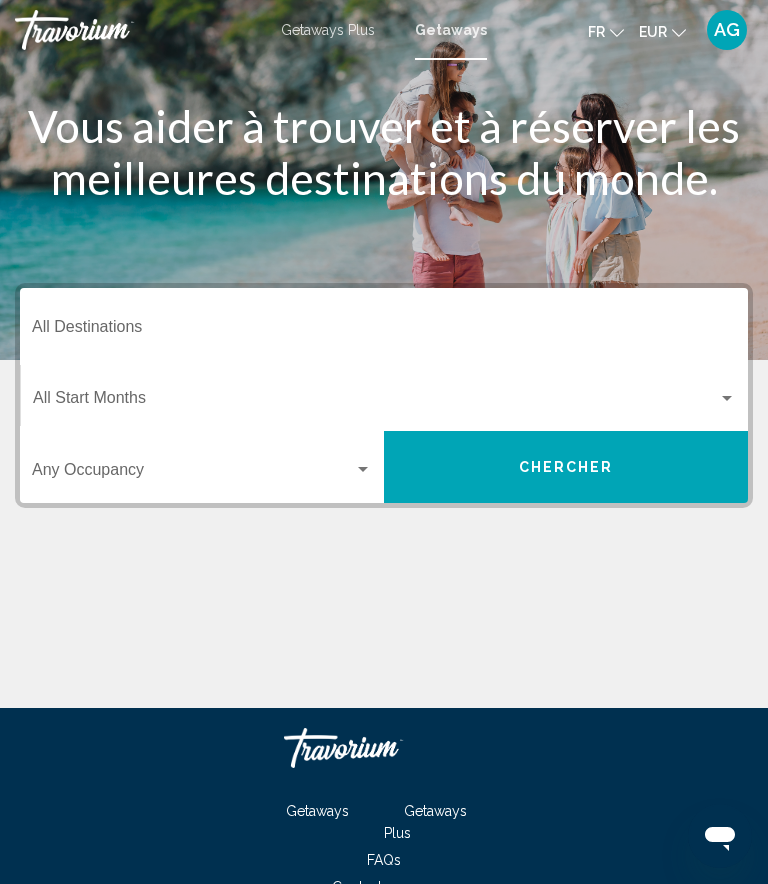 click on "Destination All Destinations" at bounding box center (384, 331) 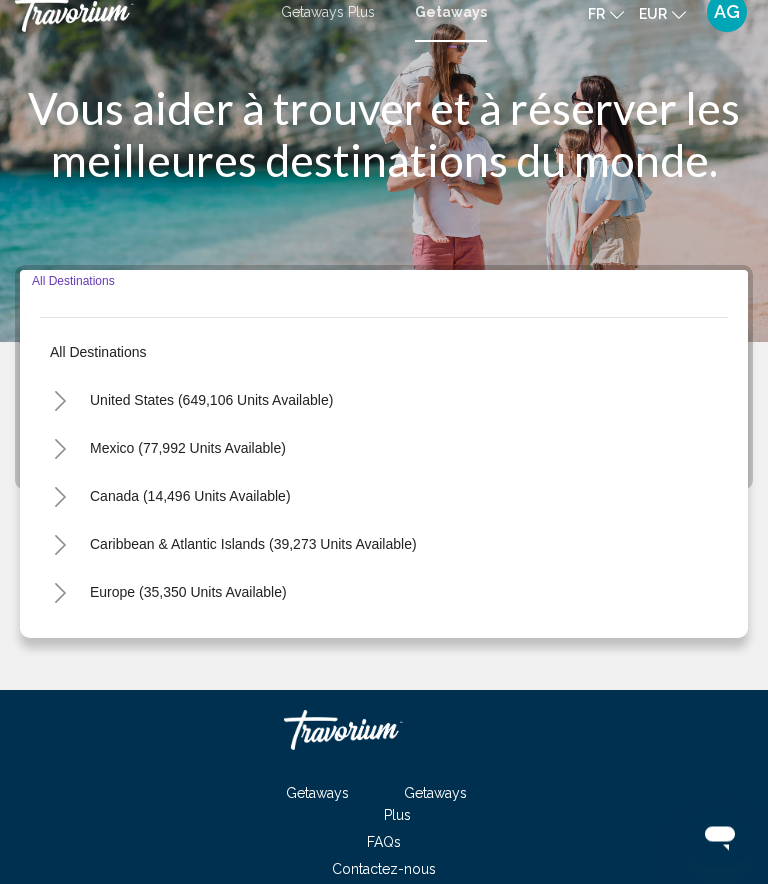 scroll, scrollTop: 134, scrollLeft: 0, axis: vertical 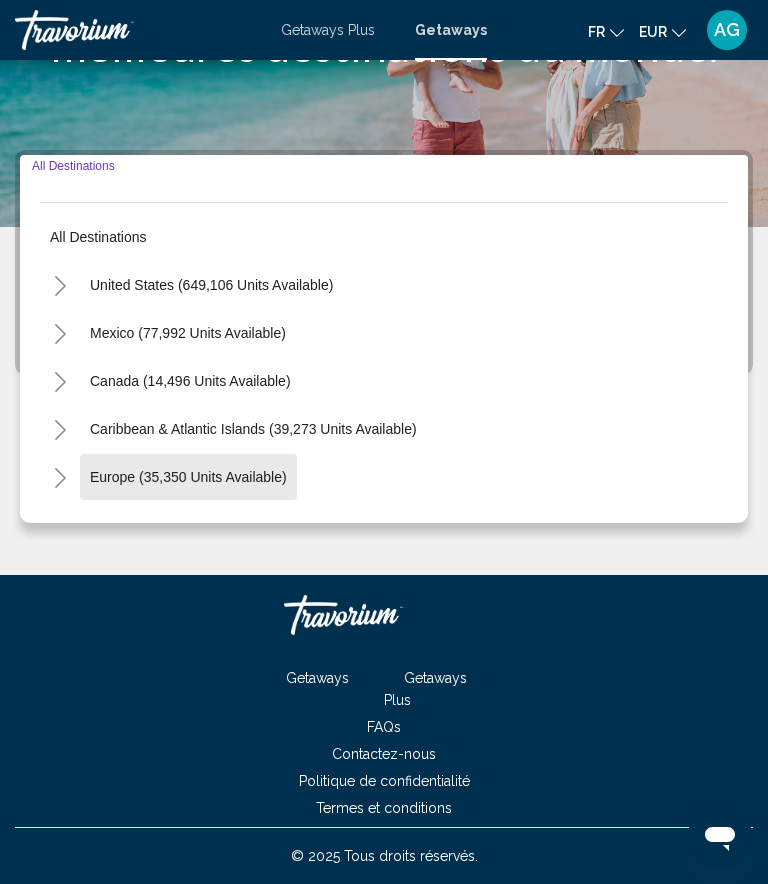 click on "Europe (35,350 units available)" at bounding box center [189, 525] 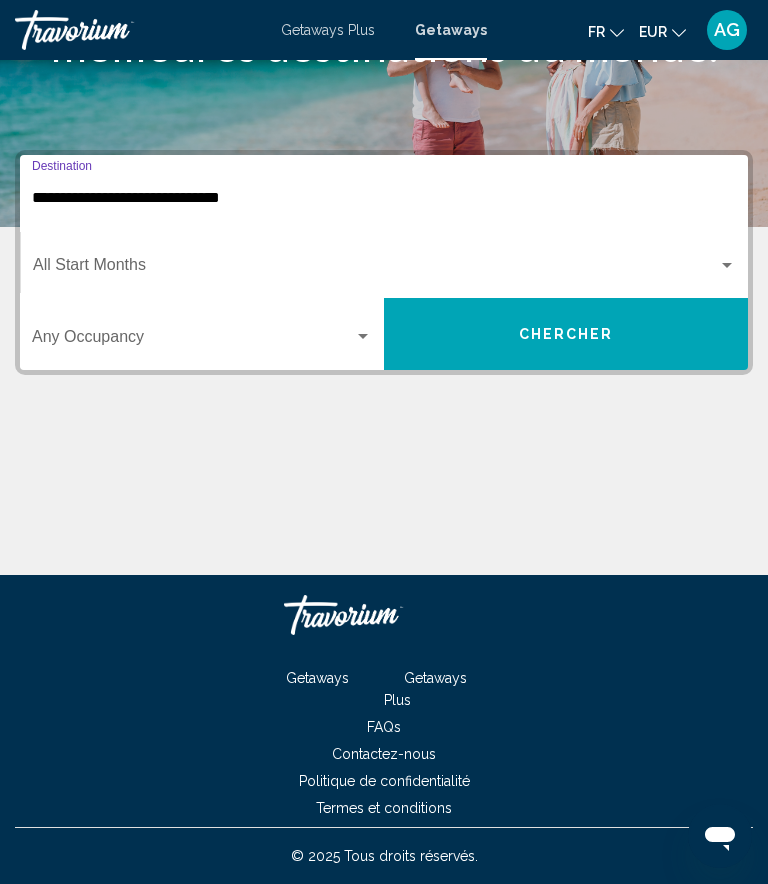 click at bounding box center (375, 269) 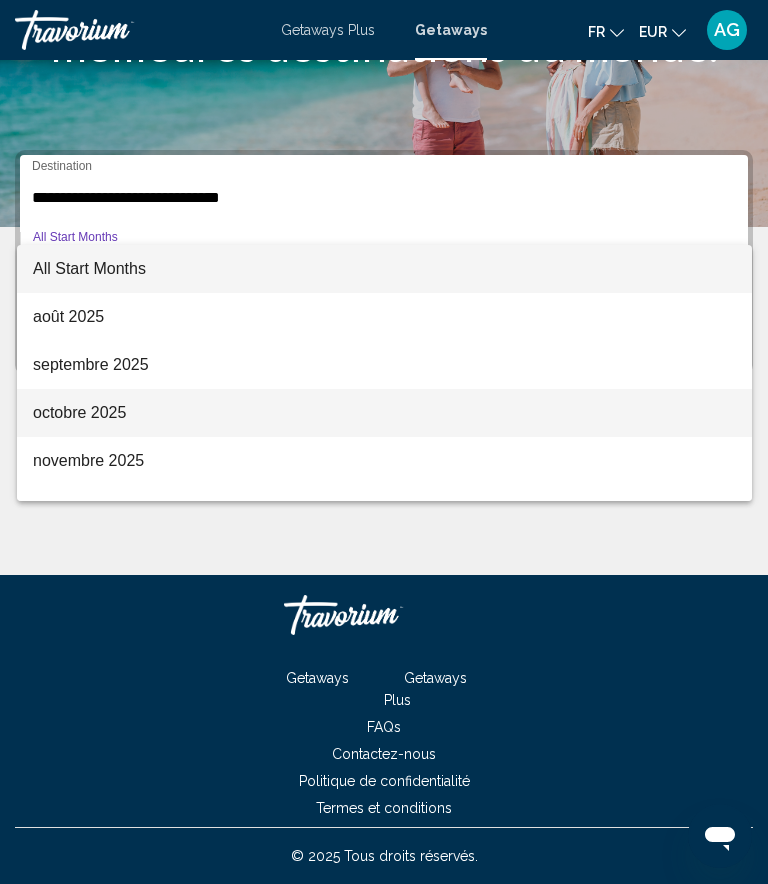 click on "octobre 2025" at bounding box center (384, 413) 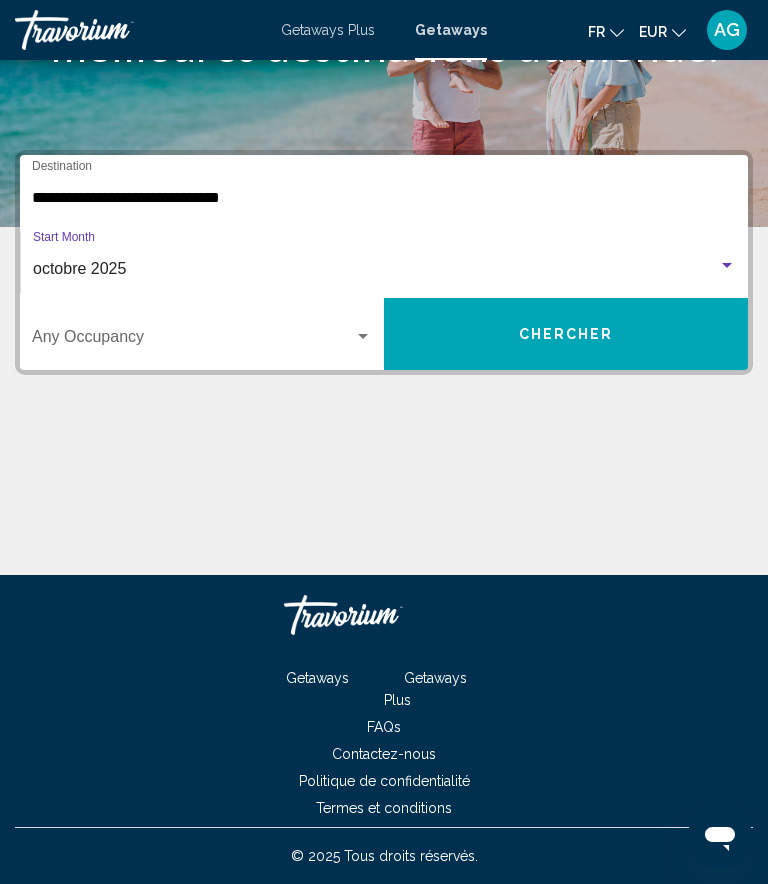 click at bounding box center (727, 265) 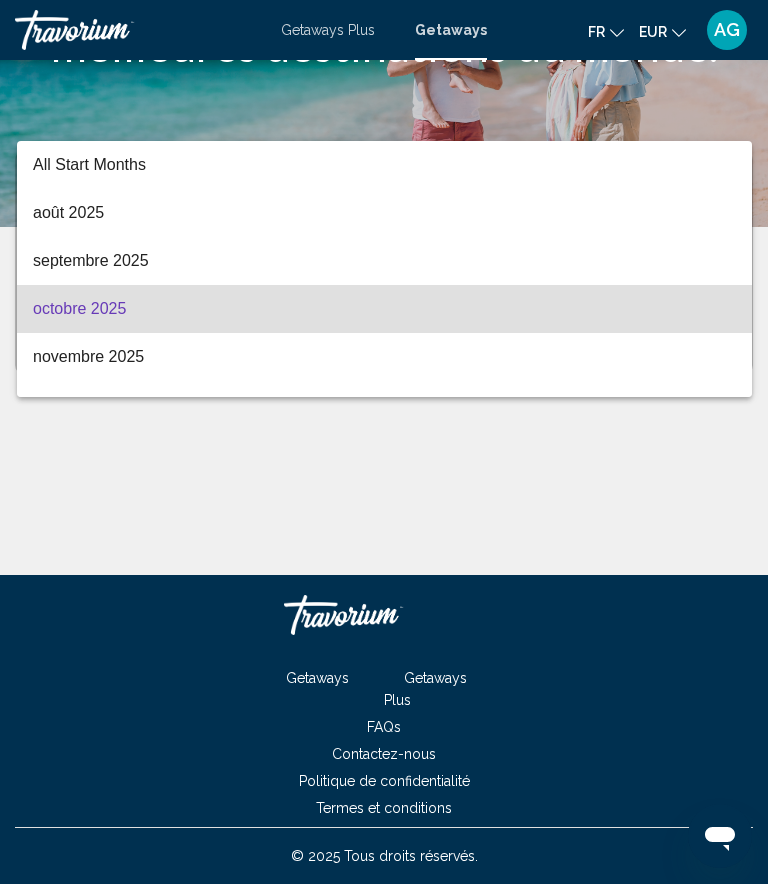 scroll, scrollTop: 40, scrollLeft: 0, axis: vertical 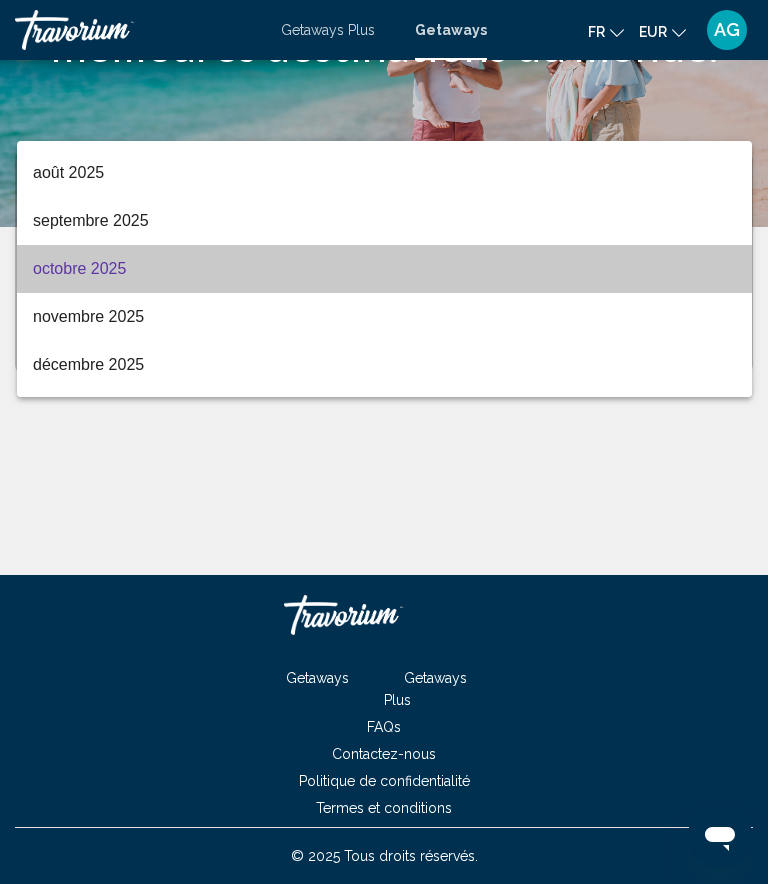 click on "octobre 2025" at bounding box center [384, 269] 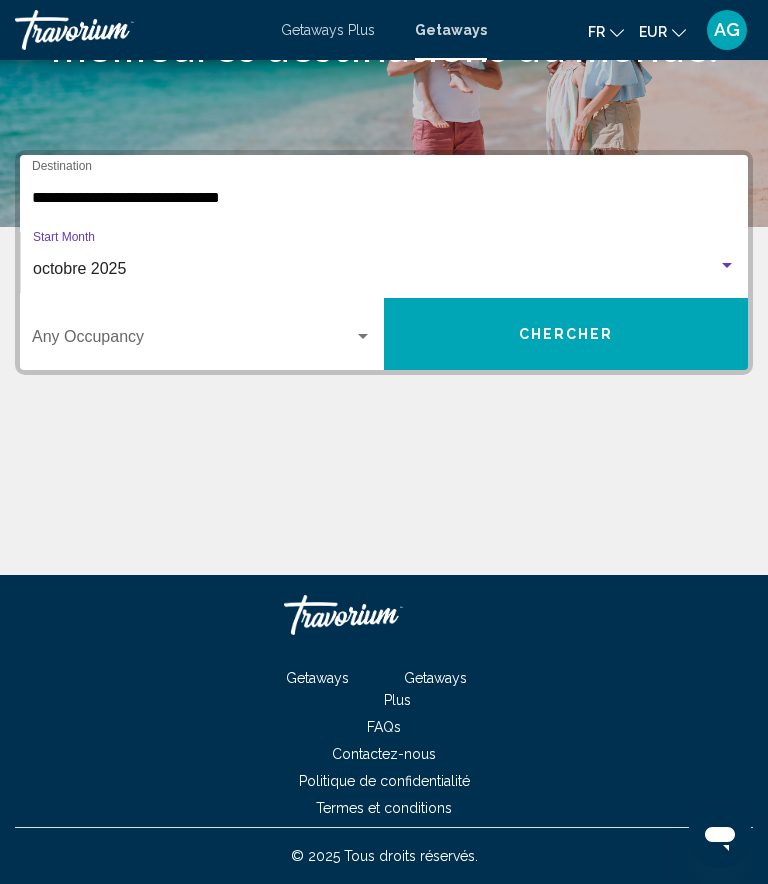click at bounding box center [193, 341] 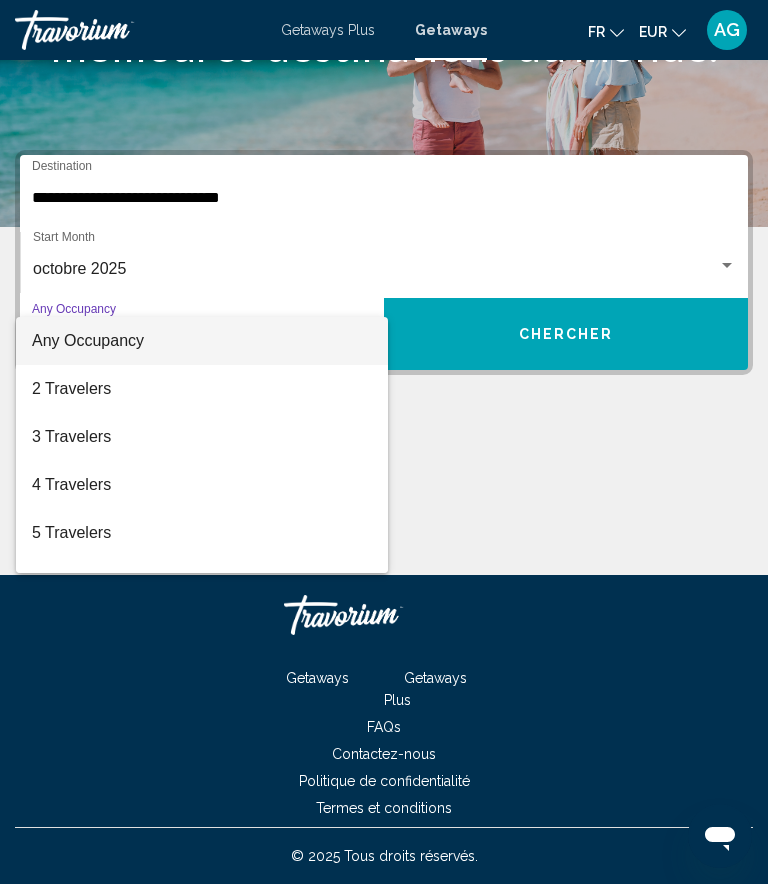 click on "Any Occupancy" at bounding box center (202, 341) 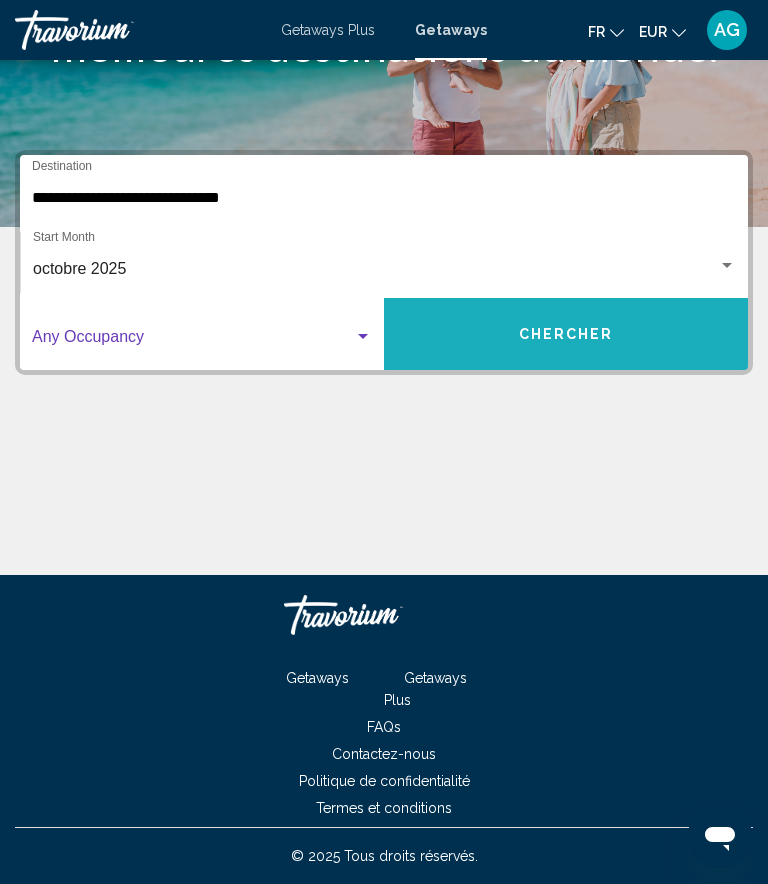click on "Chercher" at bounding box center [566, 334] 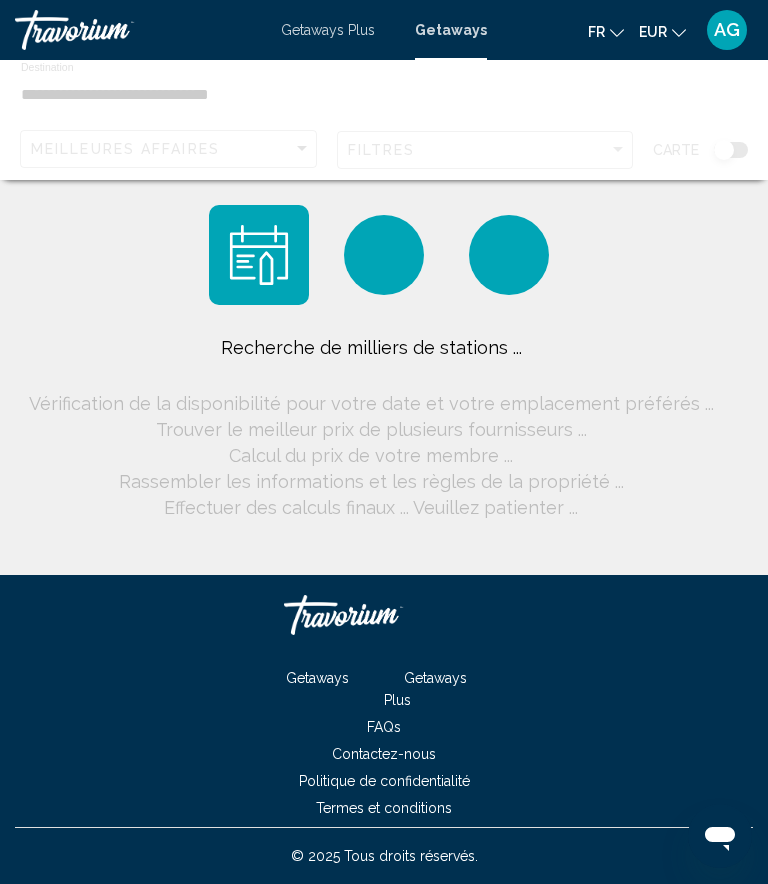 scroll, scrollTop: 0, scrollLeft: 0, axis: both 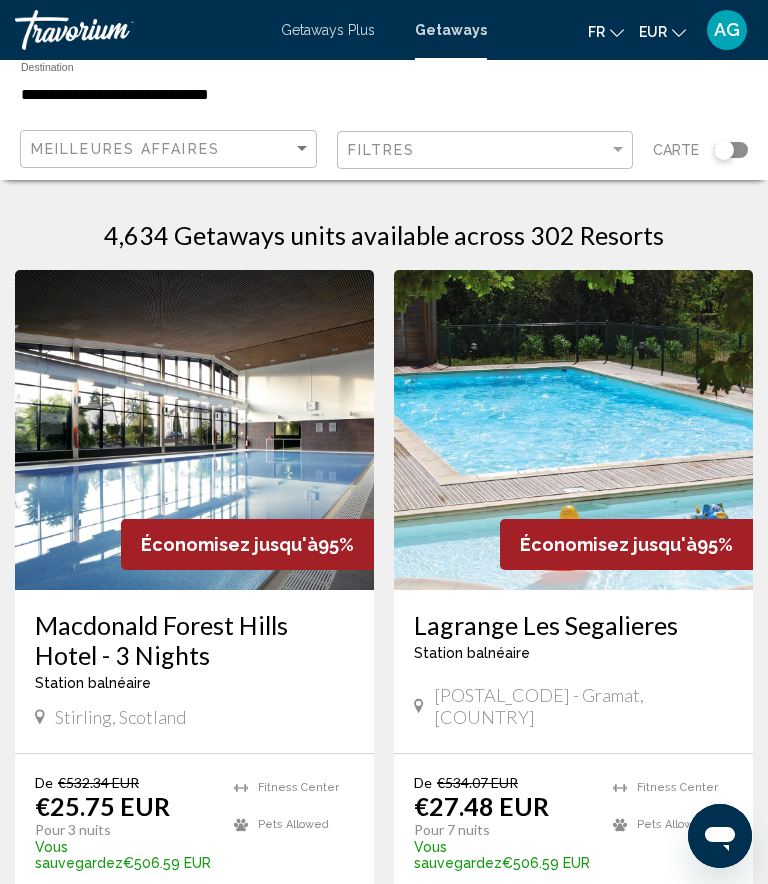 click on "Meilleures affaires Filtres Carte" 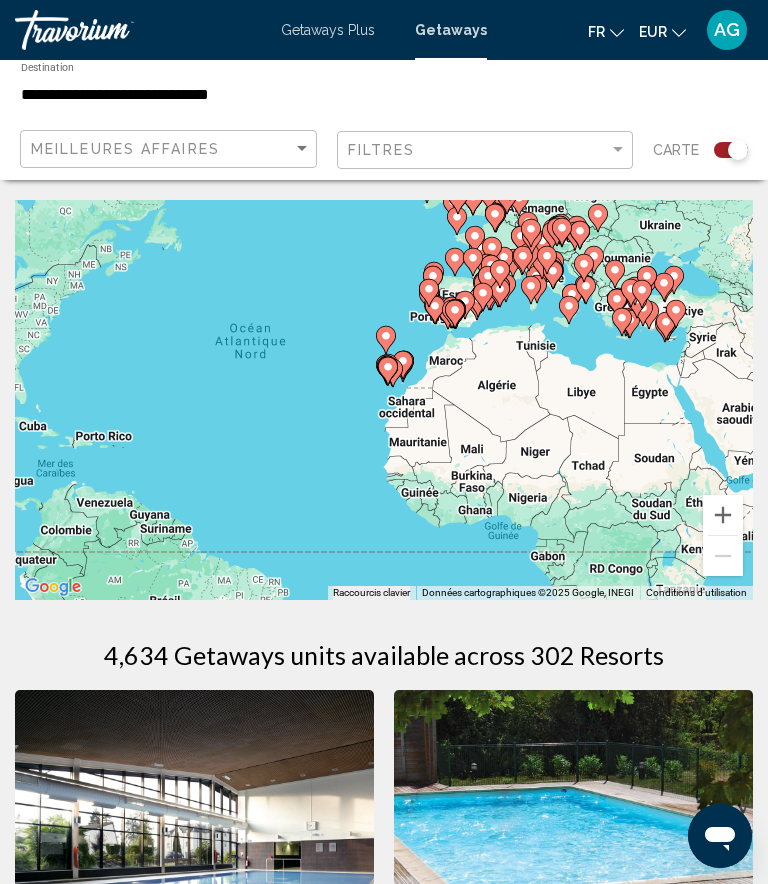 click at bounding box center (723, 515) 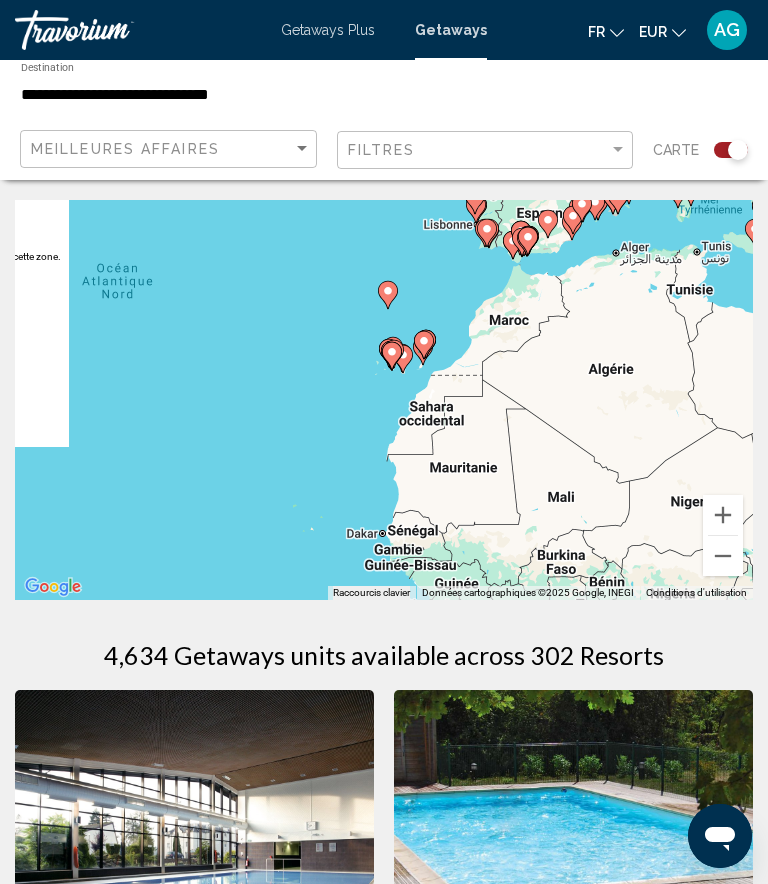click at bounding box center (723, 515) 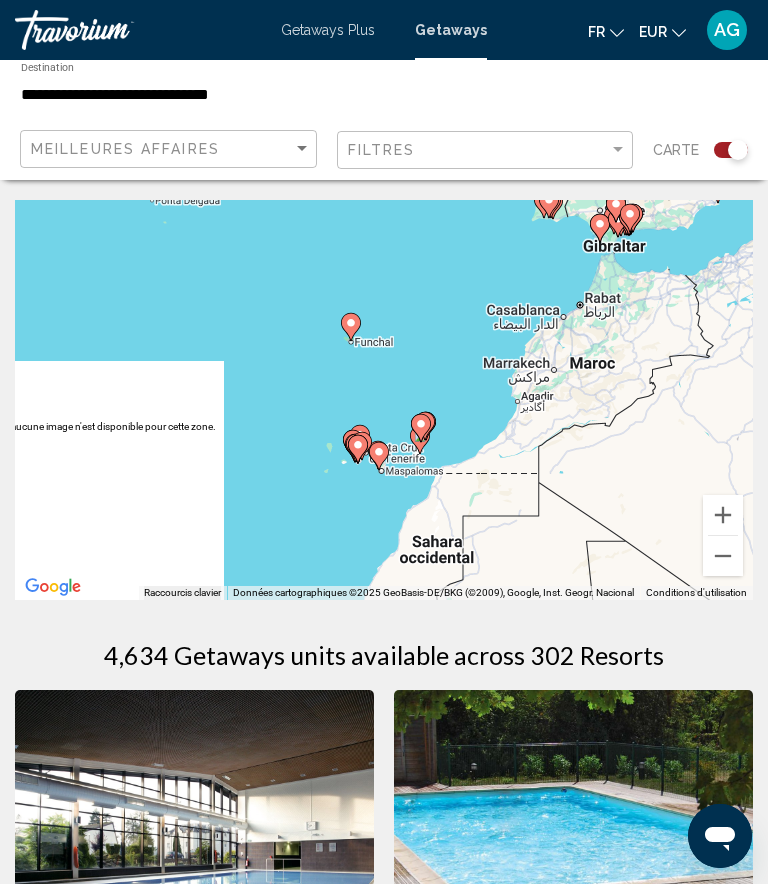 click at bounding box center (723, 515) 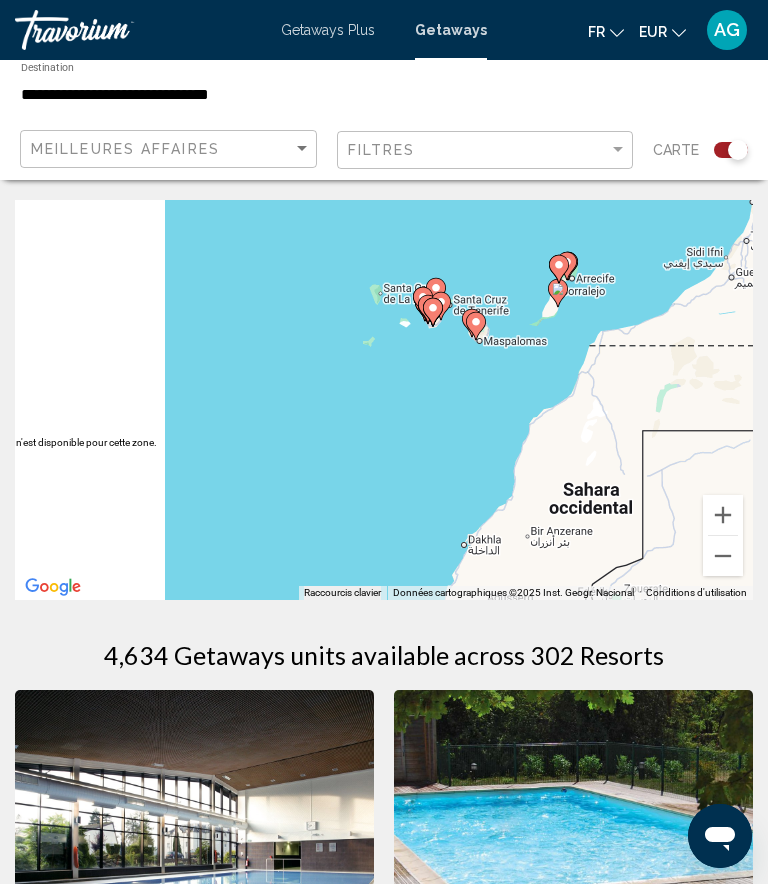 click at bounding box center (723, 515) 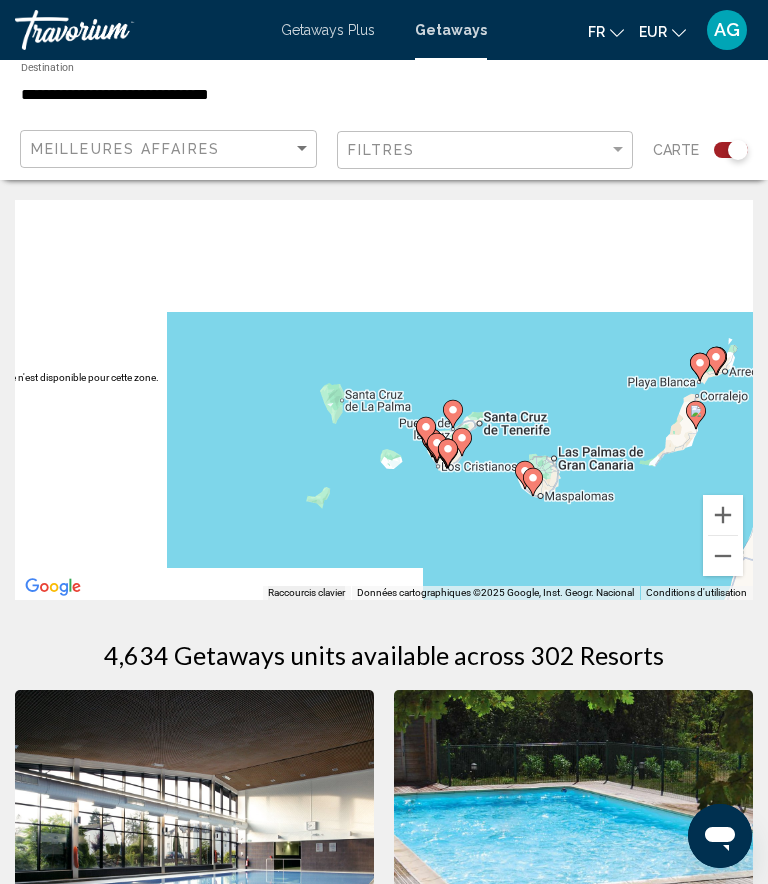 click at bounding box center [723, 515] 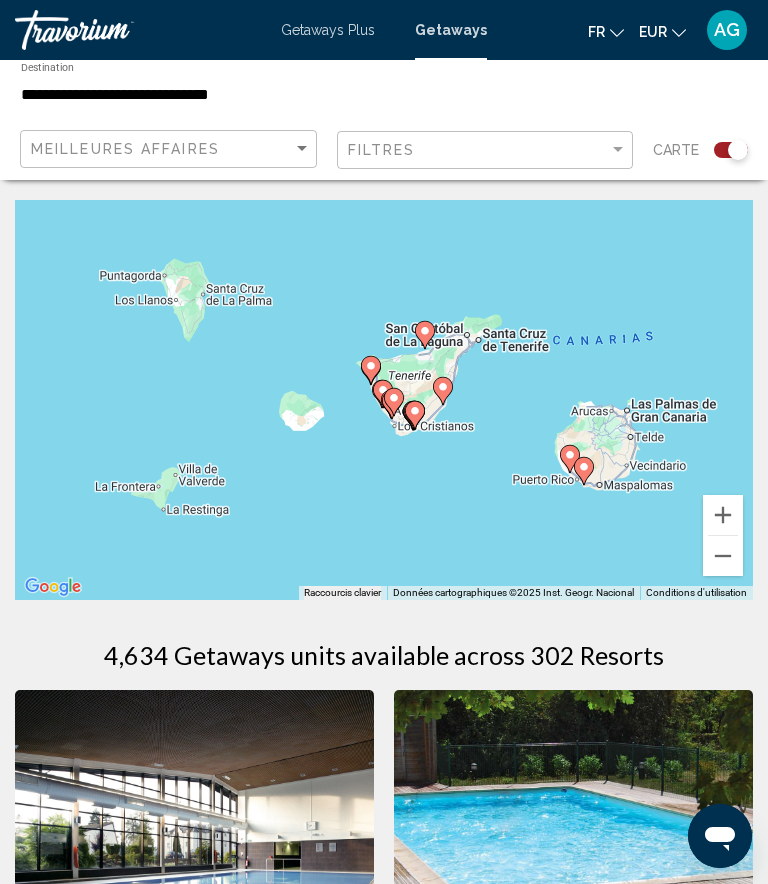 click at bounding box center [723, 515] 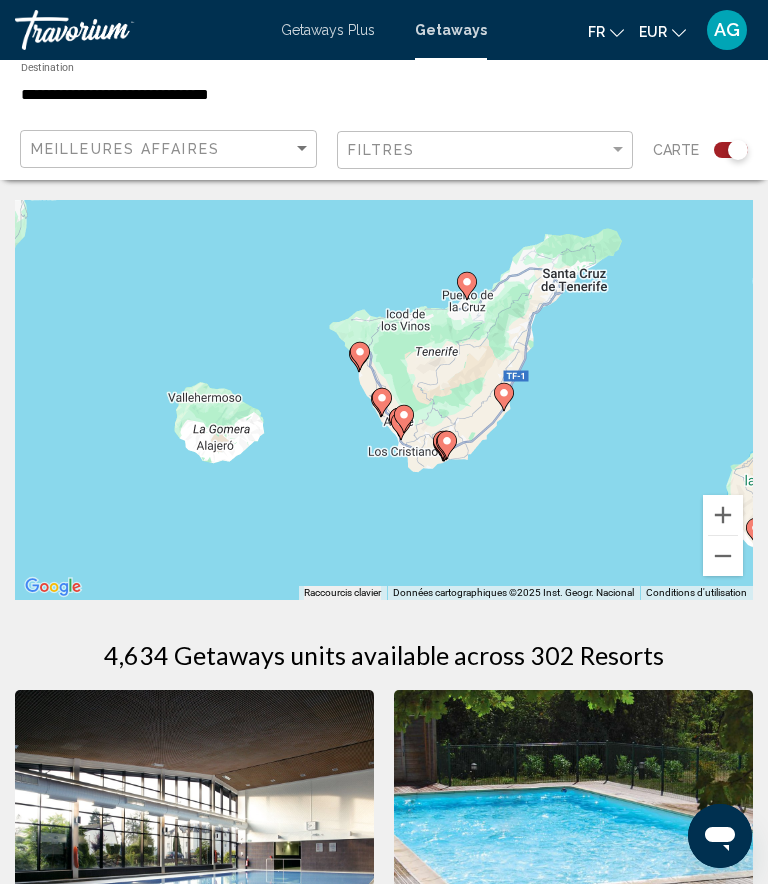 click at bounding box center [723, 515] 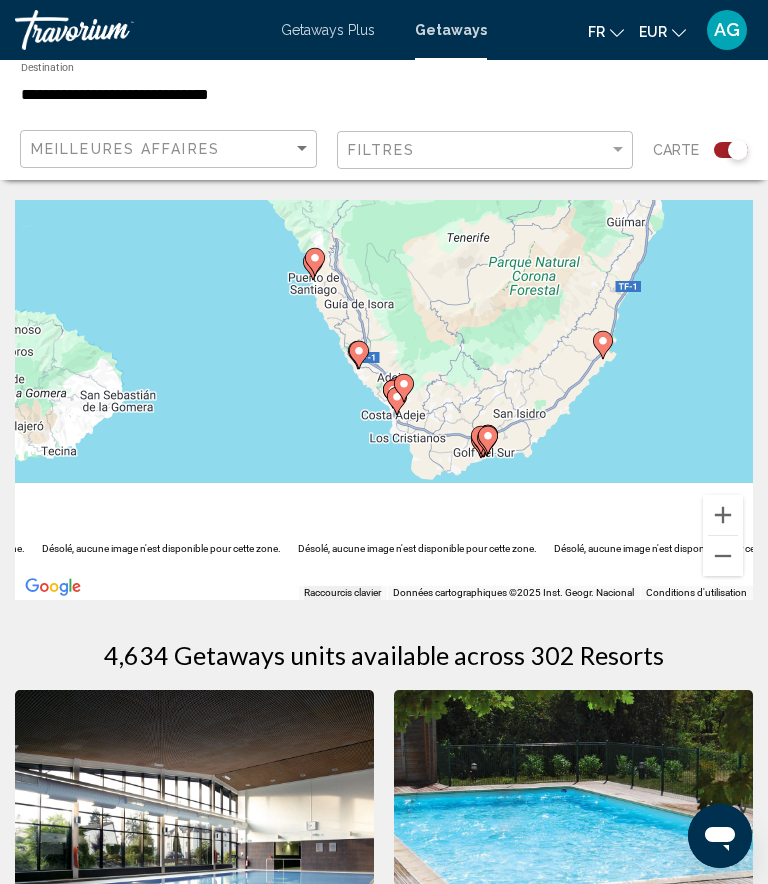 click at bounding box center [723, 515] 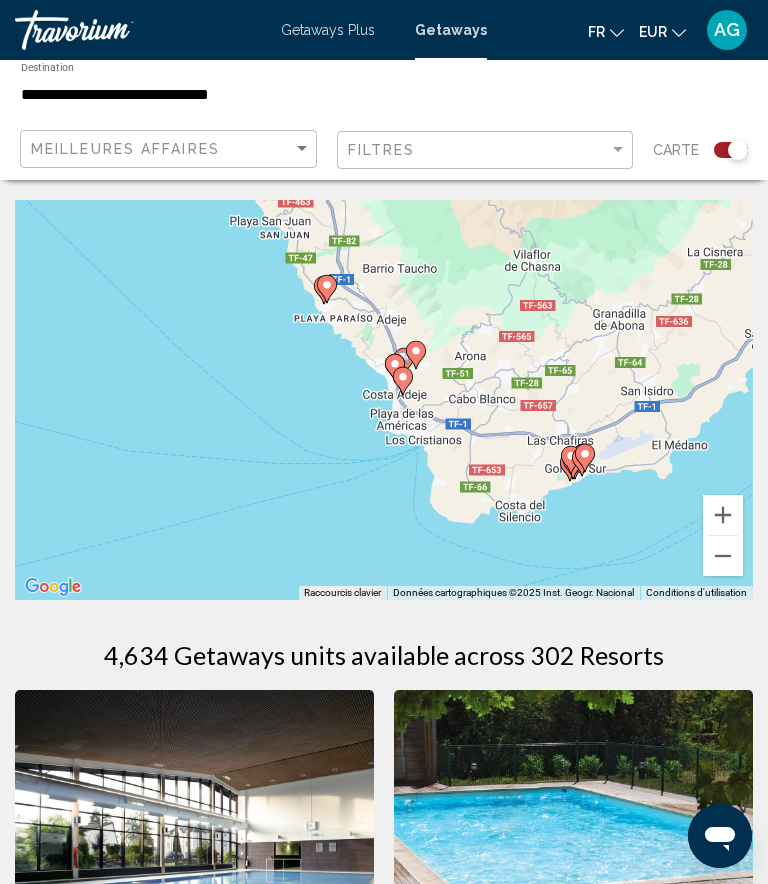 click at bounding box center (723, 515) 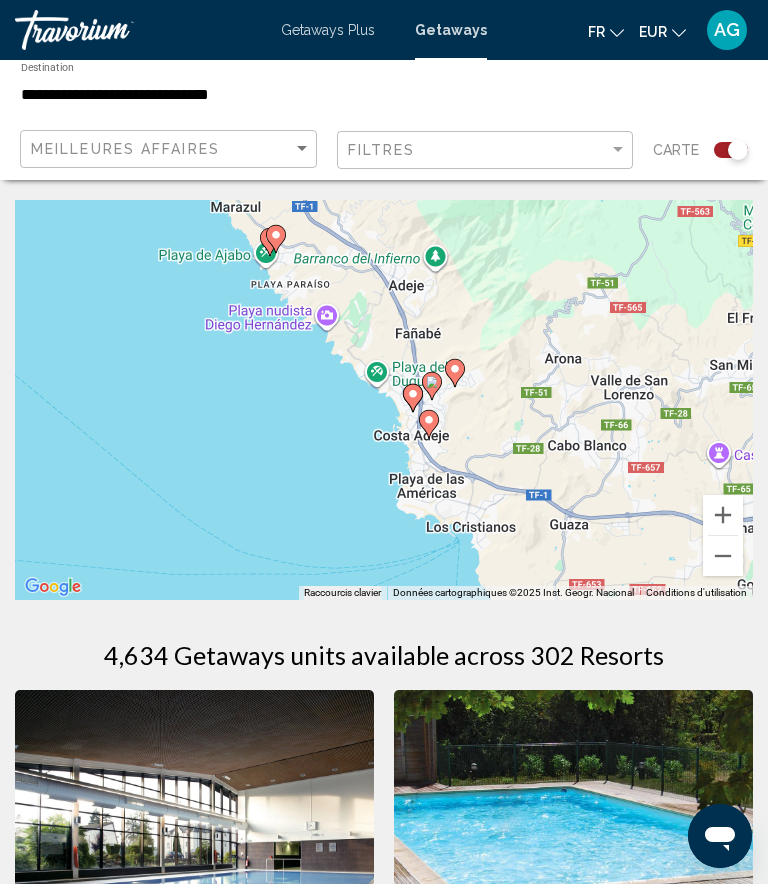 click at bounding box center (723, 515) 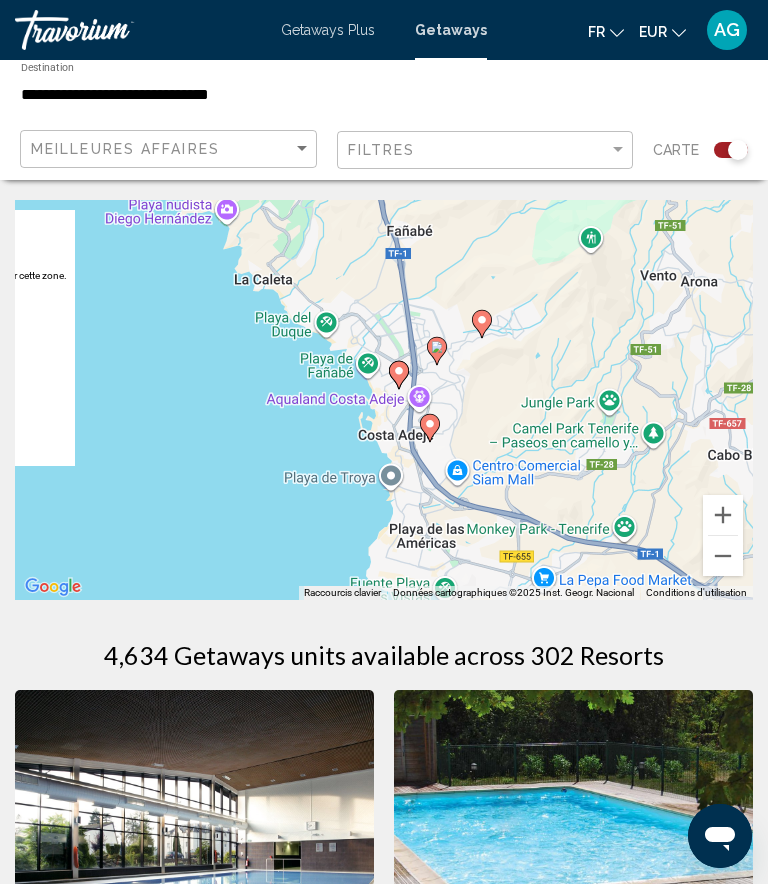 click at bounding box center [723, 515] 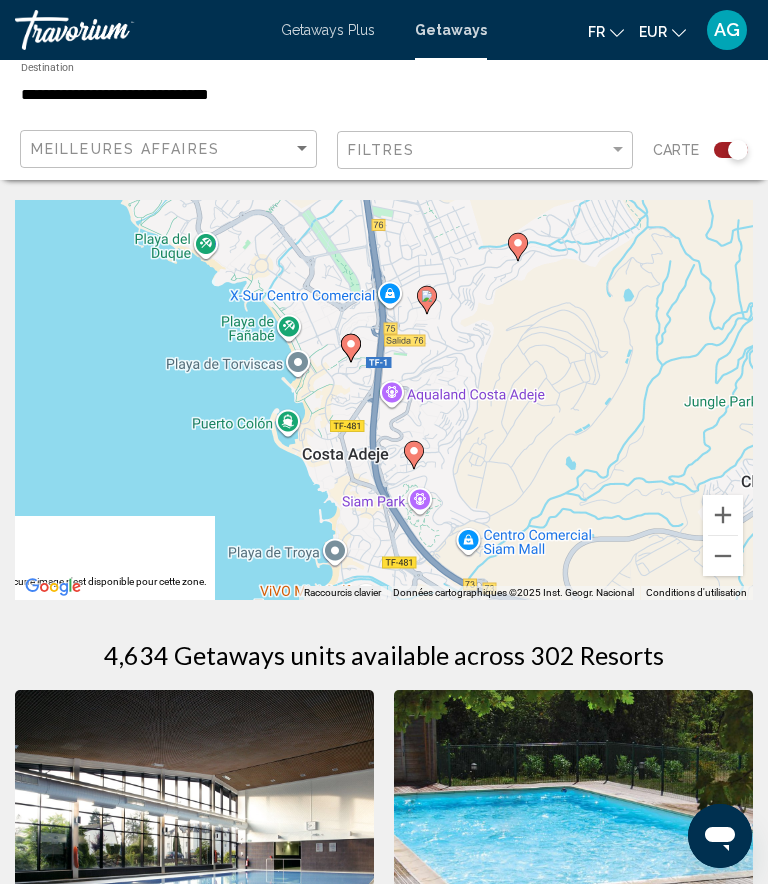 click at bounding box center (723, 515) 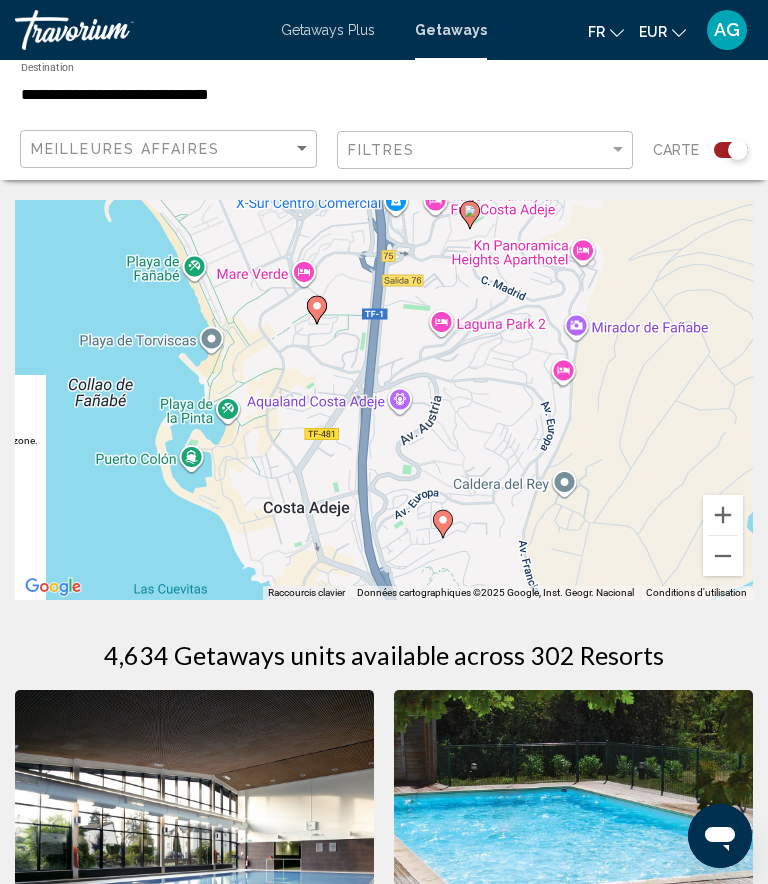 click 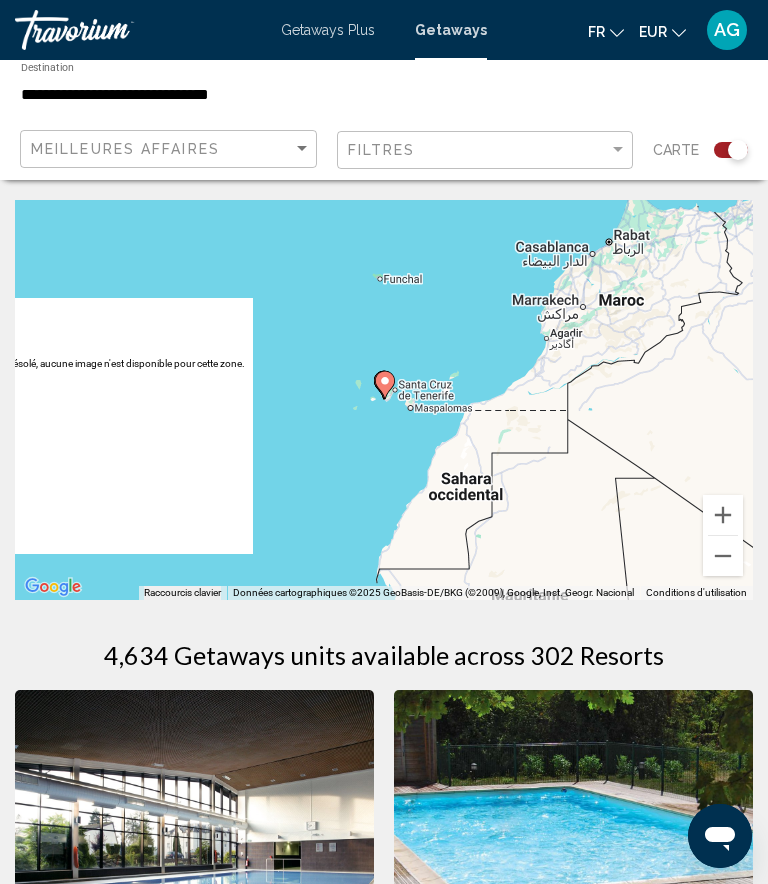 click at bounding box center [723, 515] 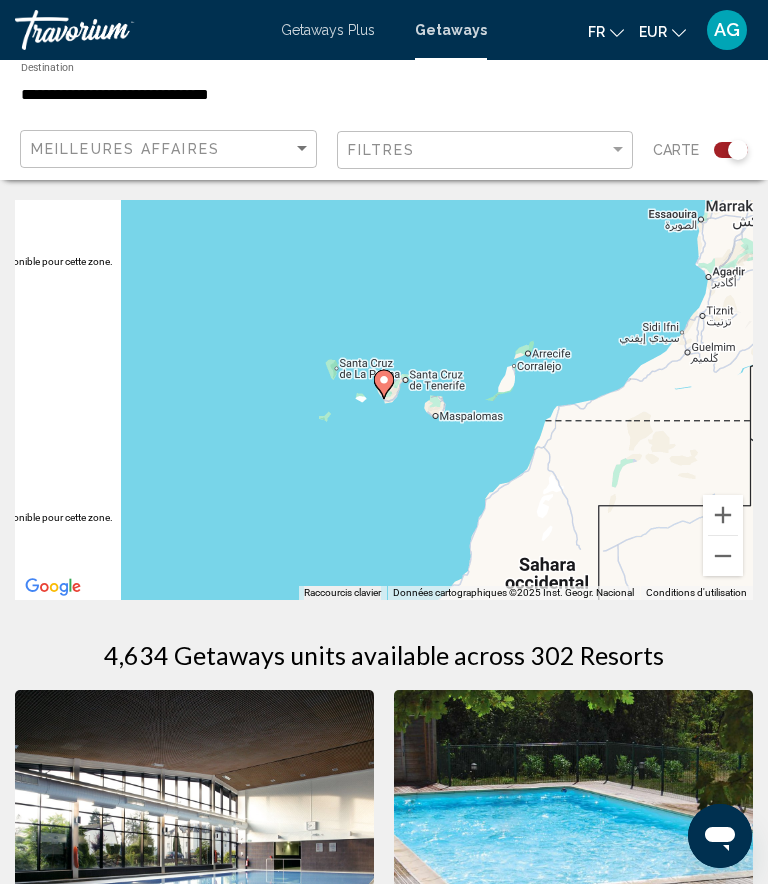 click at bounding box center (723, 515) 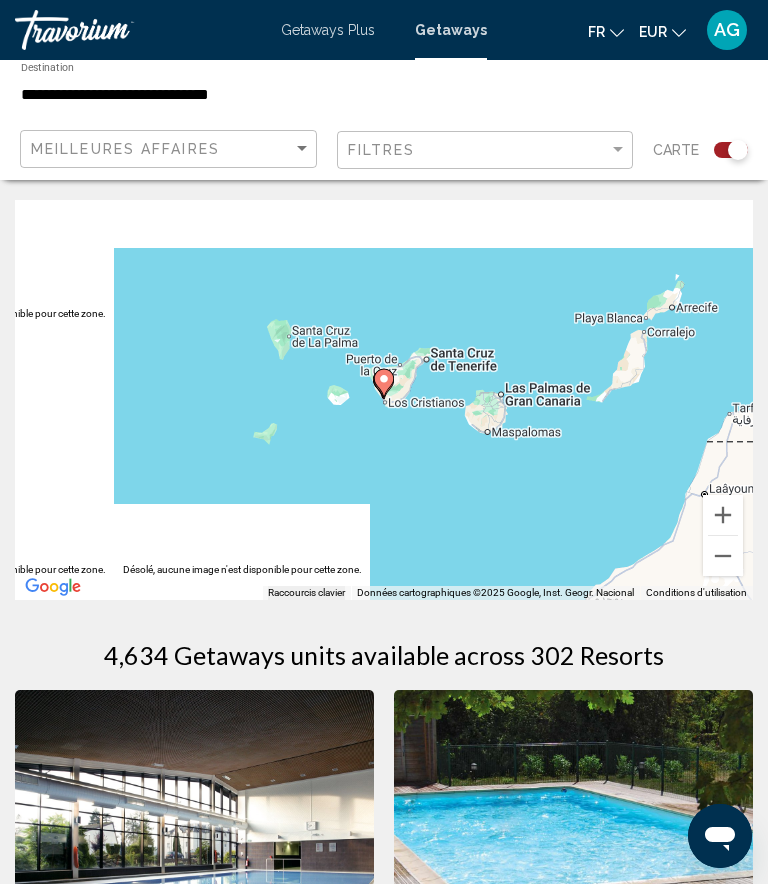 click at bounding box center [723, 515] 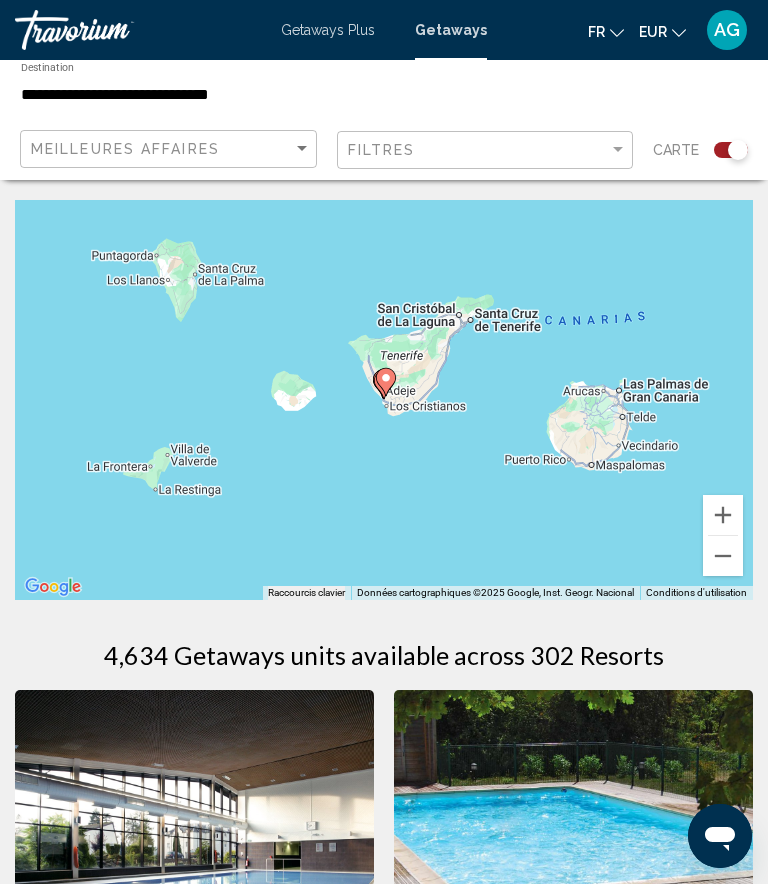 click at bounding box center [723, 515] 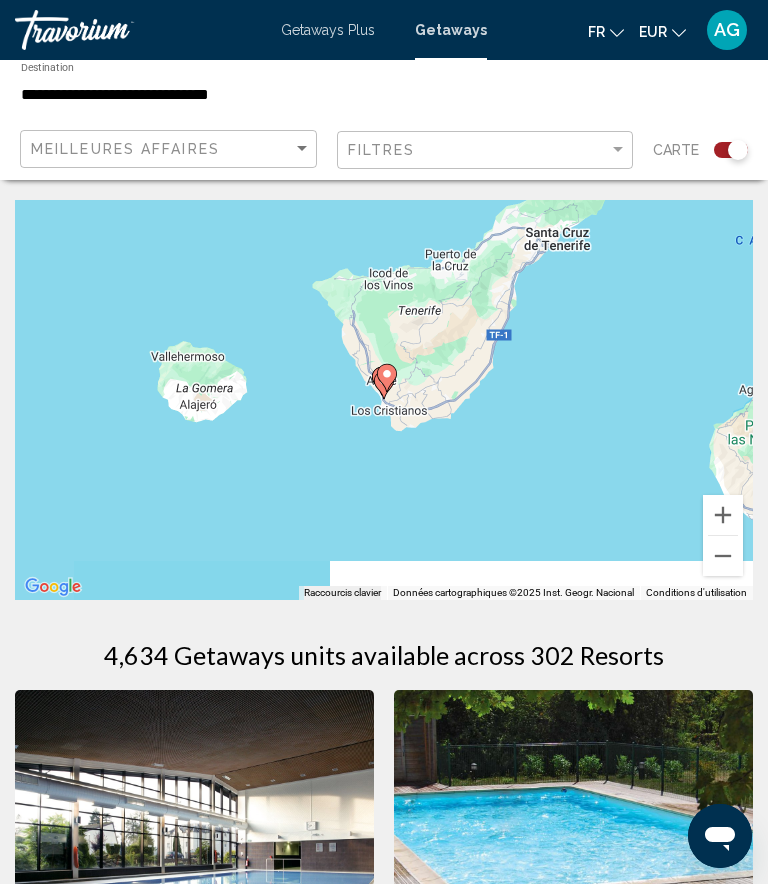 click at bounding box center [723, 515] 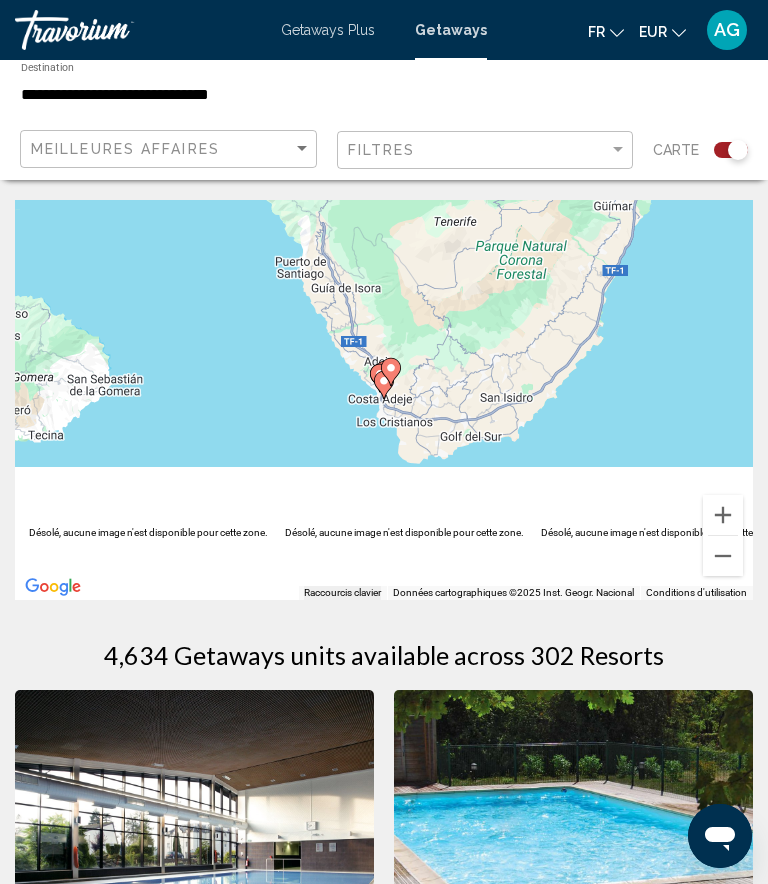 click at bounding box center [723, 515] 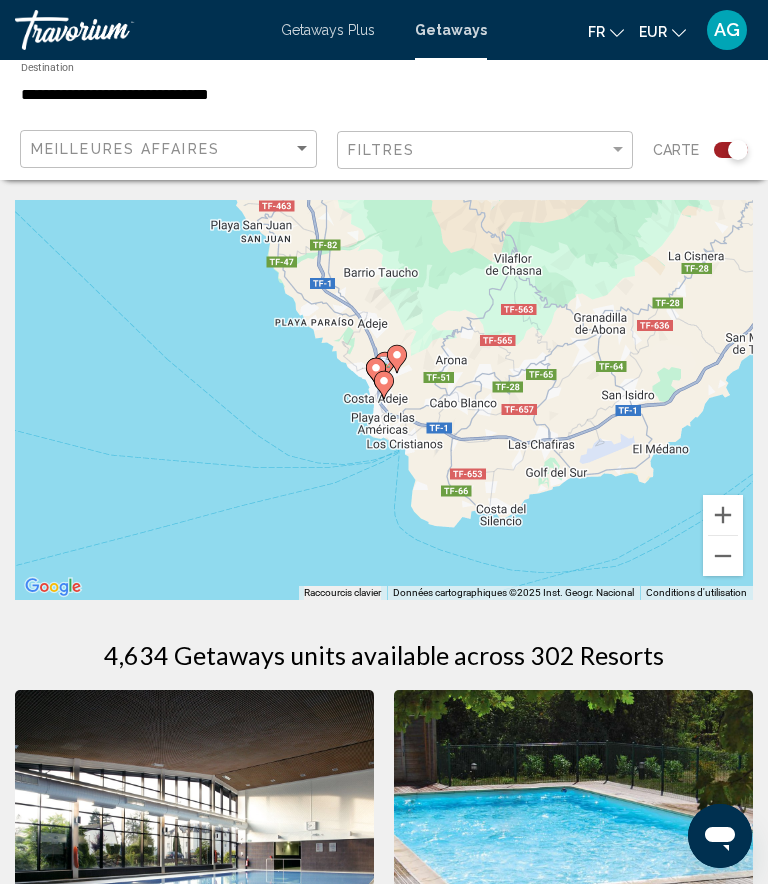 click at bounding box center (723, 515) 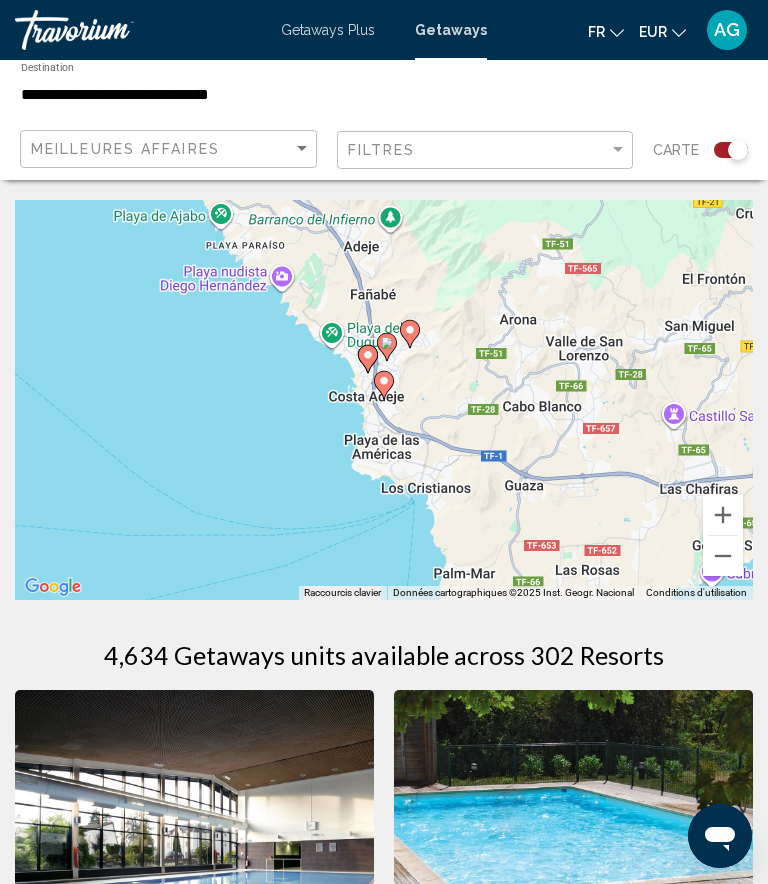 click at bounding box center (723, 515) 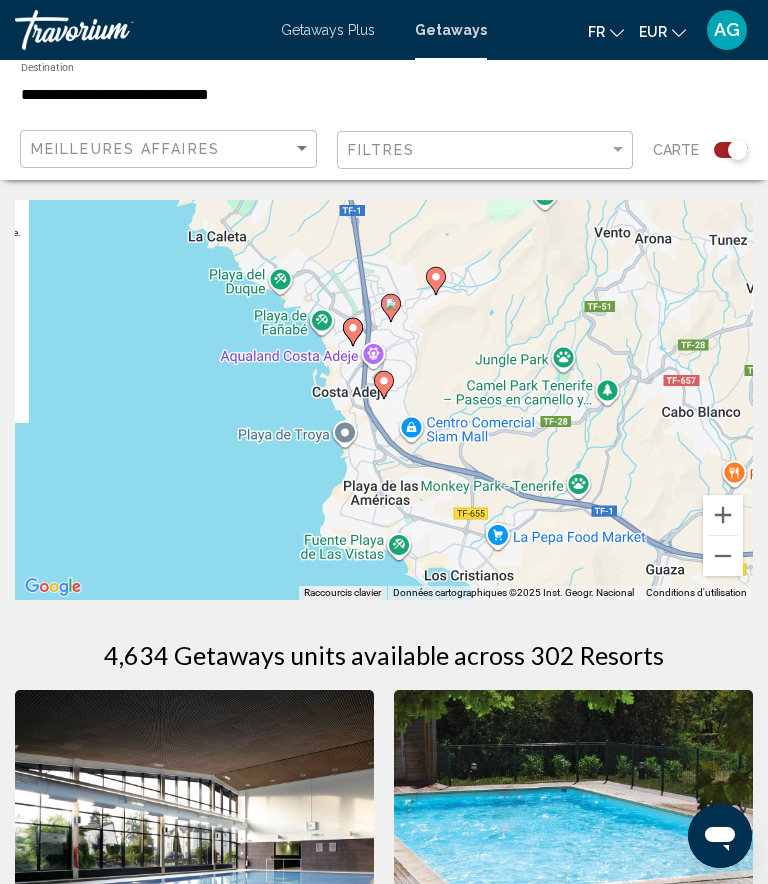 click at bounding box center (723, 515) 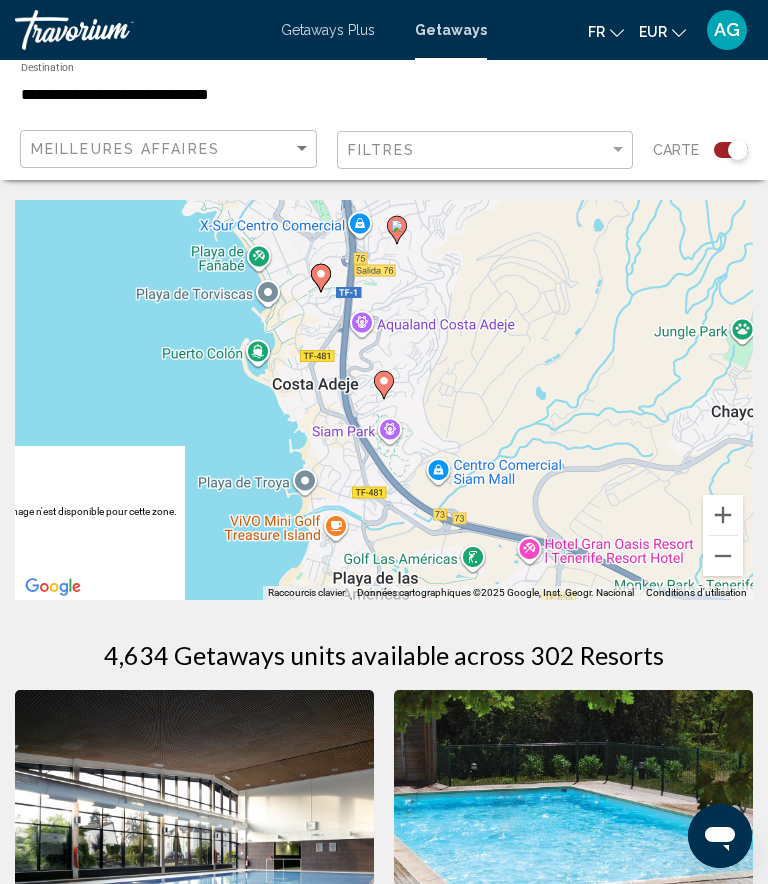 click at bounding box center (723, 515) 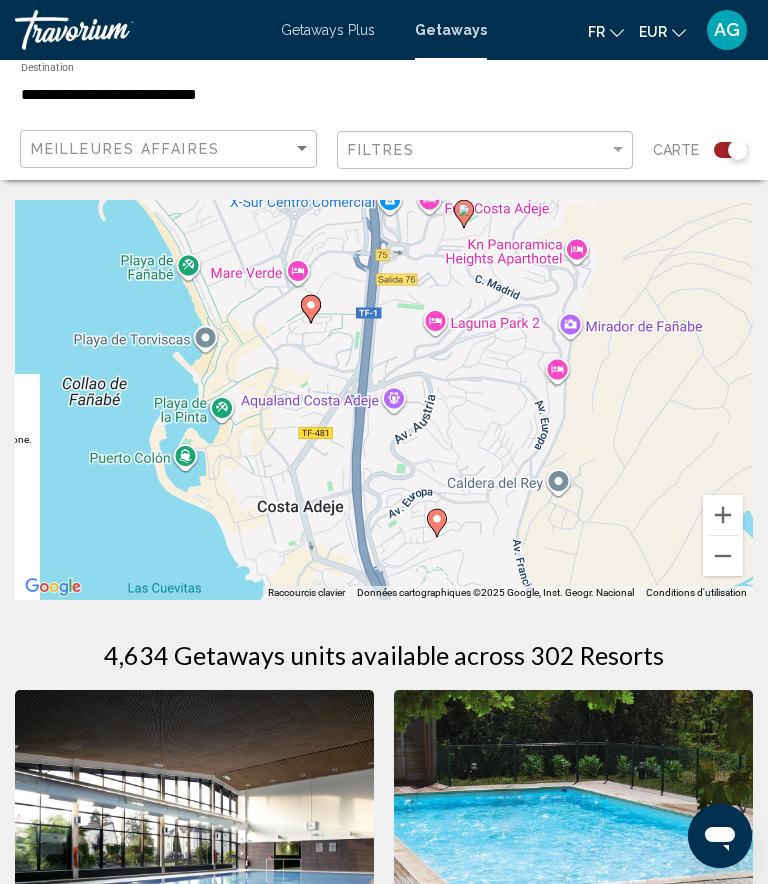 click 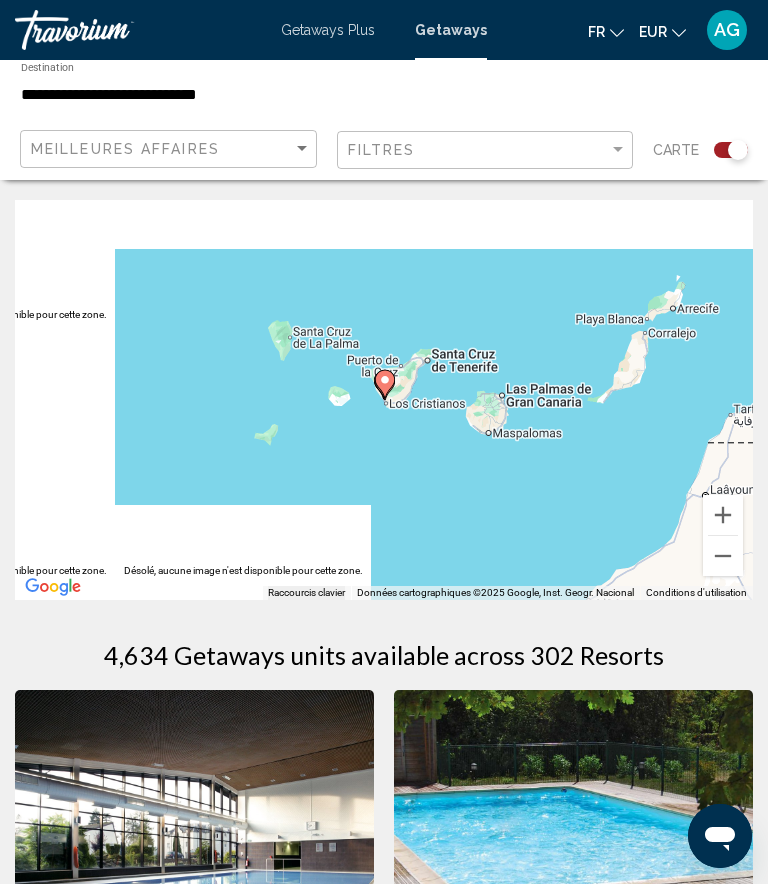 click at bounding box center (723, 515) 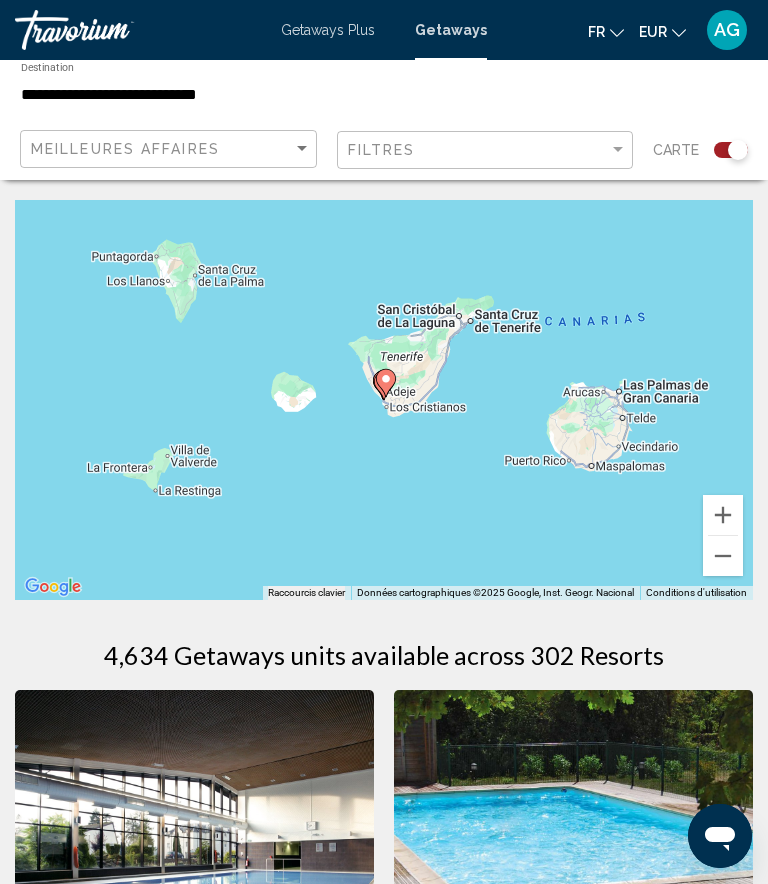 click at bounding box center (723, 515) 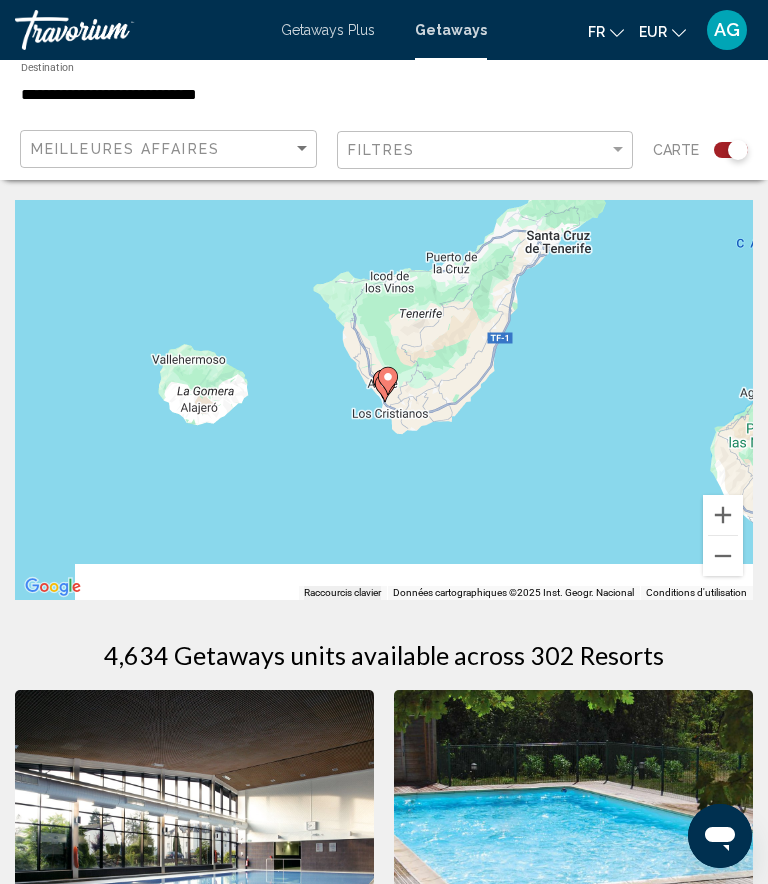 click at bounding box center [723, 515] 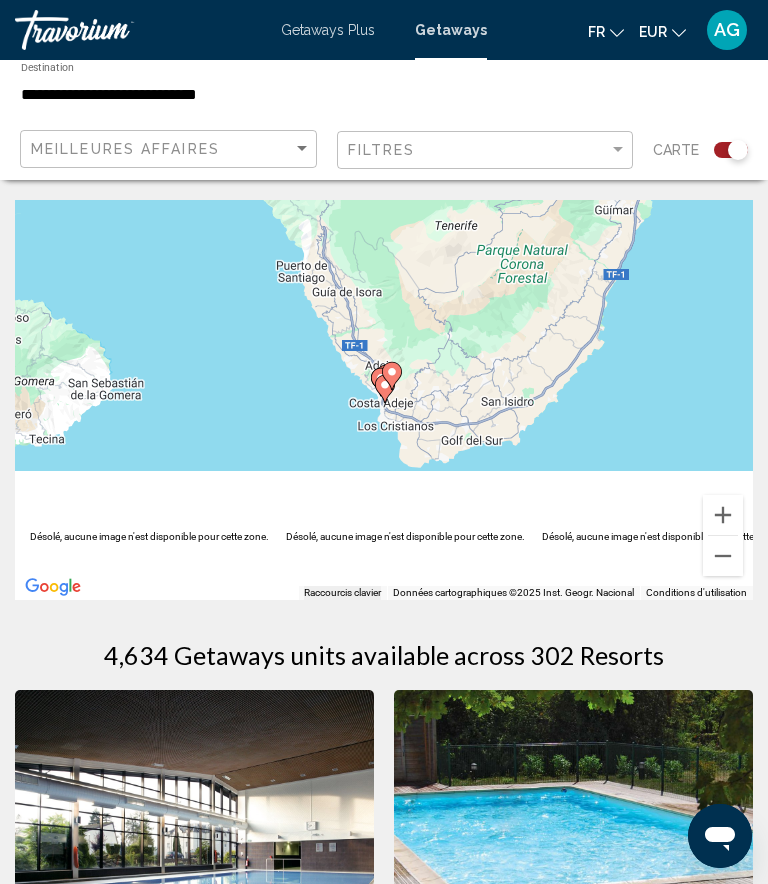 click at bounding box center (723, 515) 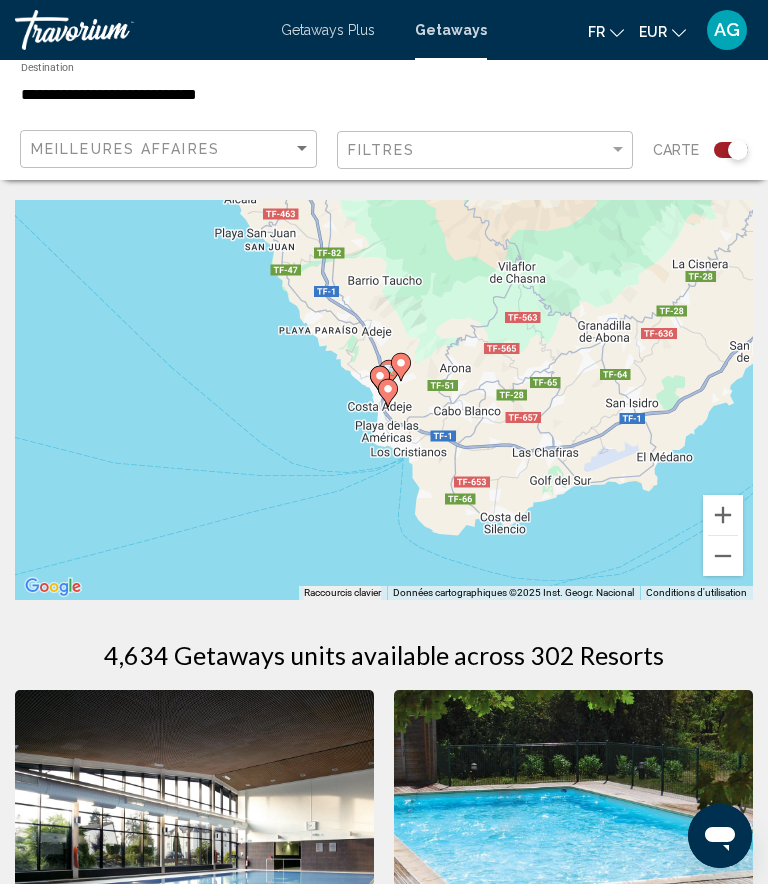 click at bounding box center [723, 515] 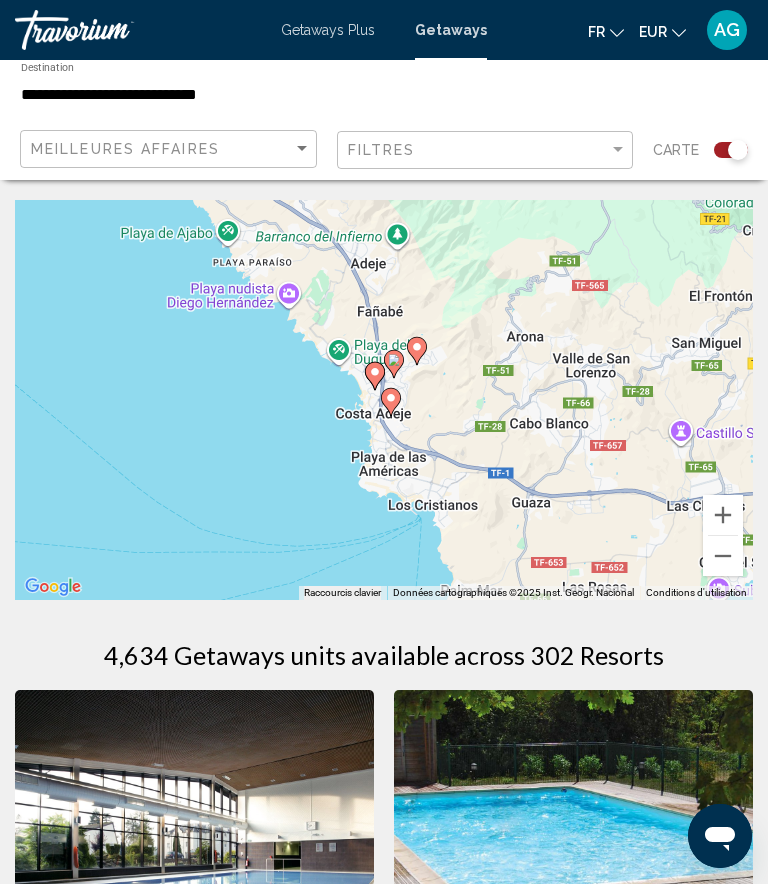 click at bounding box center [723, 515] 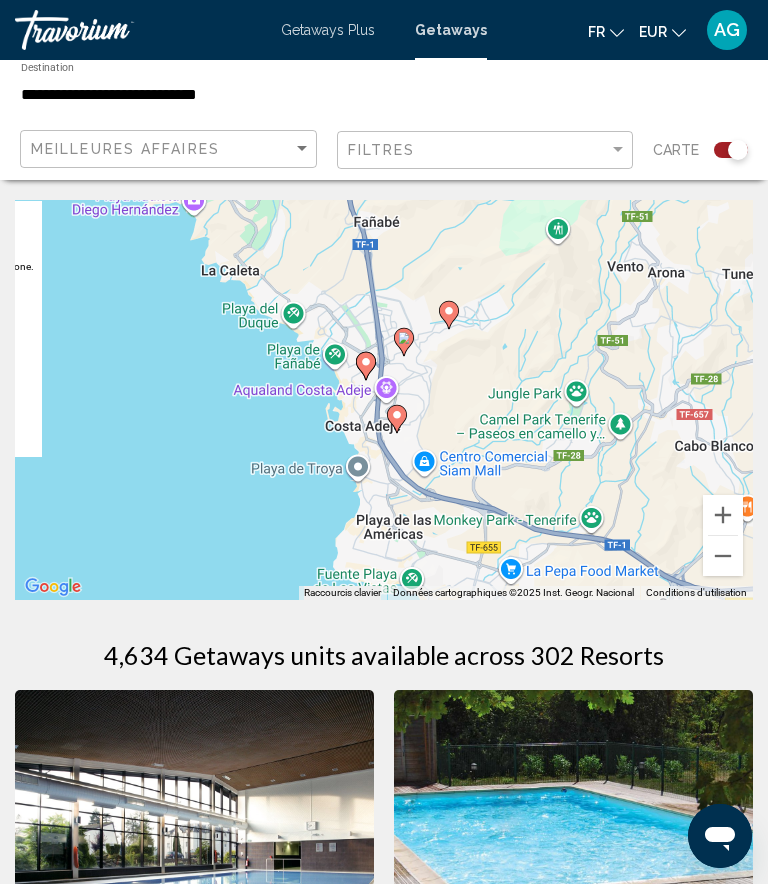 click at bounding box center (723, 515) 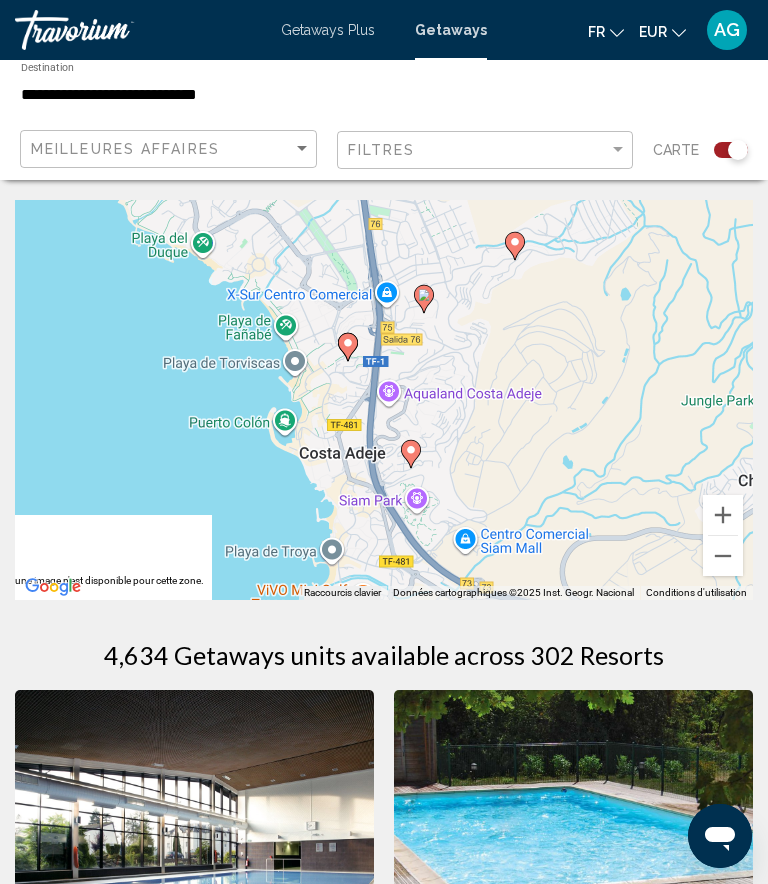type on "**********" 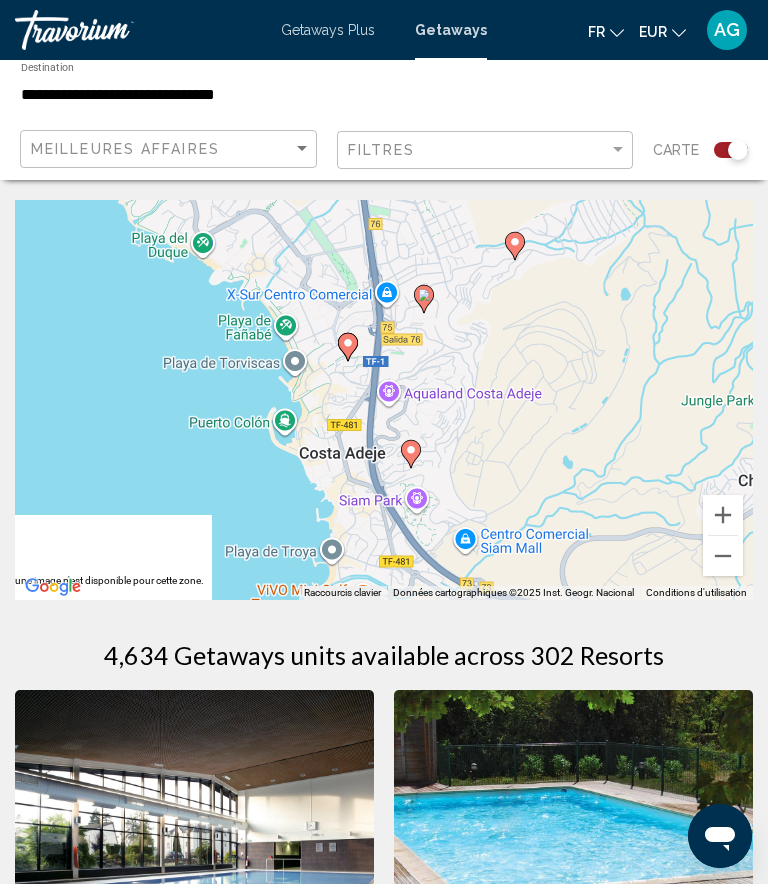 click 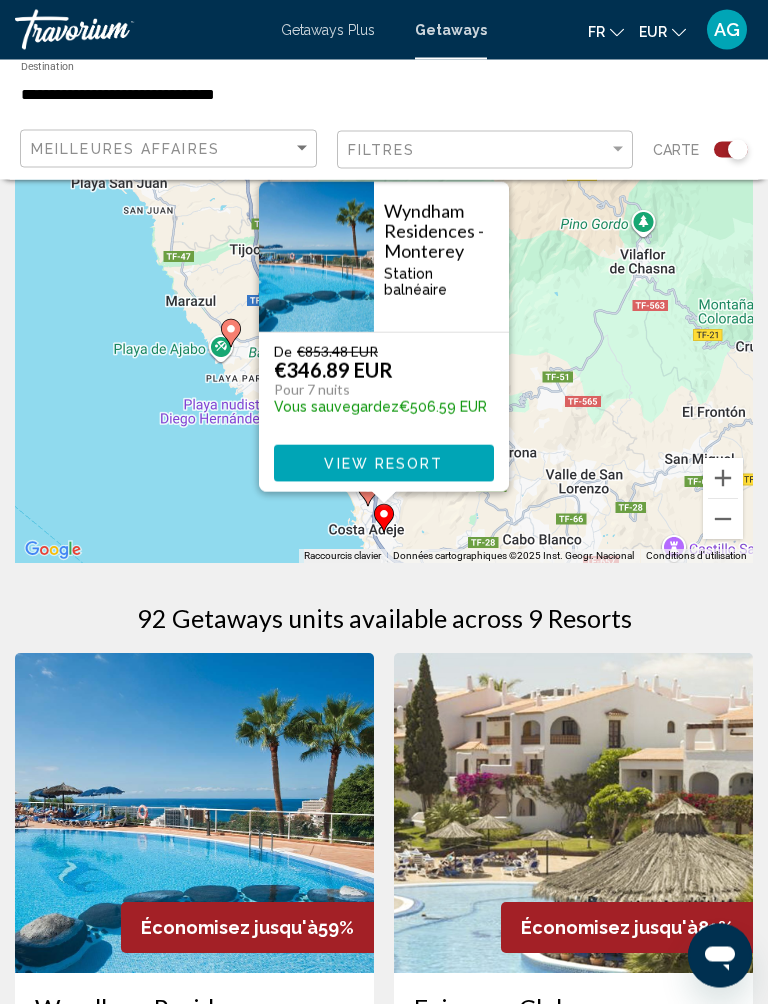 scroll, scrollTop: 211, scrollLeft: 0, axis: vertical 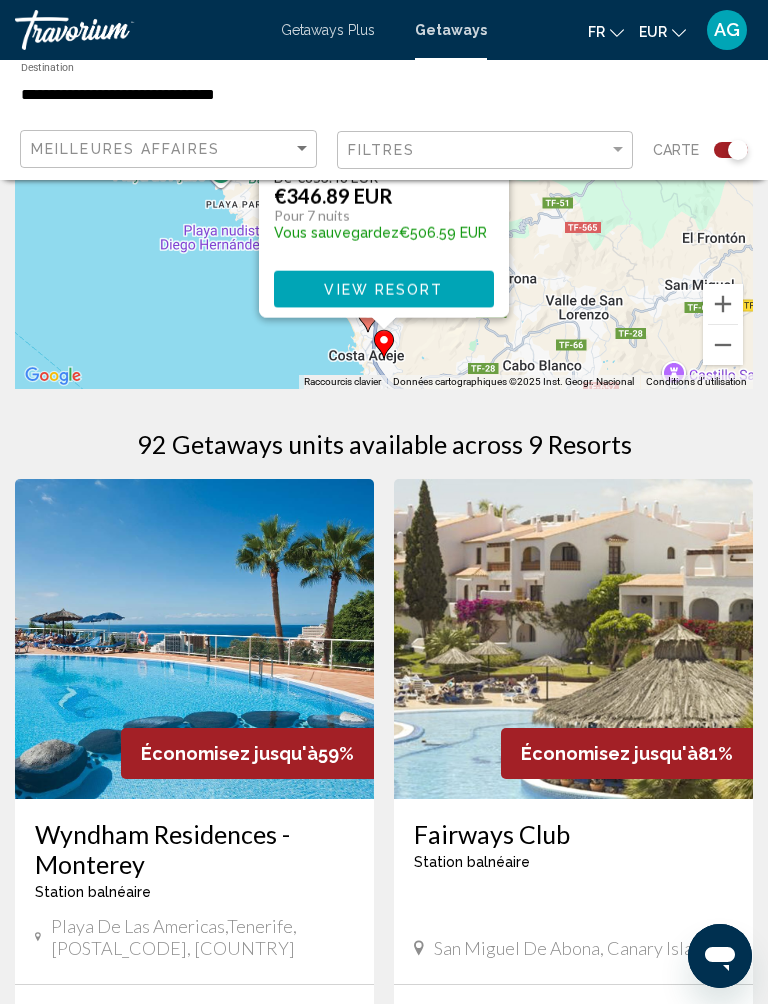 click at bounding box center [194, 639] 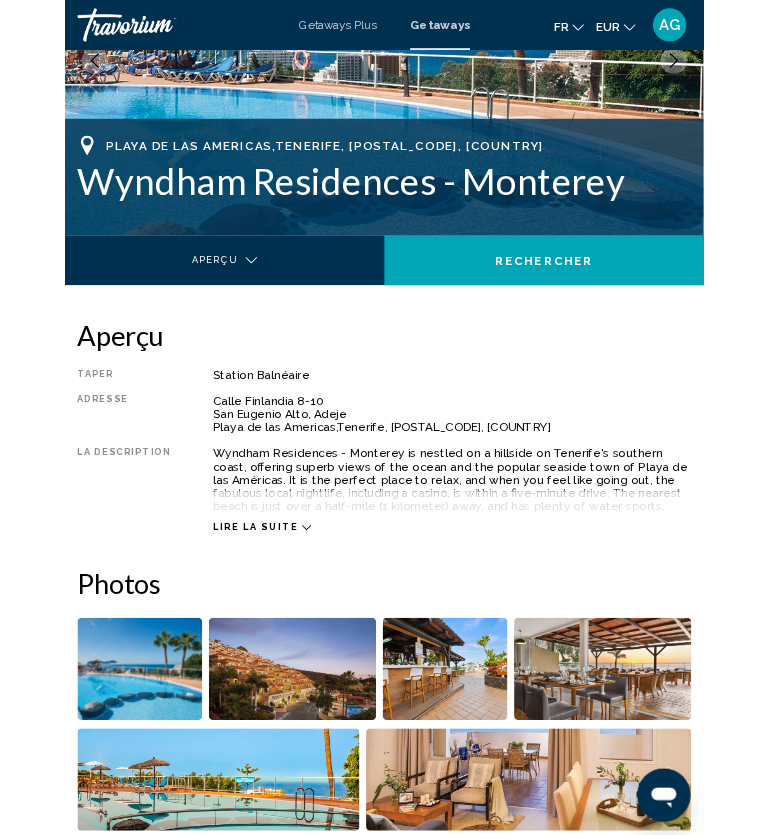 scroll, scrollTop: 0, scrollLeft: 0, axis: both 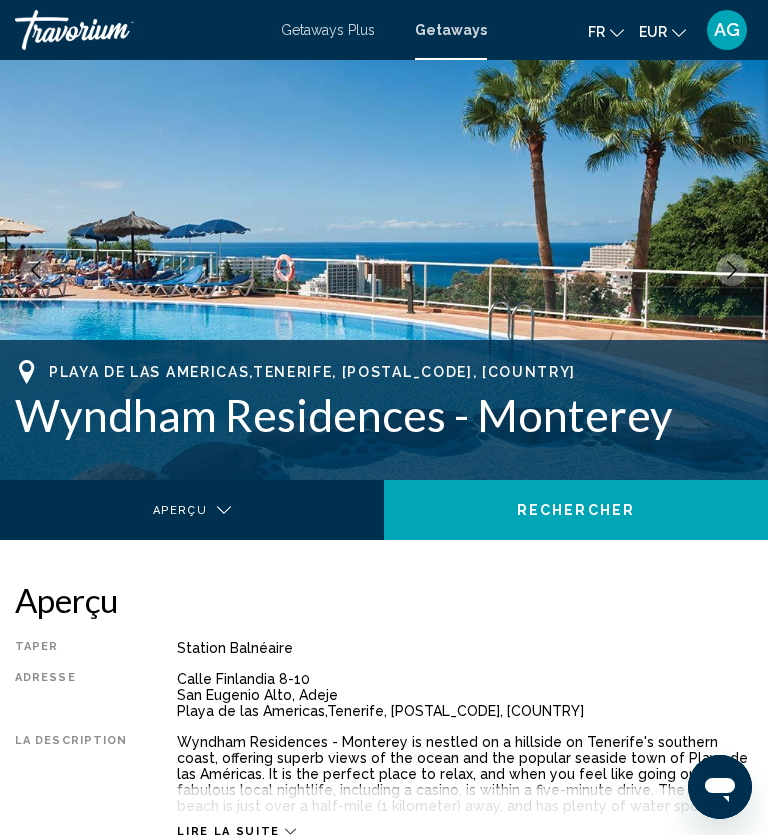 click at bounding box center [732, 270] 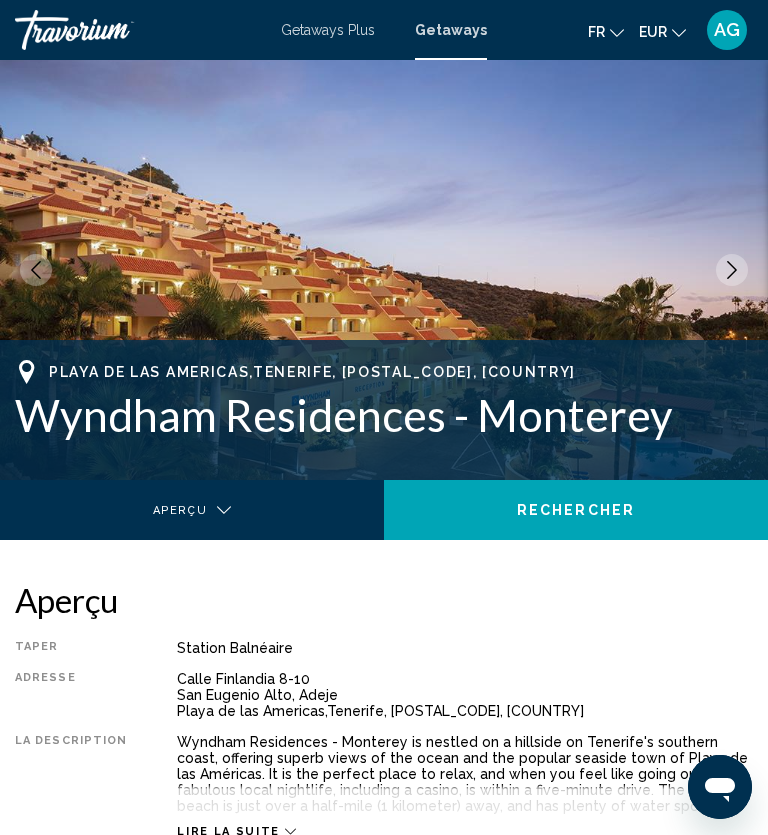 click 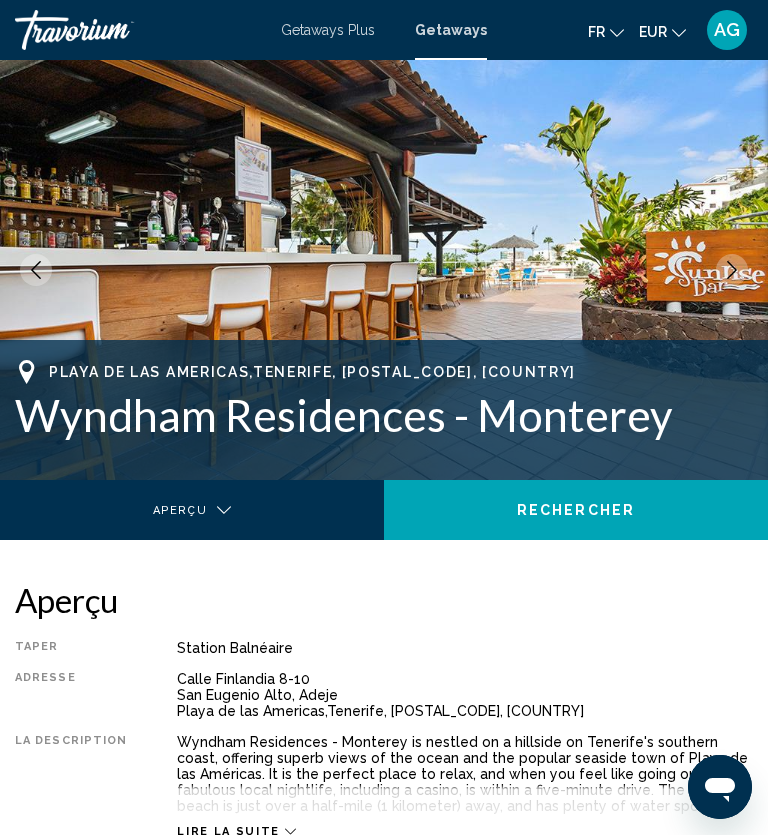 click at bounding box center (732, 270) 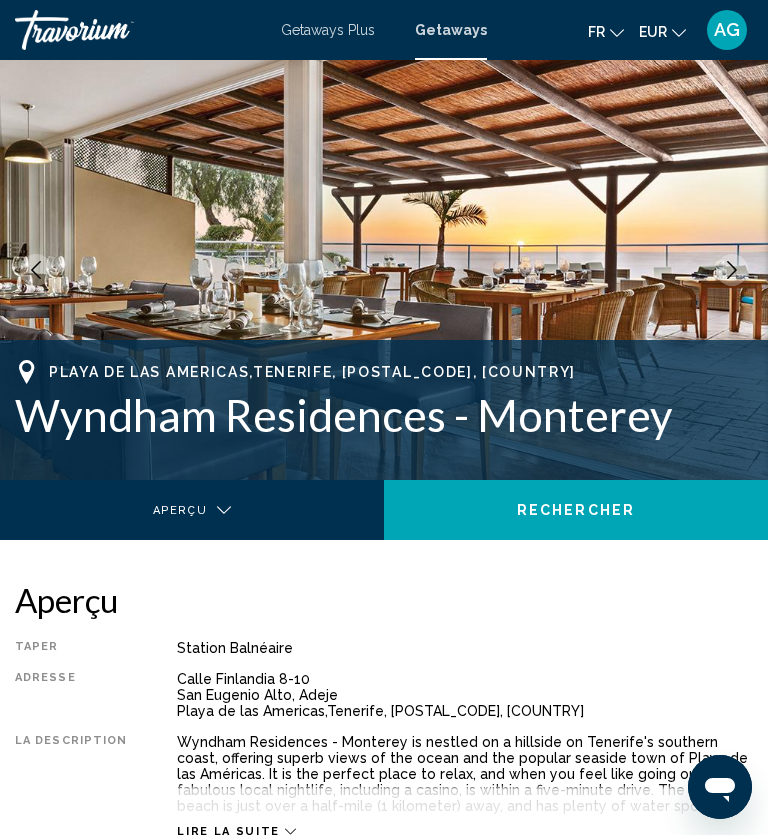 click at bounding box center (732, 270) 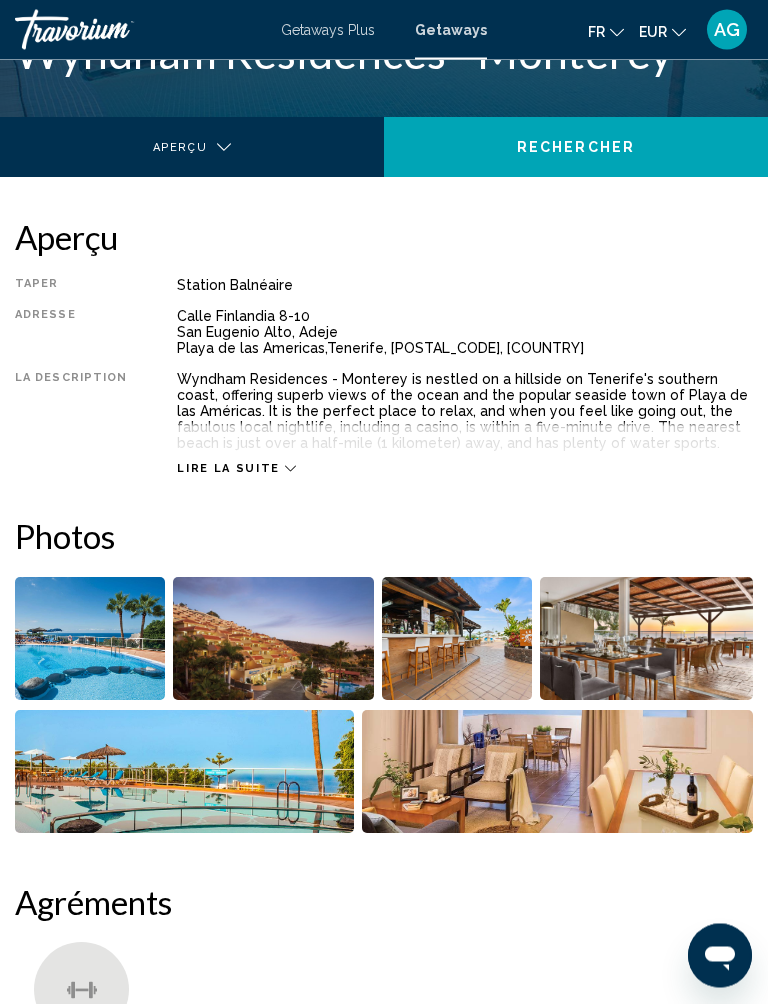 scroll, scrollTop: 376, scrollLeft: 0, axis: vertical 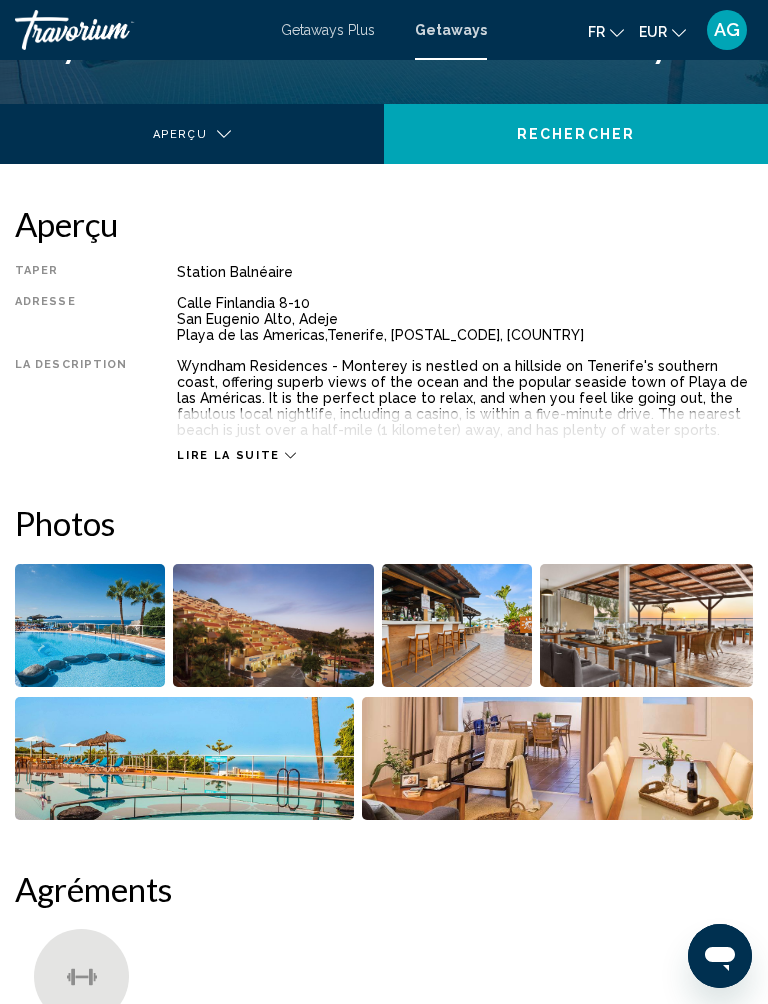 click at bounding box center (90, 625) 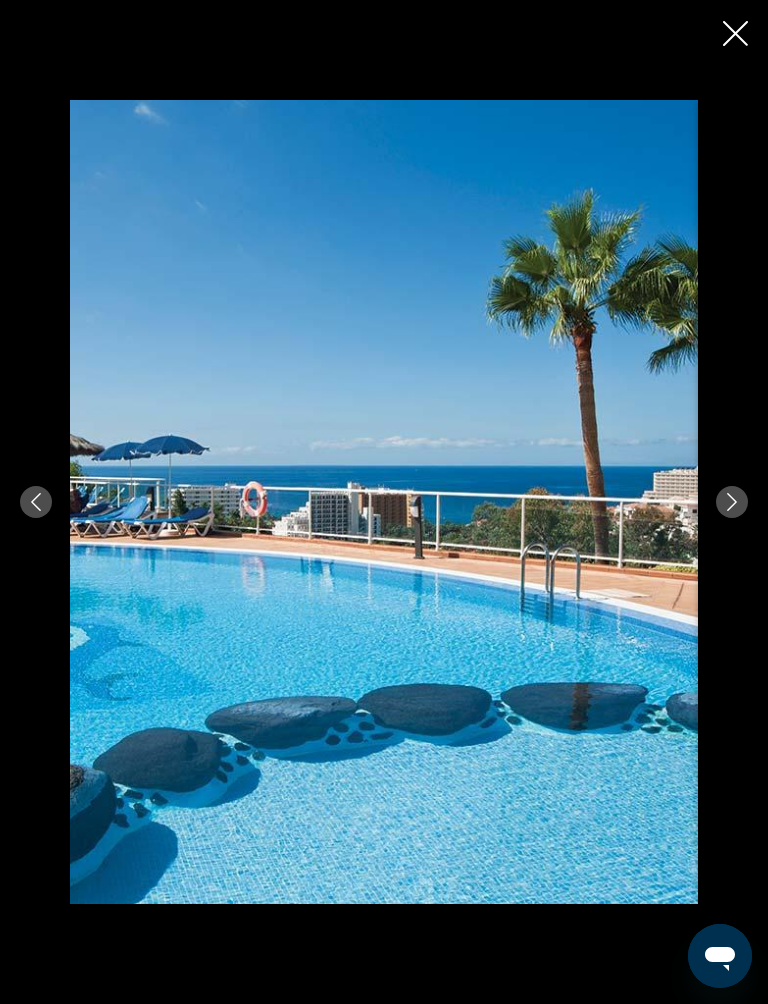 click at bounding box center [384, 501] 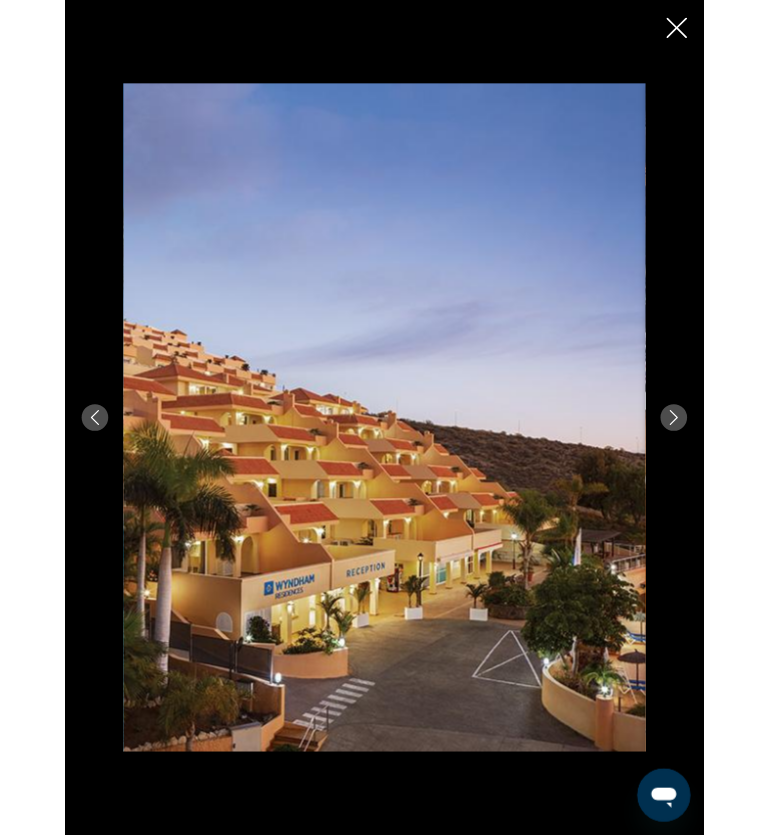 scroll, scrollTop: 489, scrollLeft: 0, axis: vertical 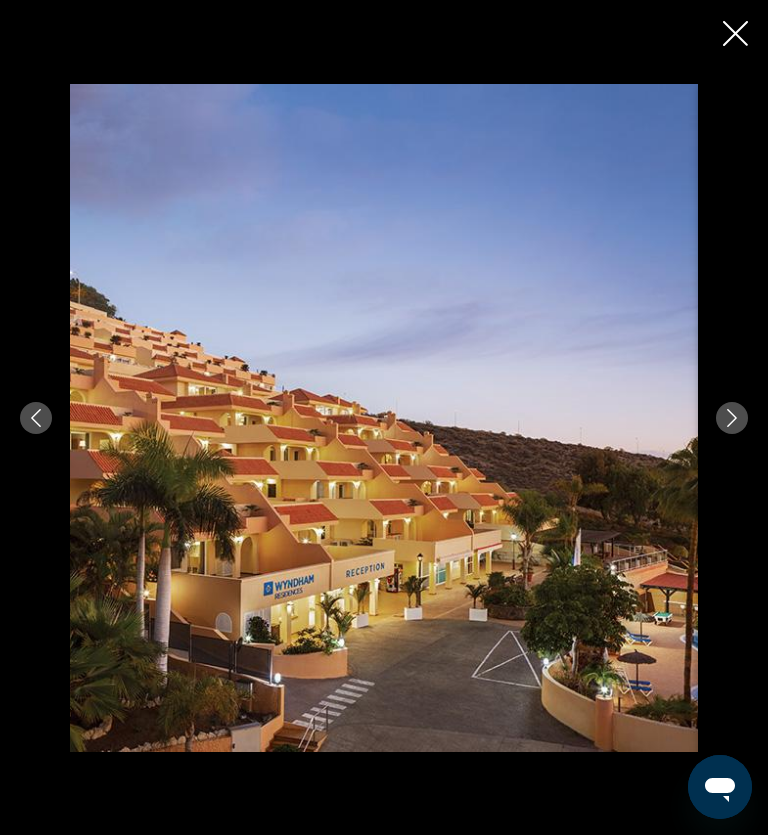 click at bounding box center [732, 418] 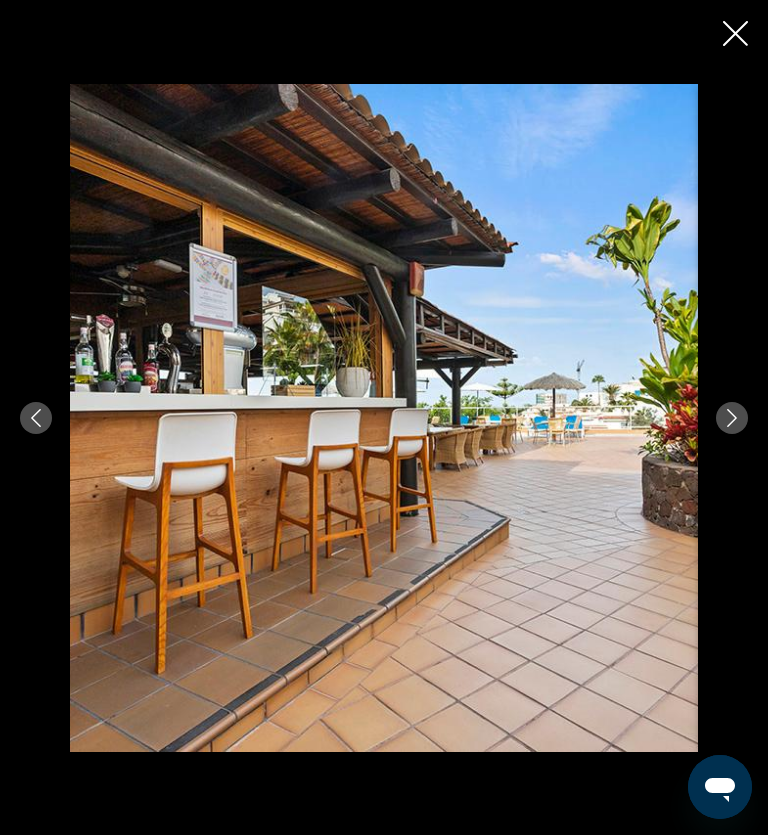 click 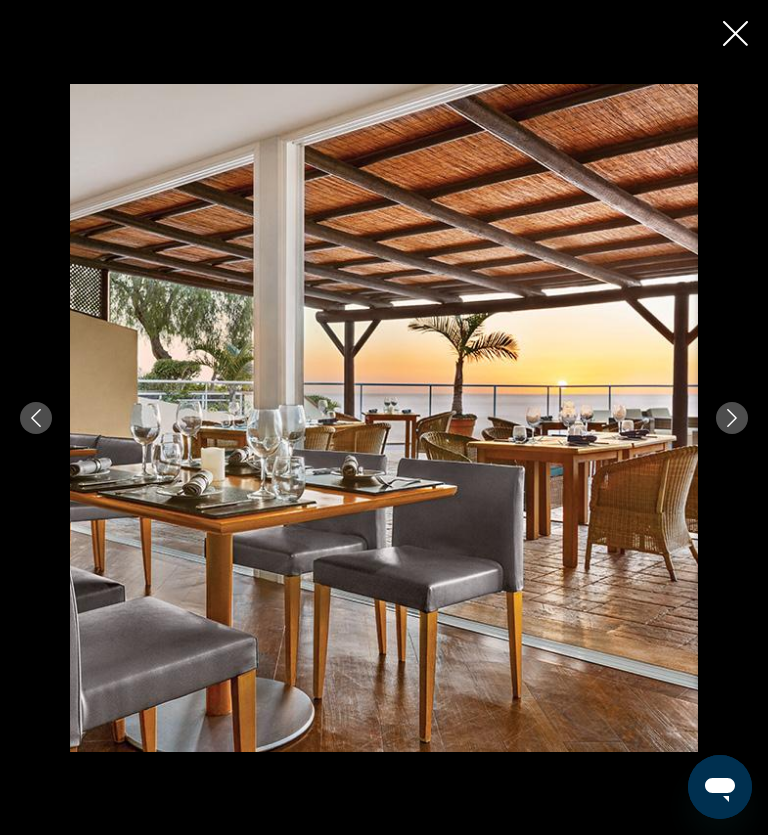click 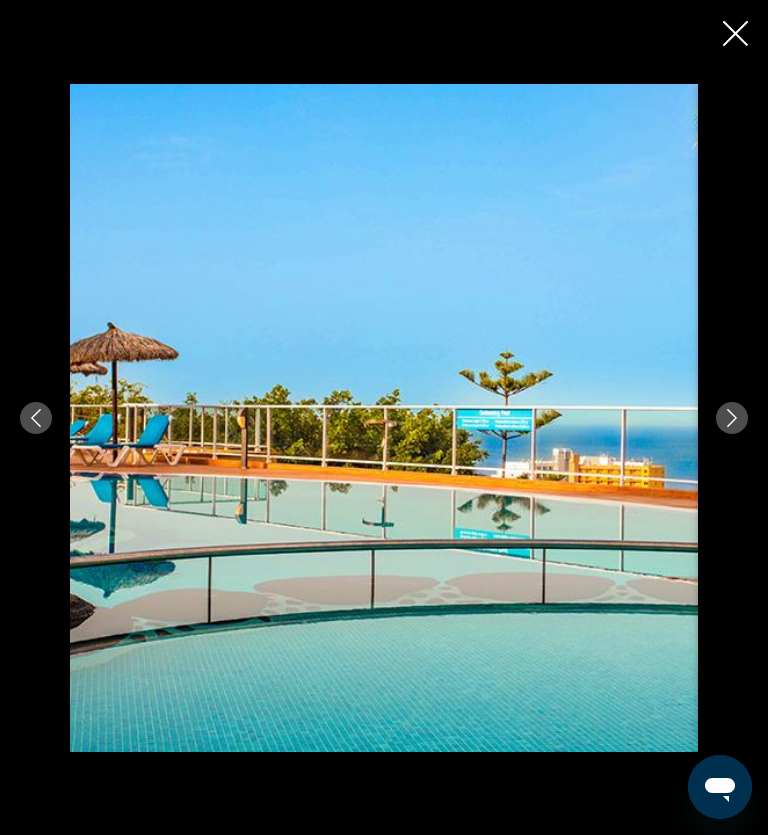 click 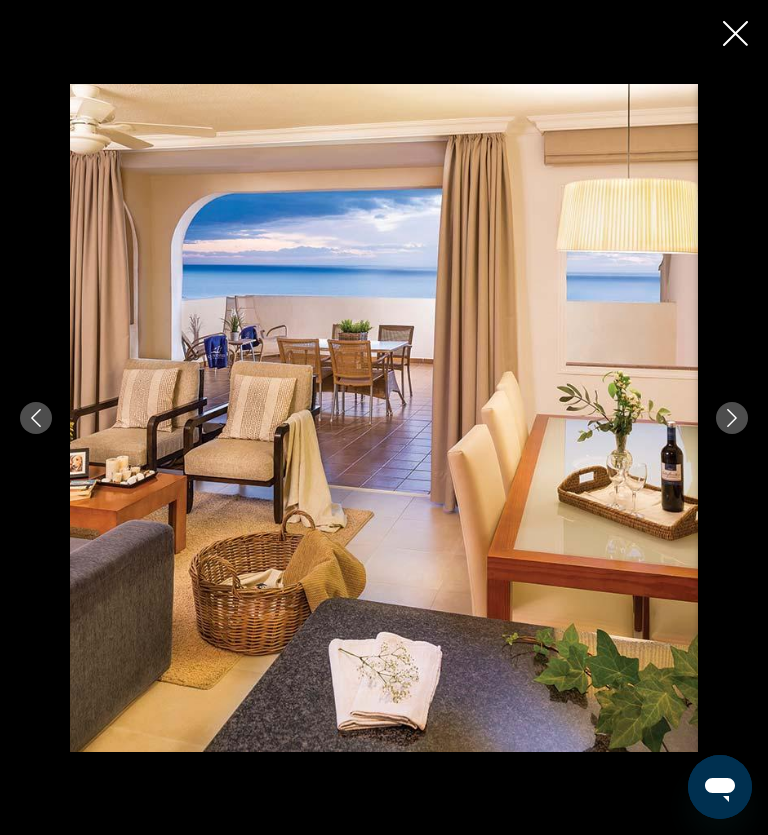 click 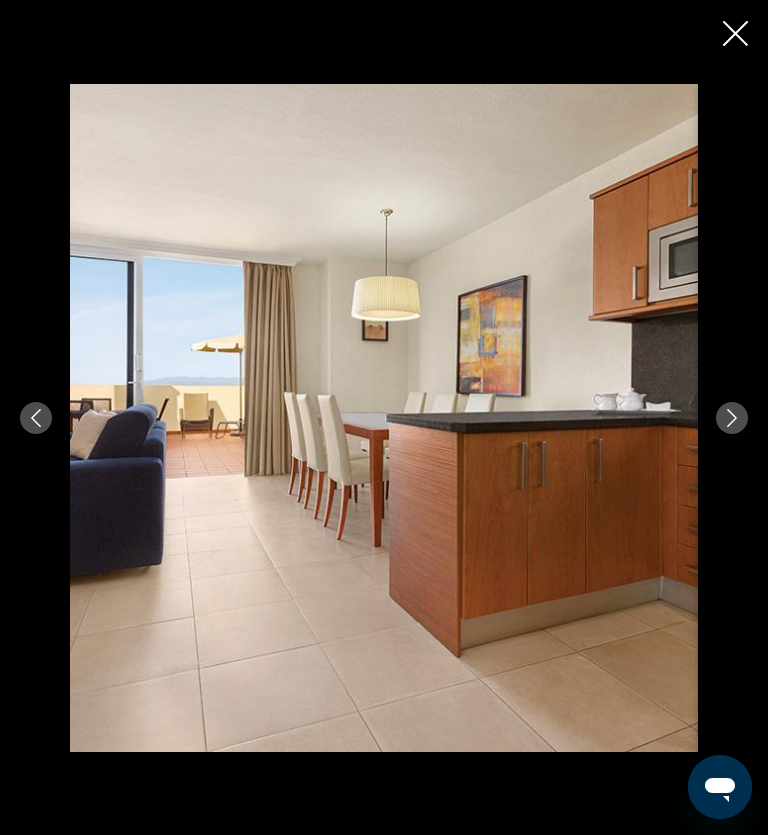 click at bounding box center [732, 418] 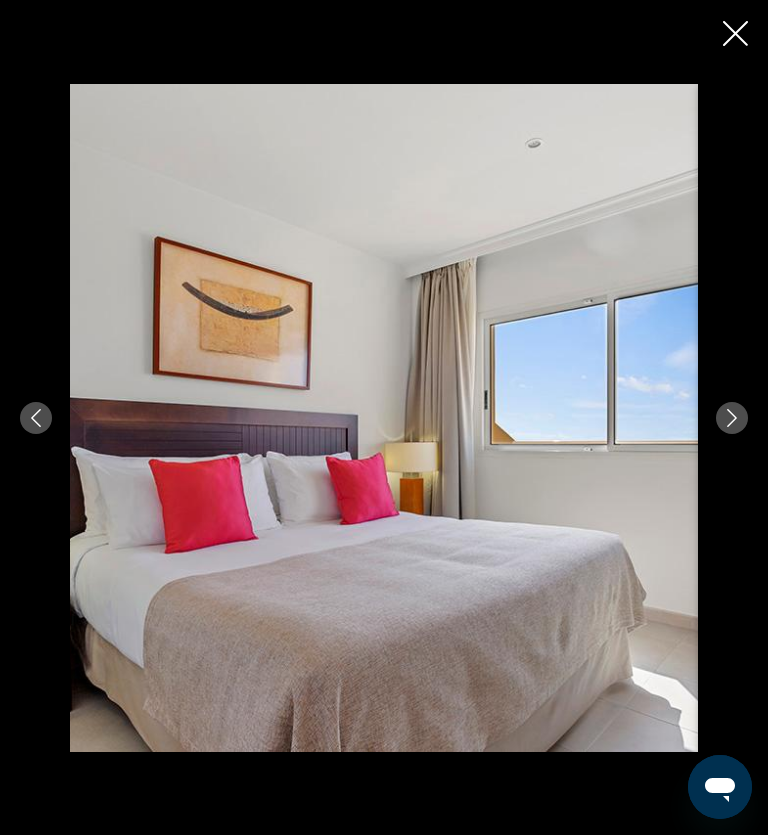 click 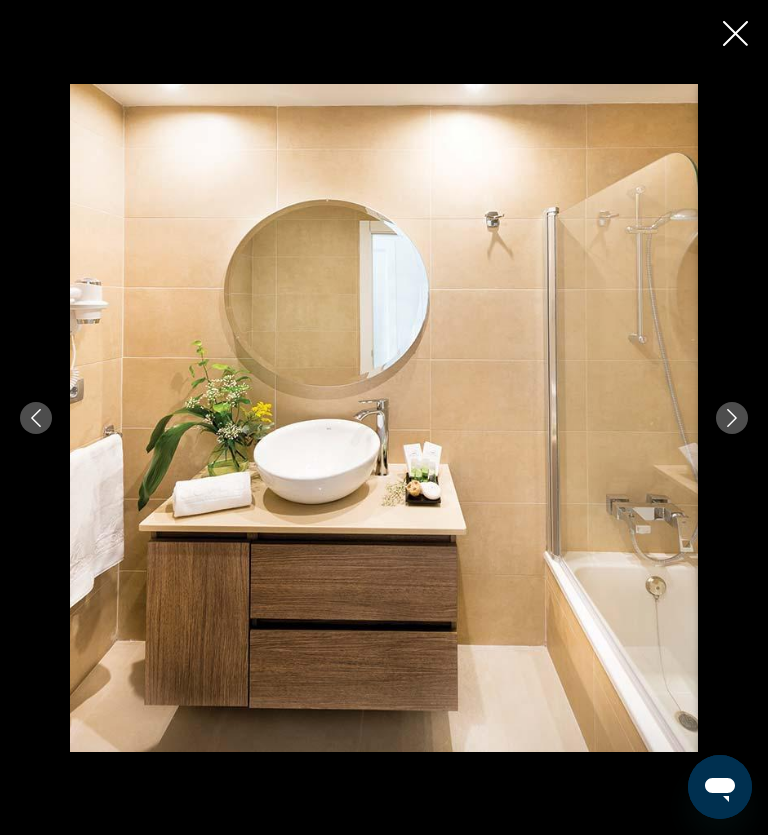 click 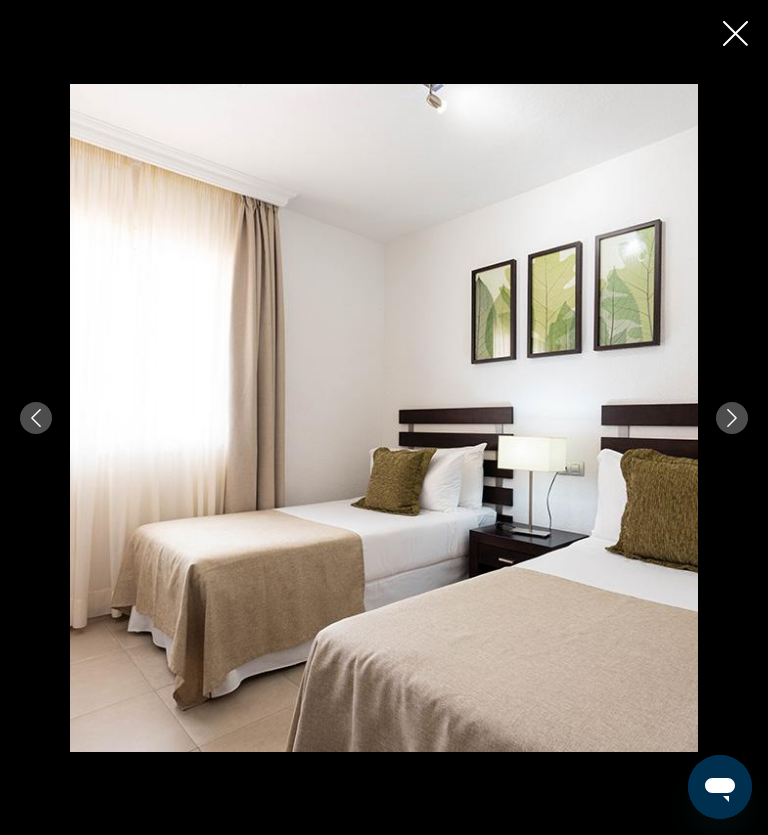 click at bounding box center (732, 418) 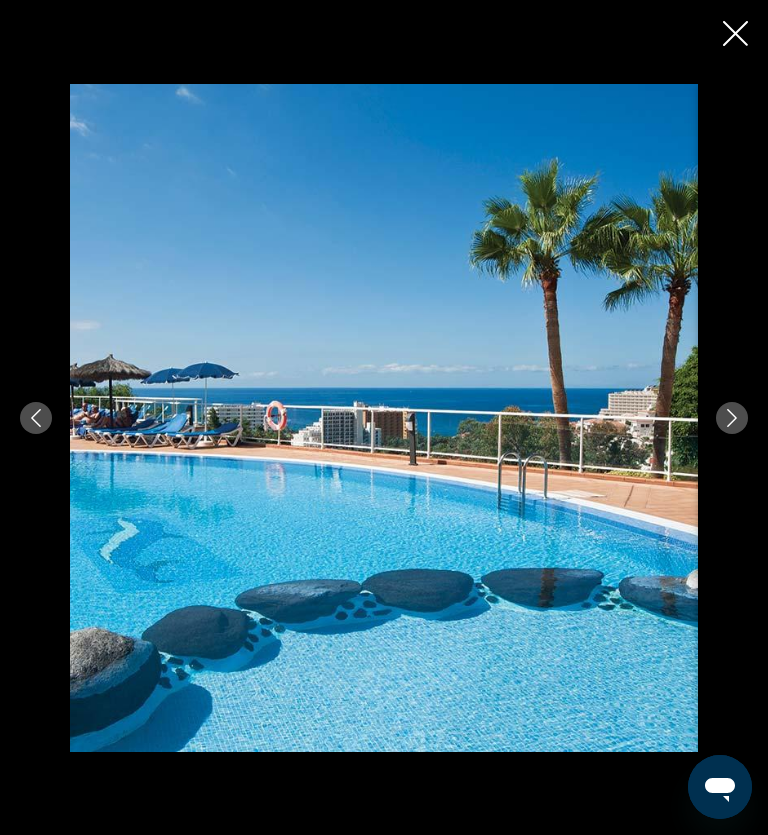 click 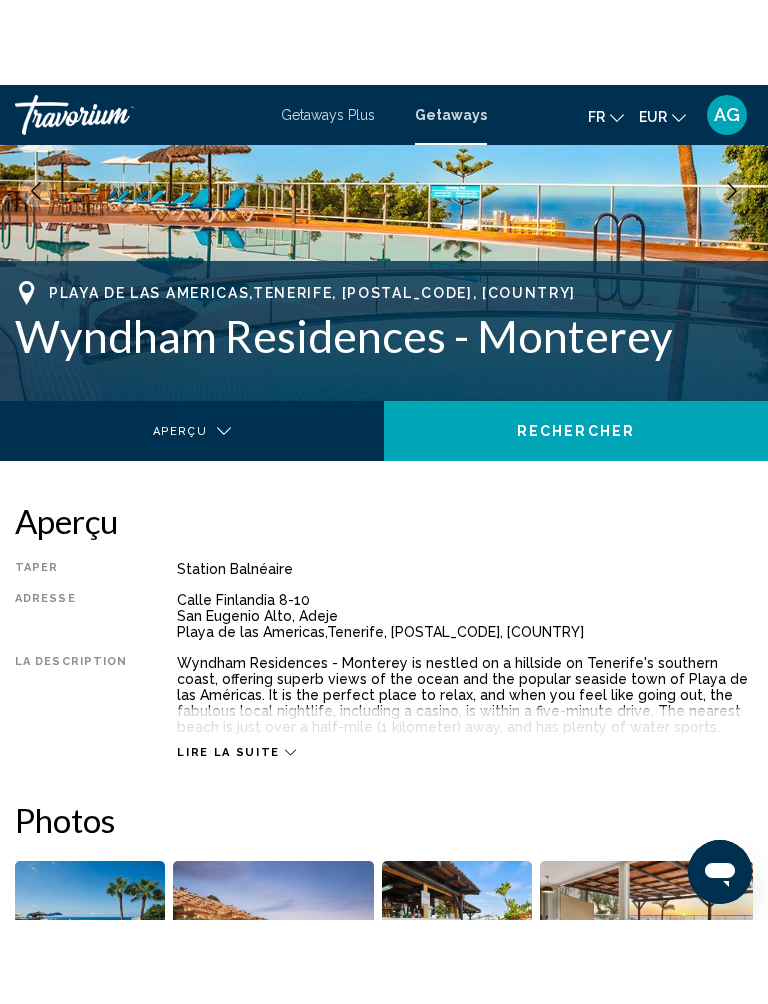 scroll, scrollTop: 0, scrollLeft: 0, axis: both 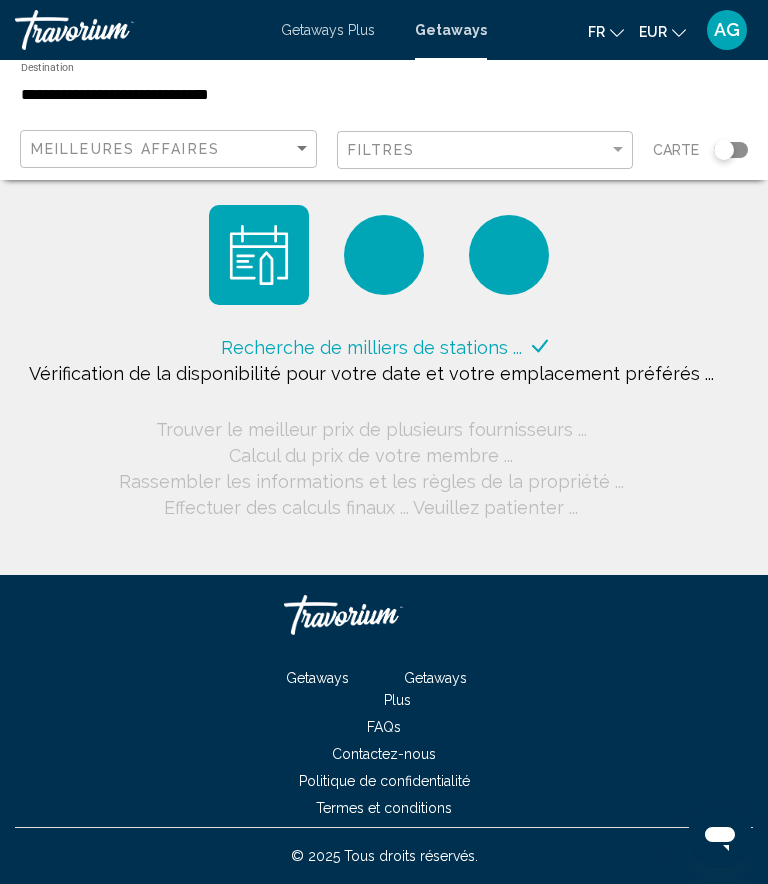 click 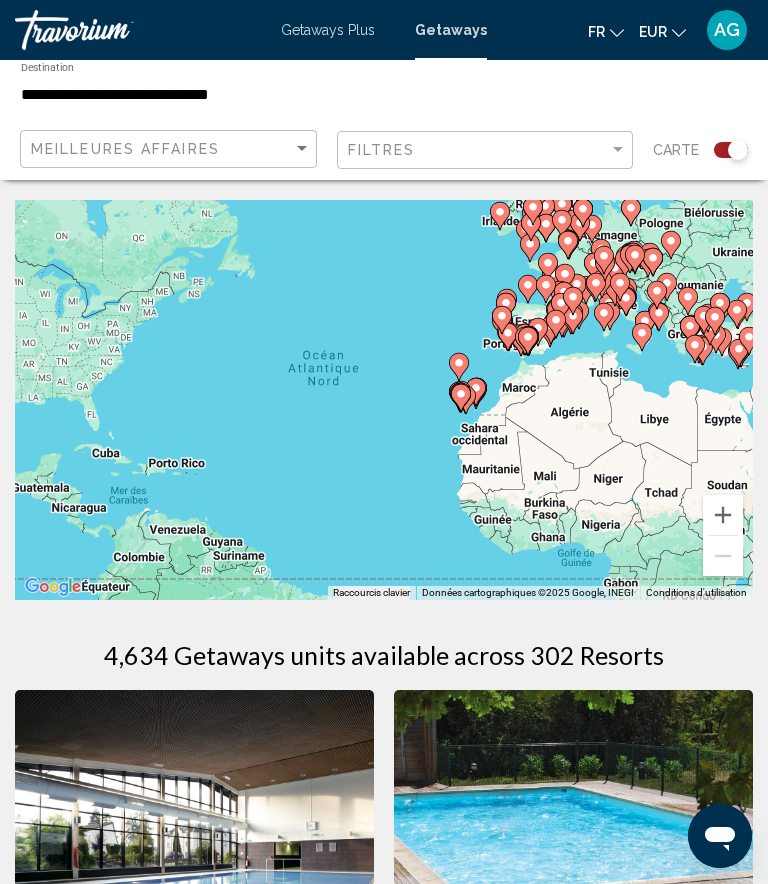 click at bounding box center [723, 515] 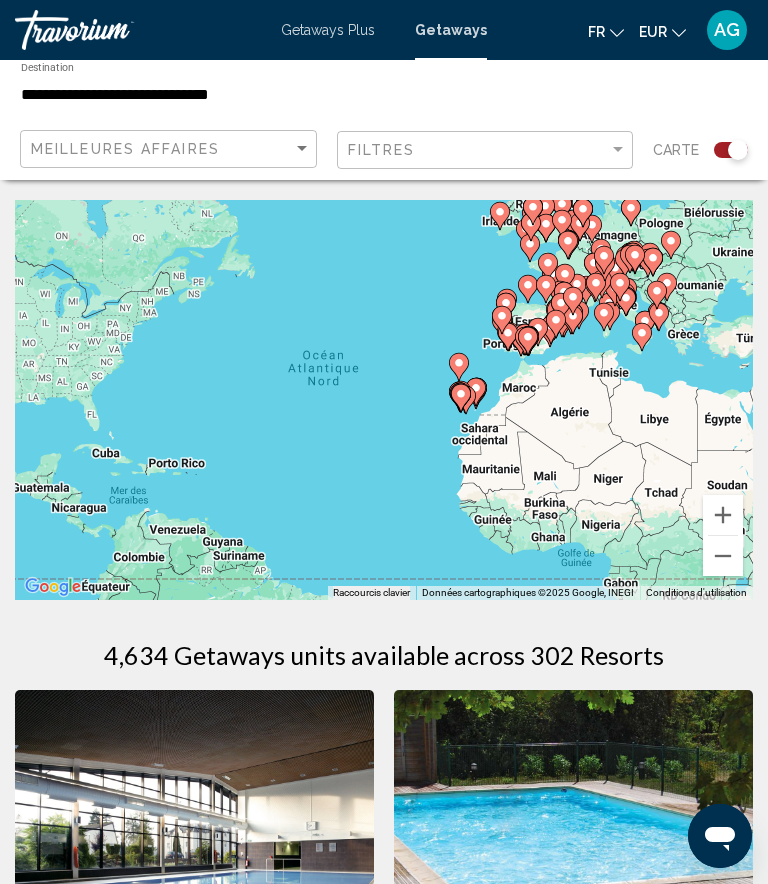 click at bounding box center [723, 515] 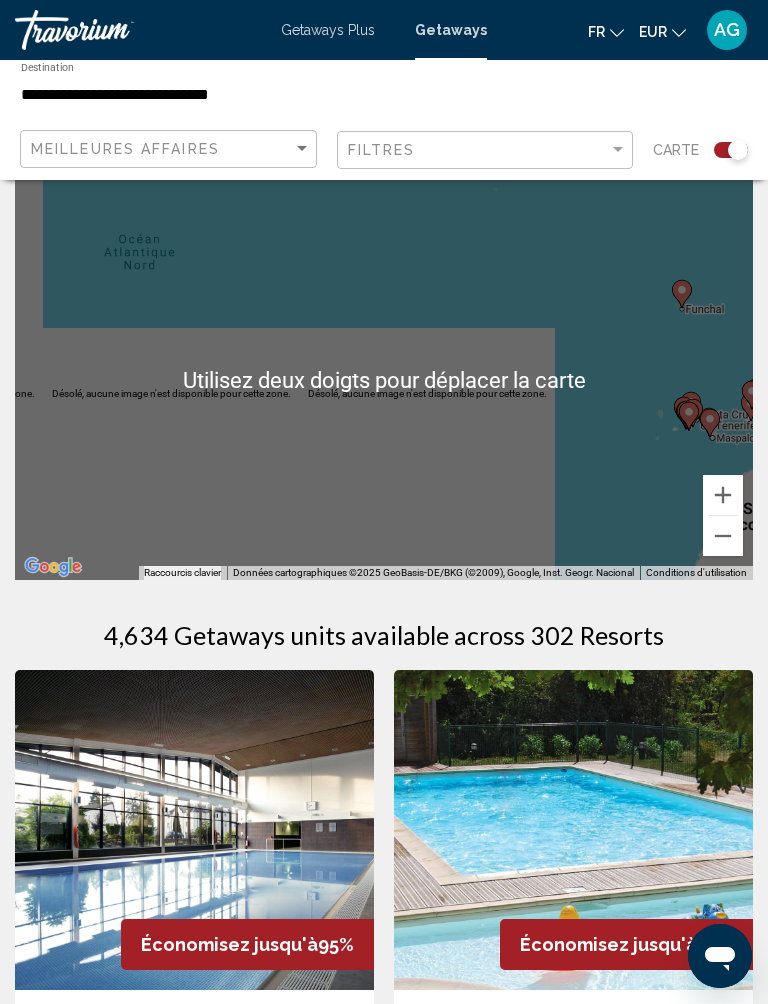 scroll, scrollTop: 23, scrollLeft: 0, axis: vertical 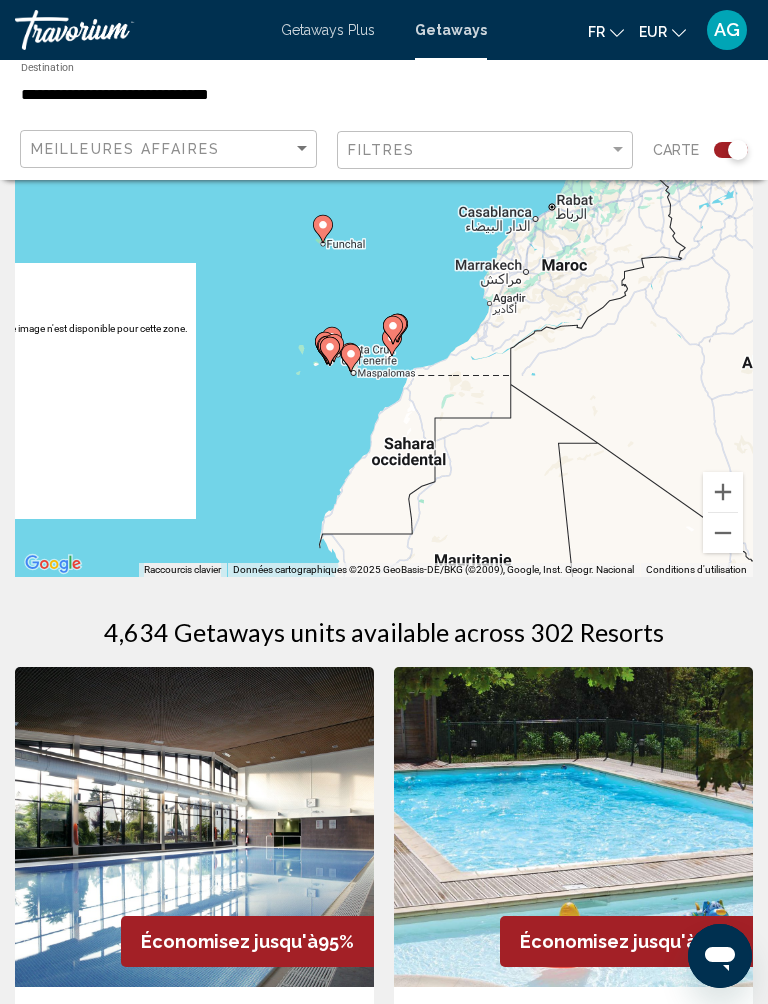 click at bounding box center [723, 492] 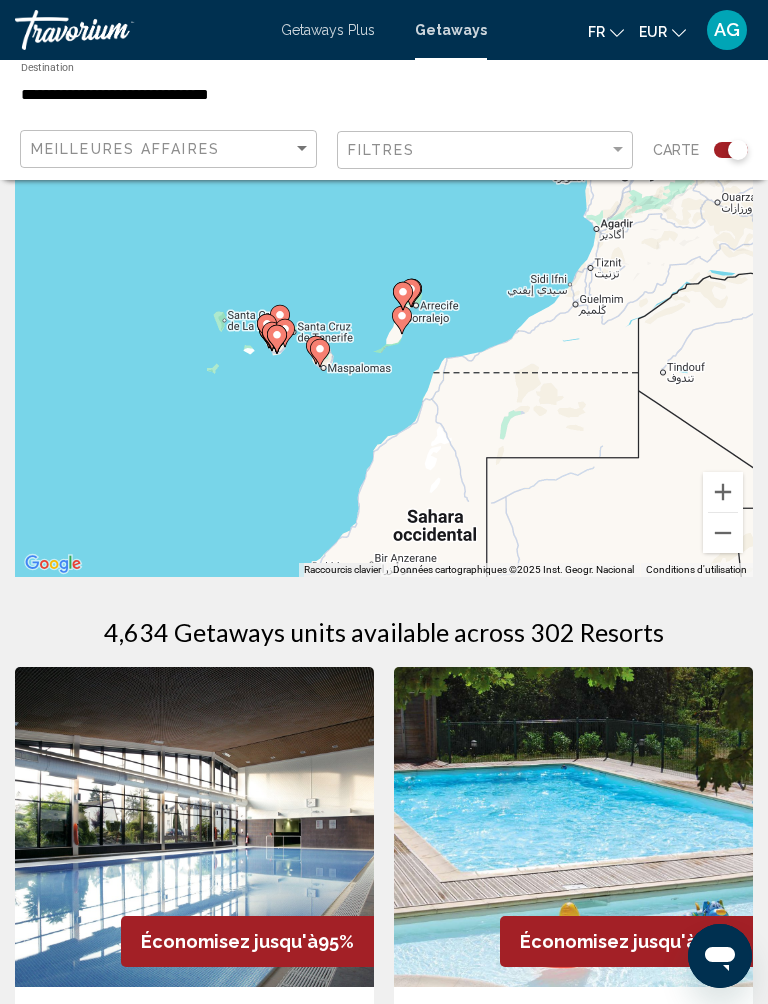 click at bounding box center (723, 492) 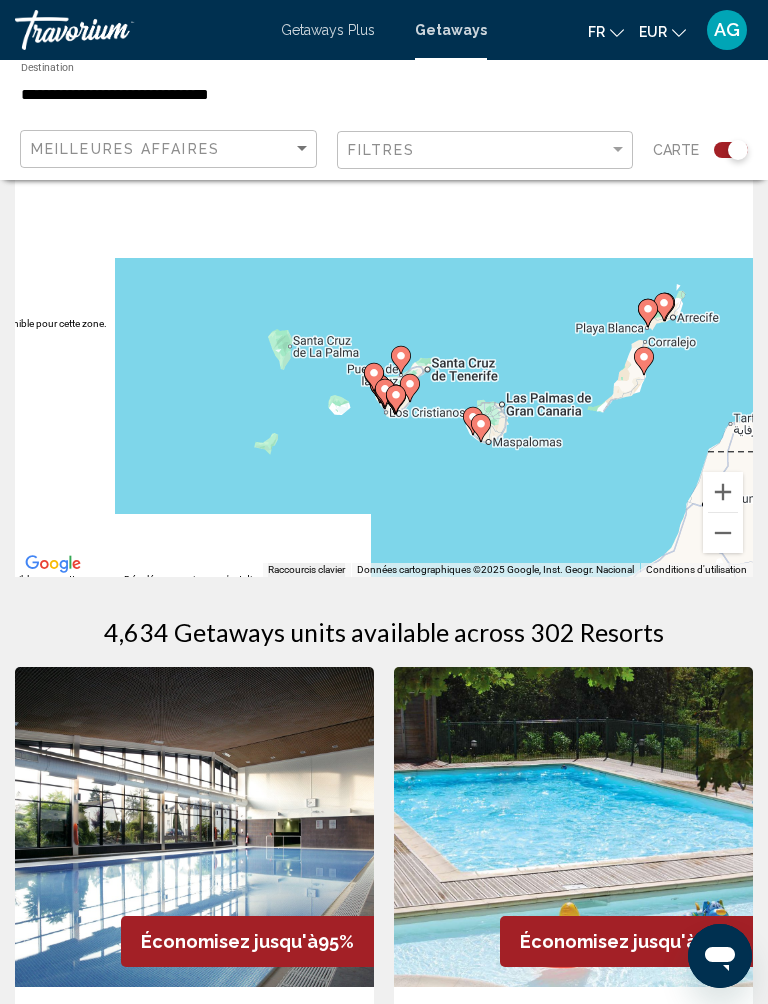 click at bounding box center (723, 492) 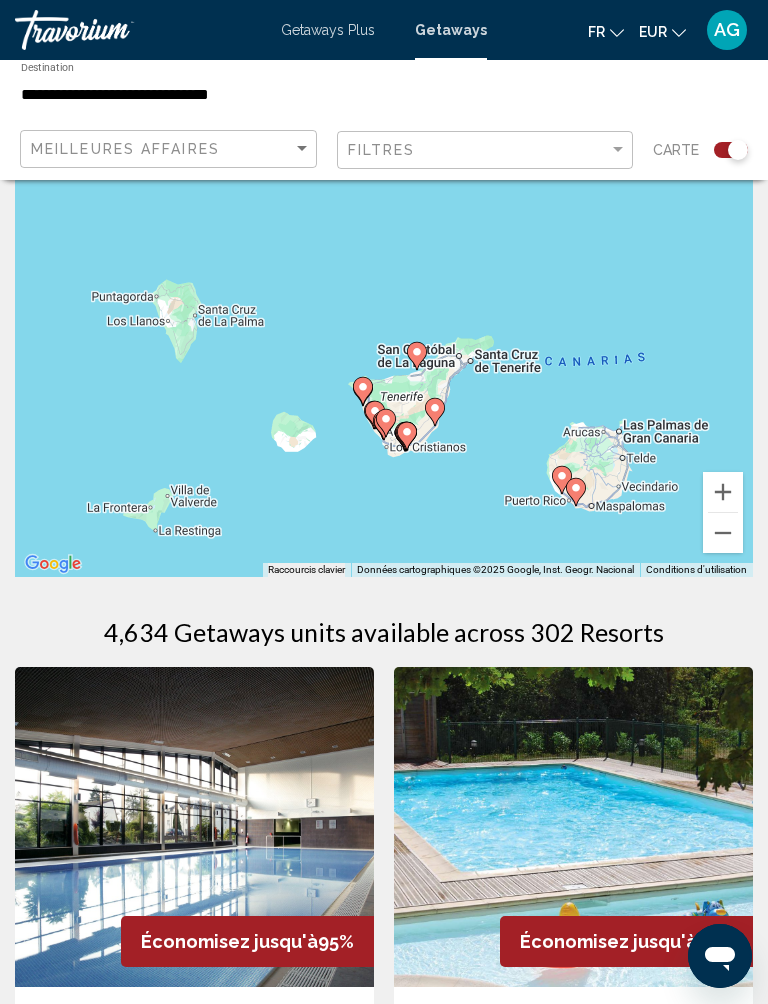 click at bounding box center [723, 492] 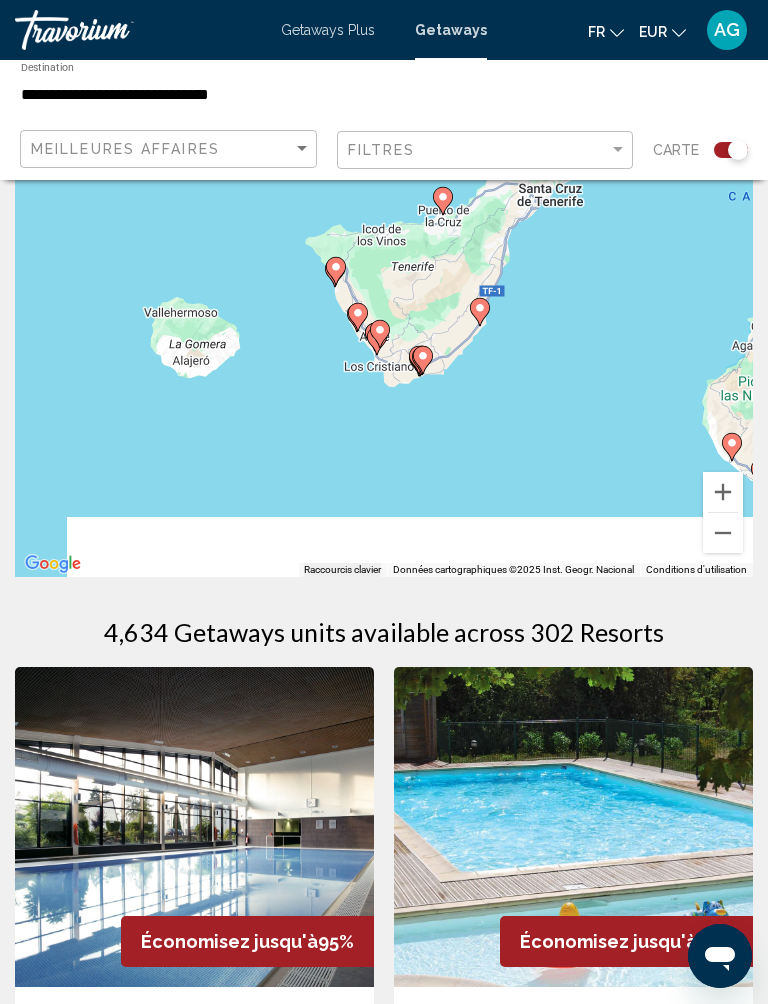 click at bounding box center [723, 492] 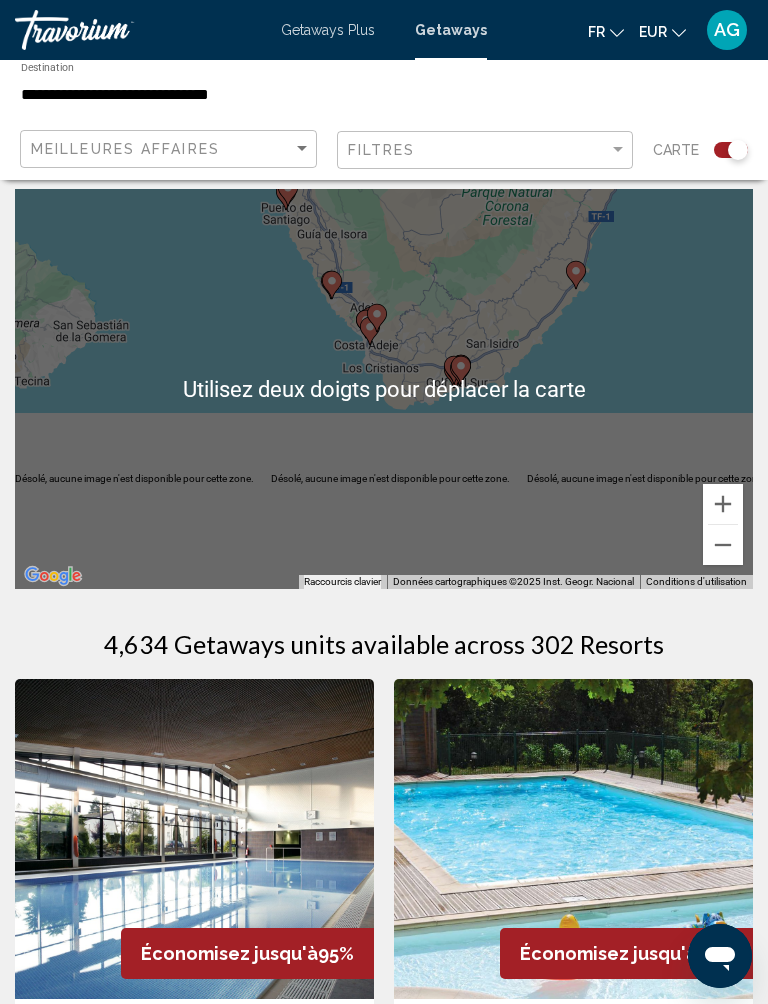 scroll, scrollTop: 9, scrollLeft: 0, axis: vertical 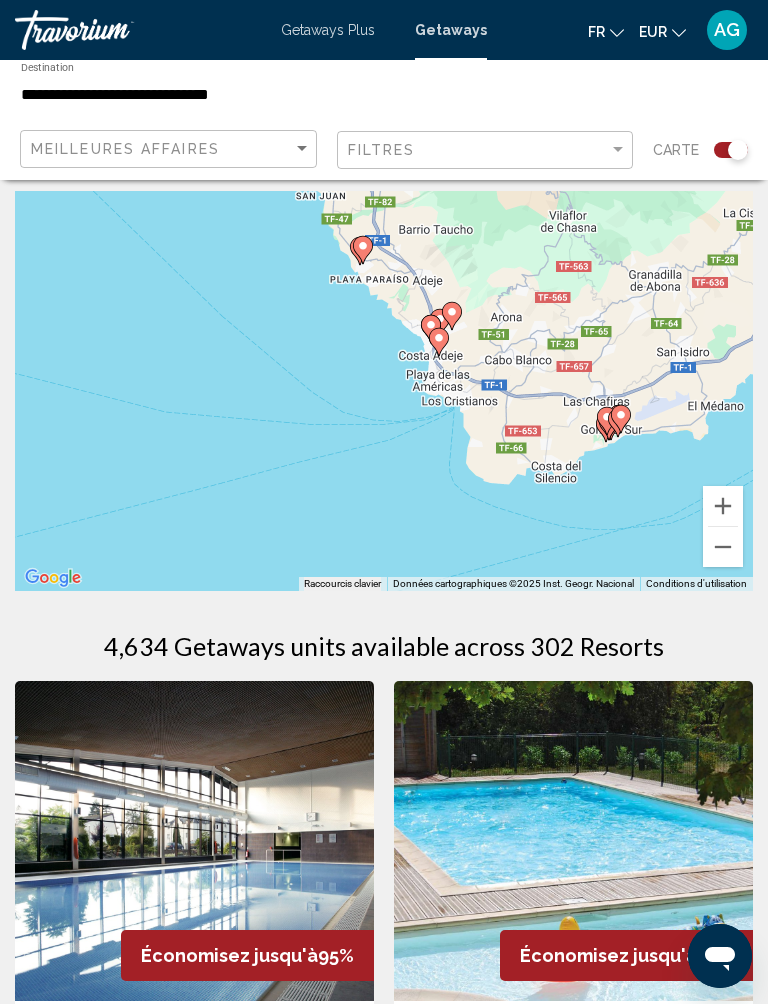click at bounding box center [723, 506] 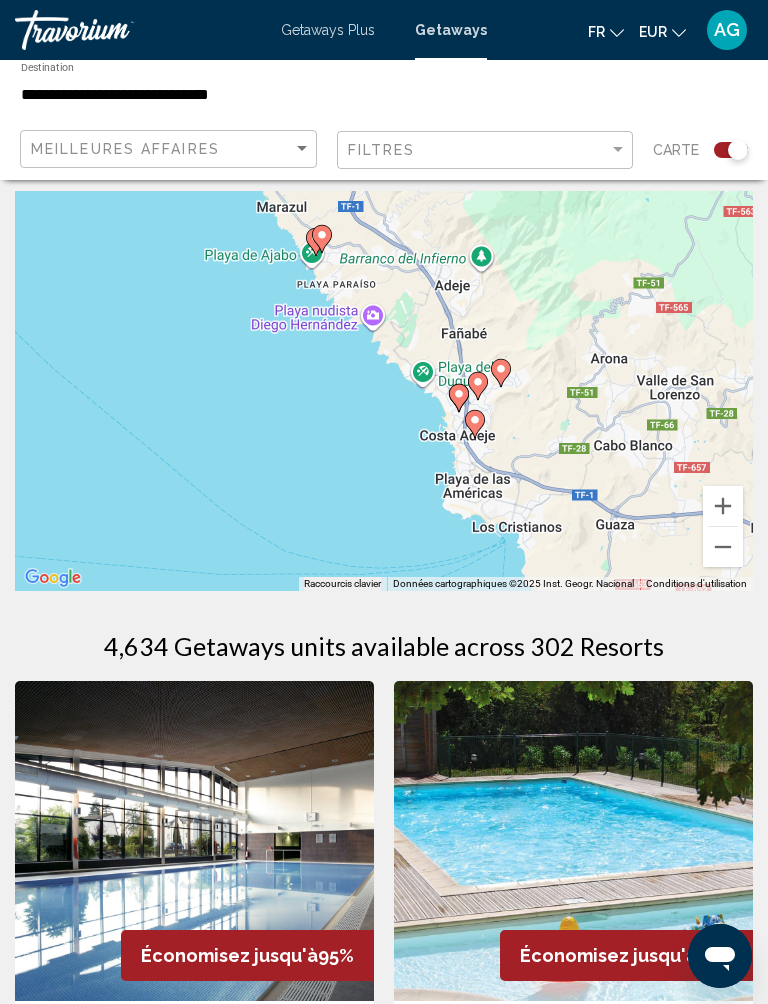 click at bounding box center (723, 506) 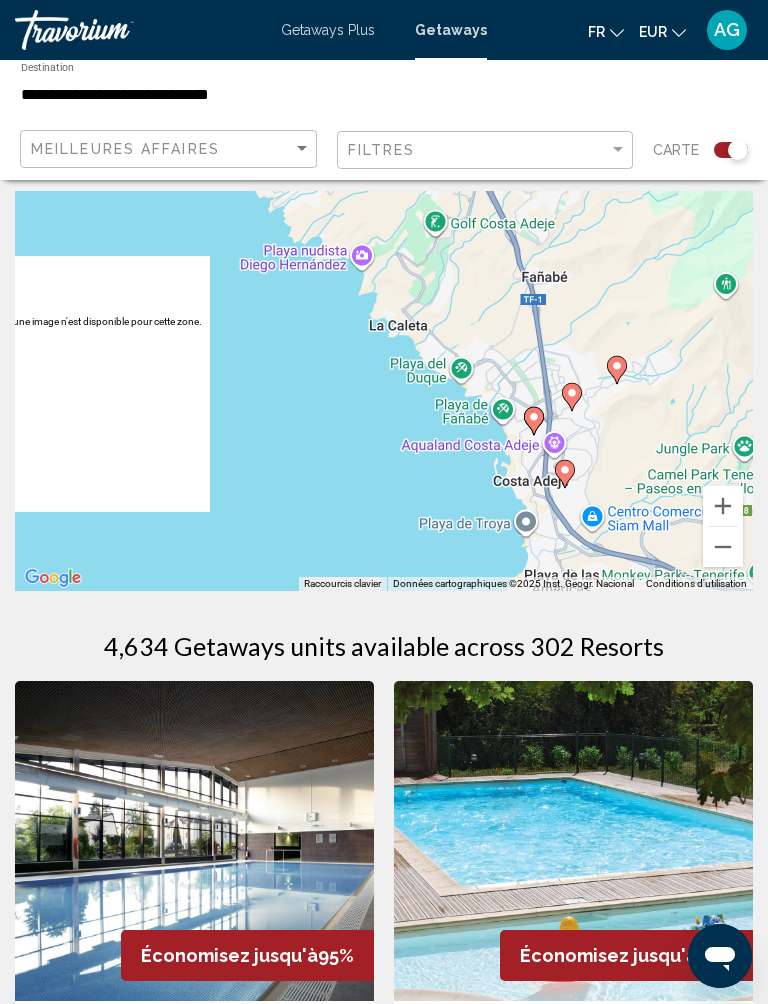 click at bounding box center (723, 506) 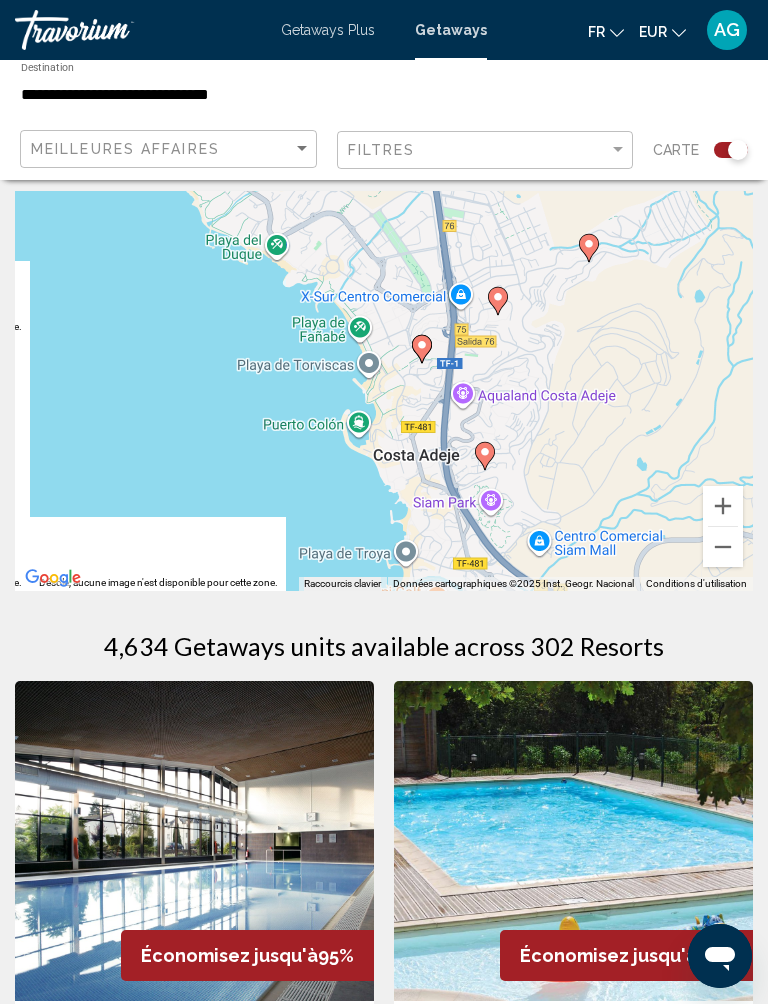 click at bounding box center (723, 506) 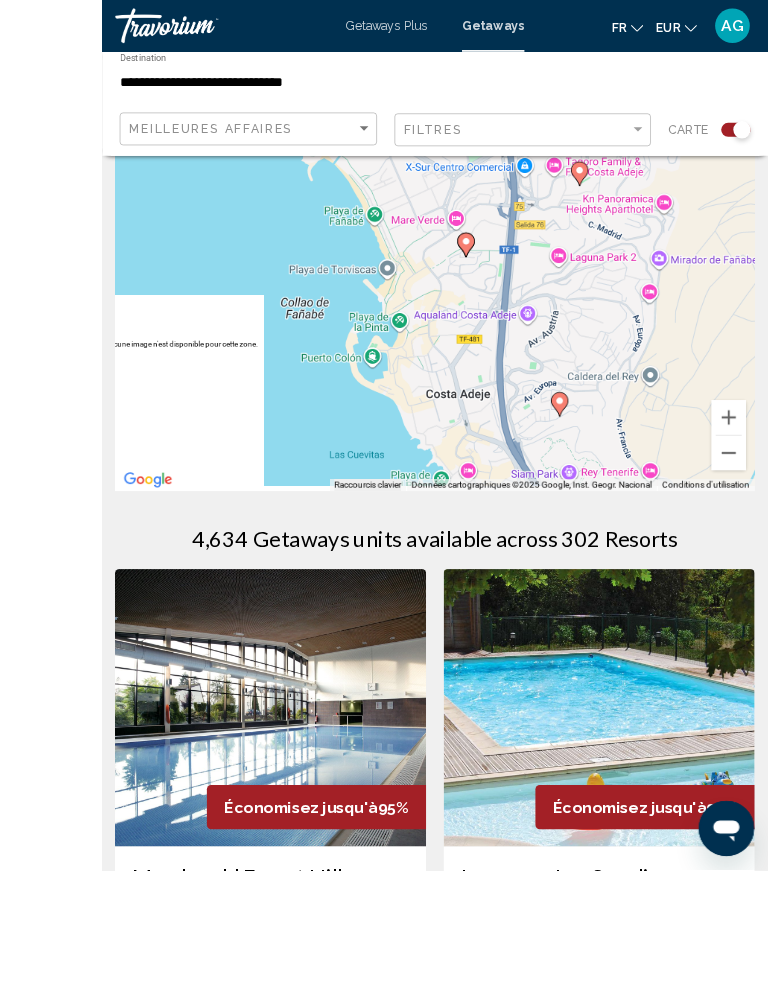 scroll, scrollTop: 132, scrollLeft: 0, axis: vertical 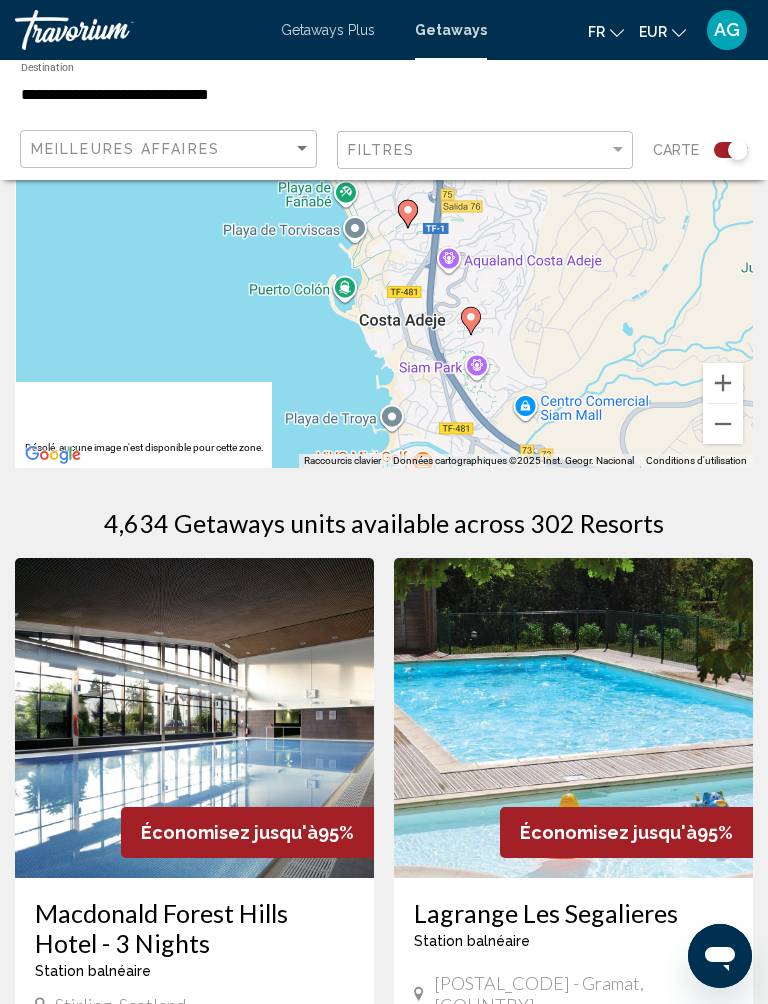 click on "Pour activer le glissement avec le clavier, appuyez sur Alt+Entrée. Une fois ce mode activé, utilisez les touches fléchées pour déplacer le repère. Pour valider le déplacement, appuyez sur Entrée. Pour annuler, appuyez sur Échap." at bounding box center (384, 268) 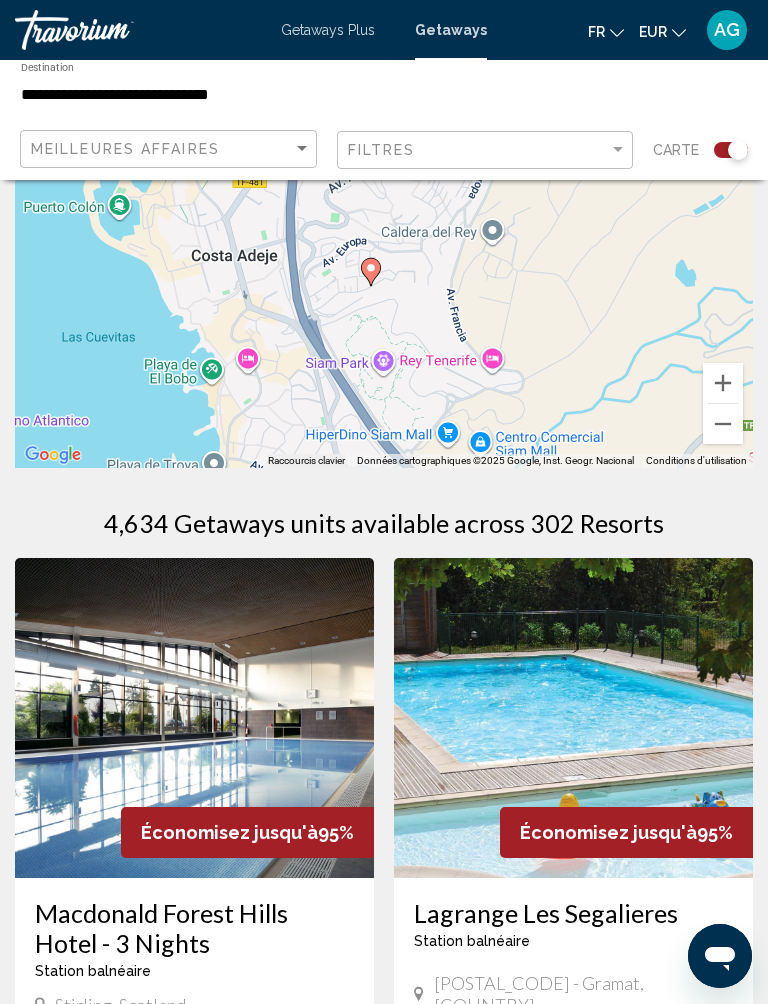 click at bounding box center (723, 383) 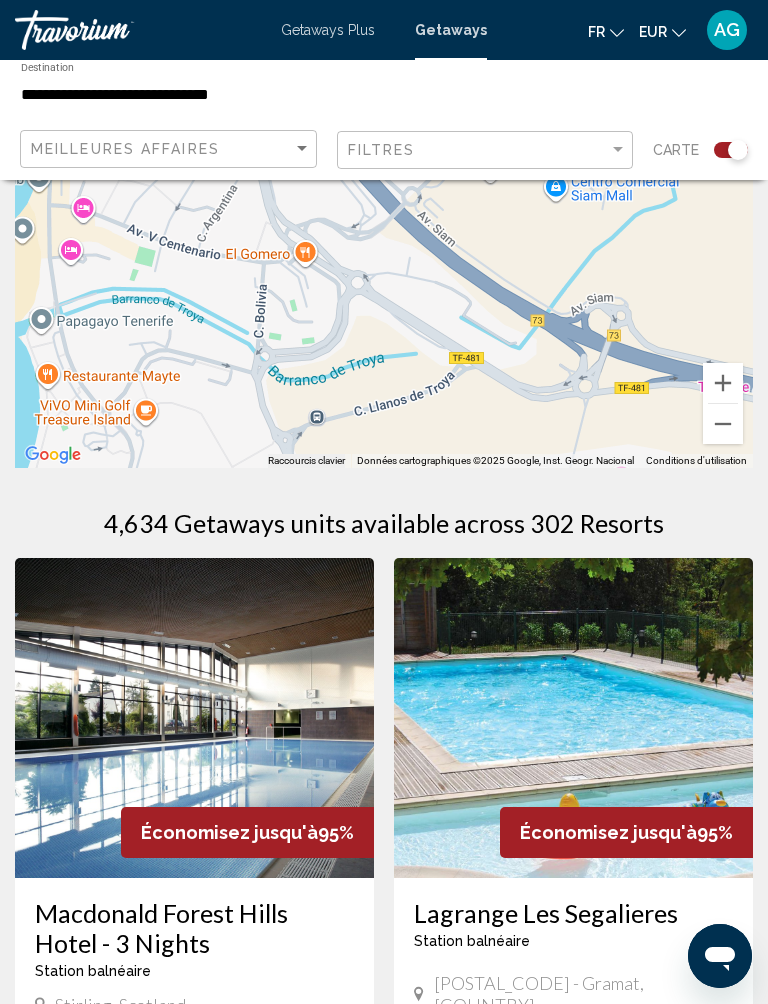 click at bounding box center [723, 424] 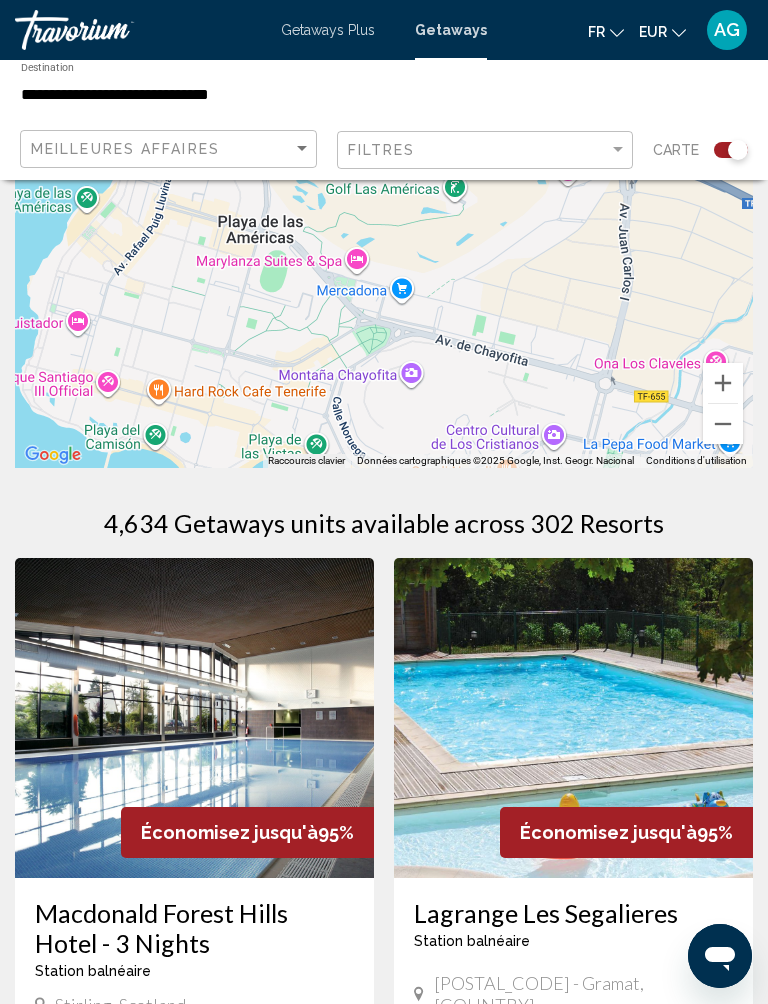 click at bounding box center [384, 268] 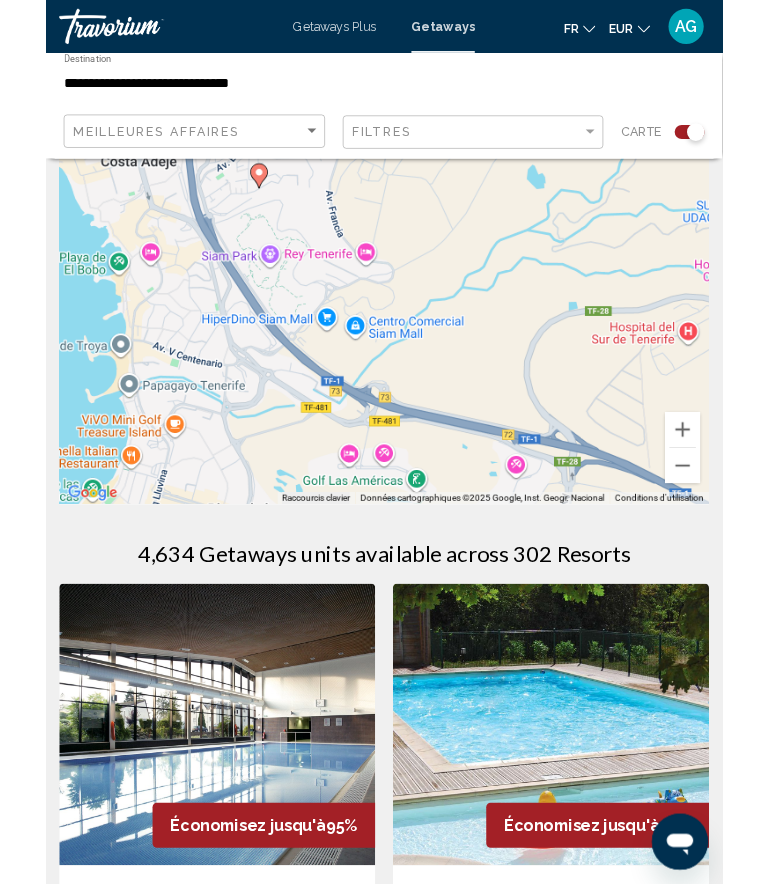 scroll, scrollTop: 0, scrollLeft: 0, axis: both 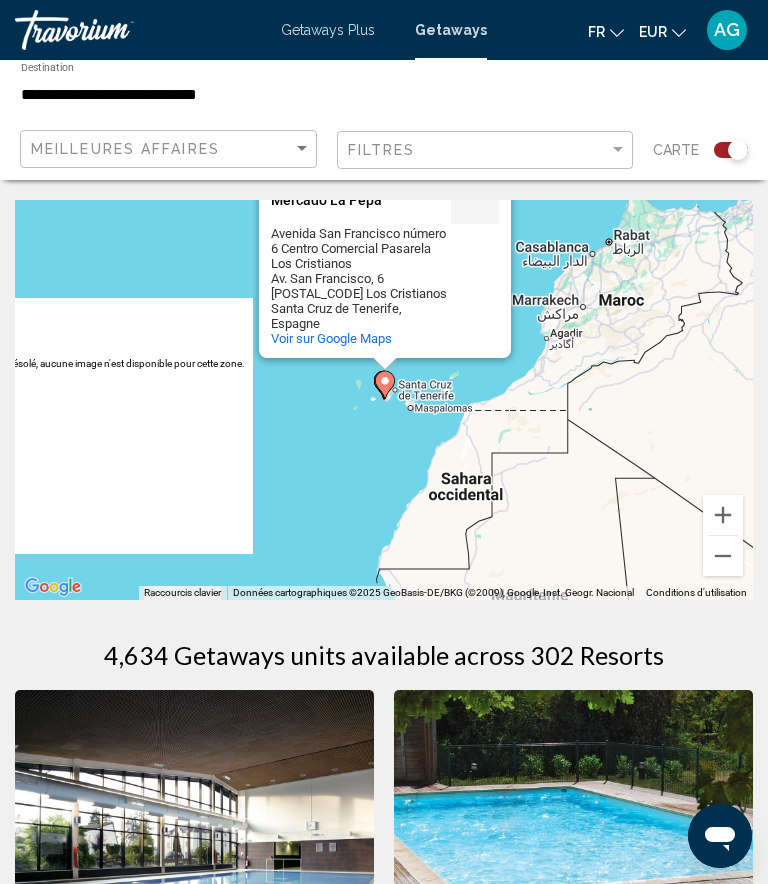 click 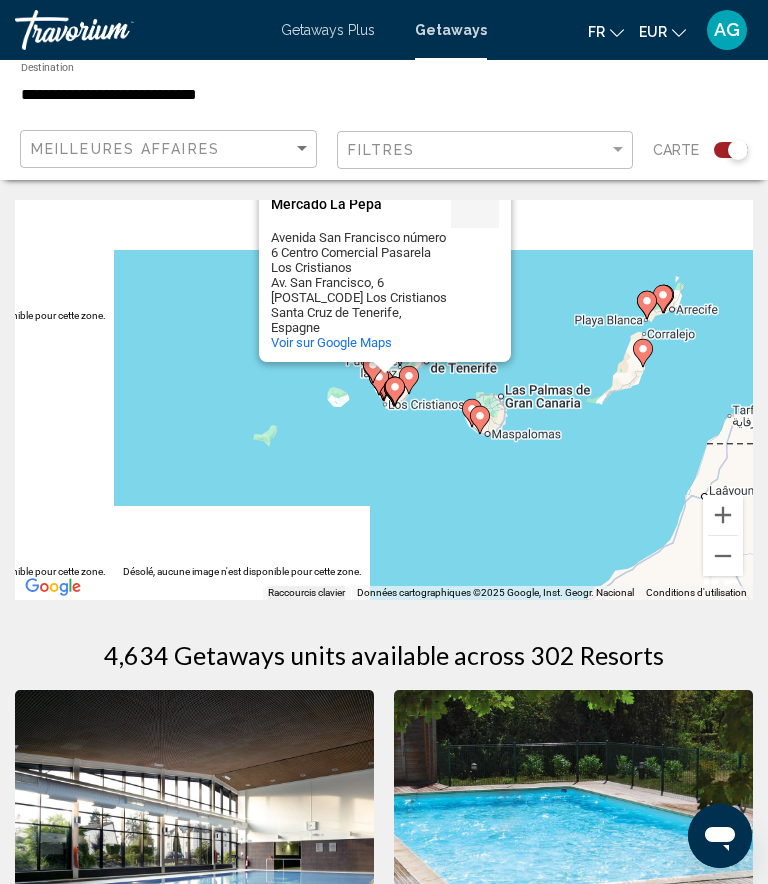 click at bounding box center [723, 515] 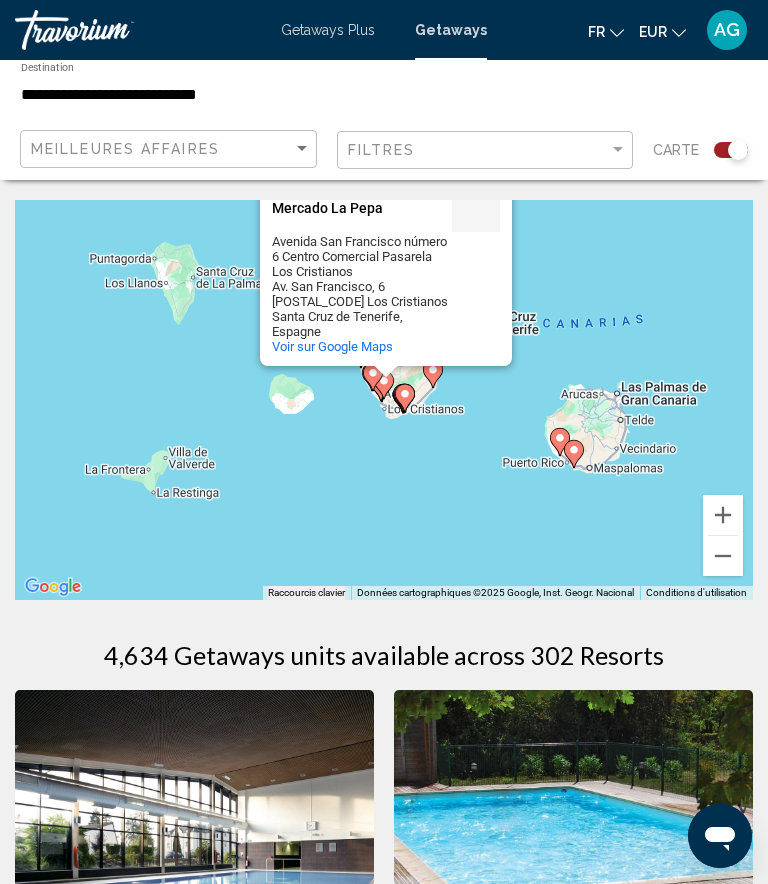 click at bounding box center (723, 515) 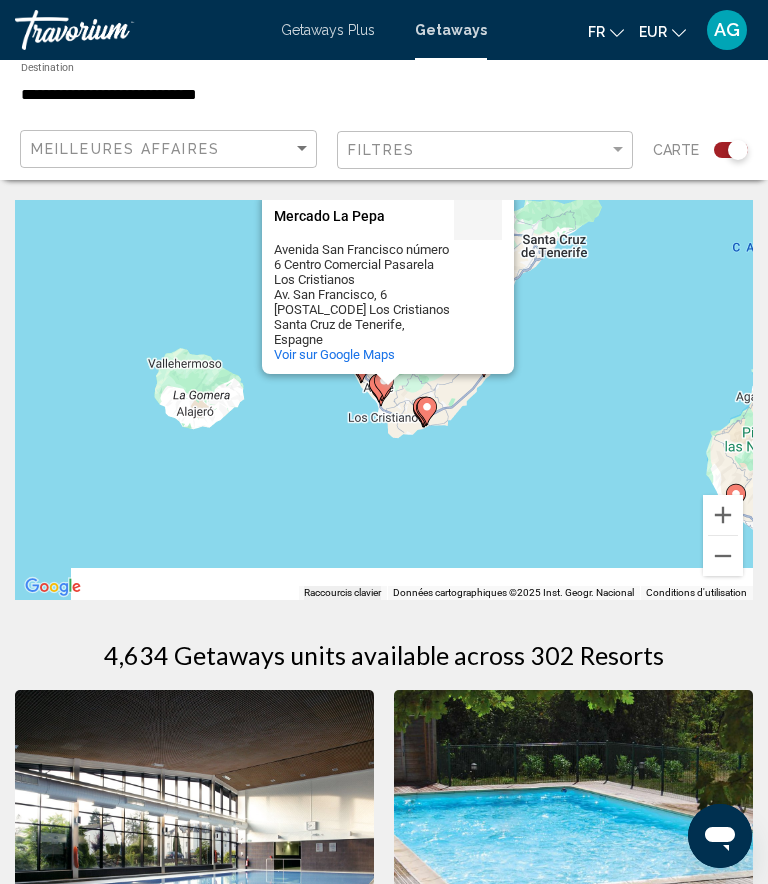 click at bounding box center [723, 515] 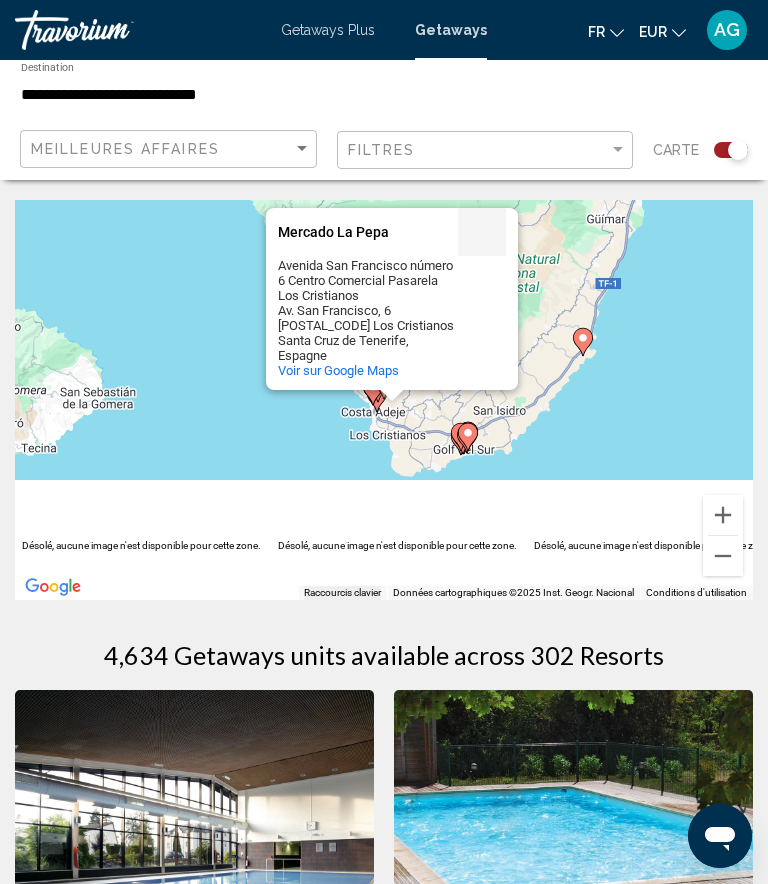 click at bounding box center (723, 515) 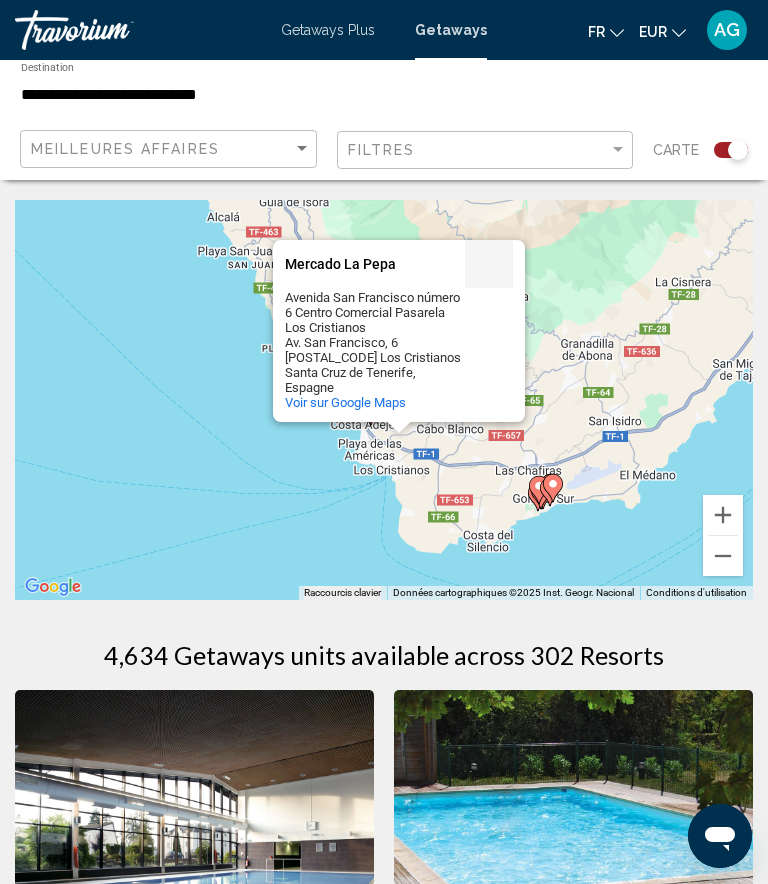 click at bounding box center (723, 515) 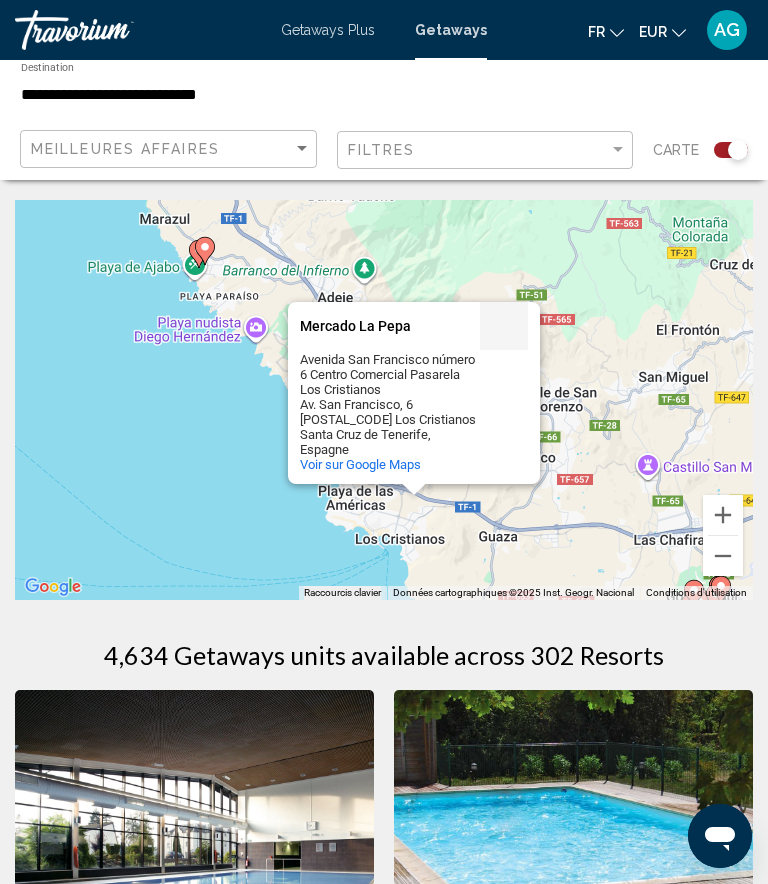 click at bounding box center (723, 515) 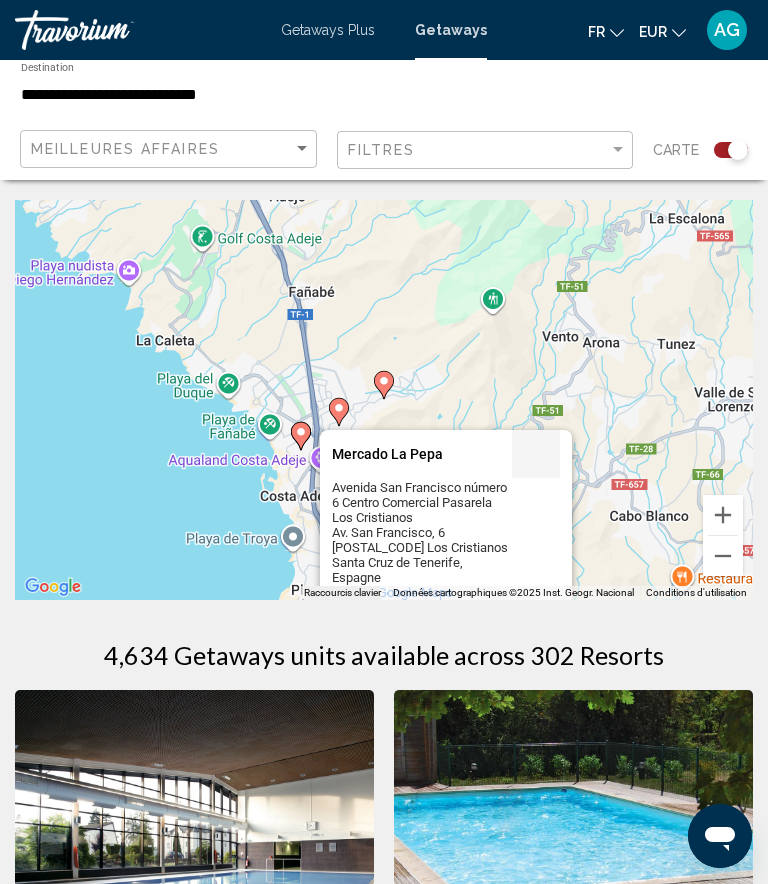 click at bounding box center (723, 515) 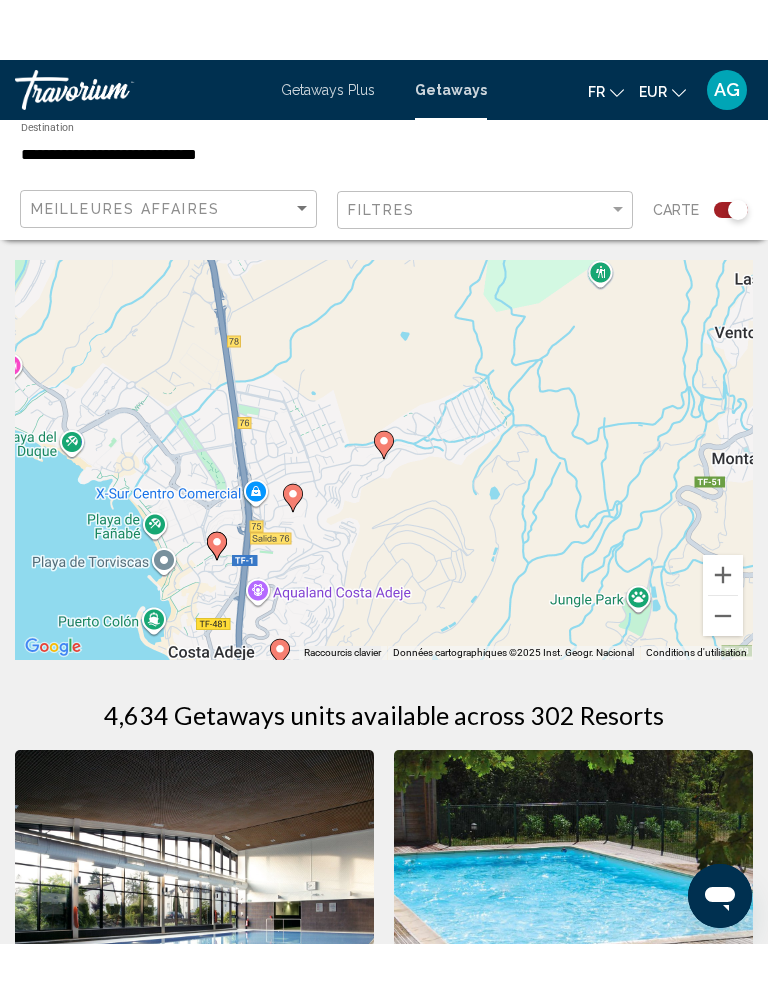 scroll, scrollTop: 62, scrollLeft: 0, axis: vertical 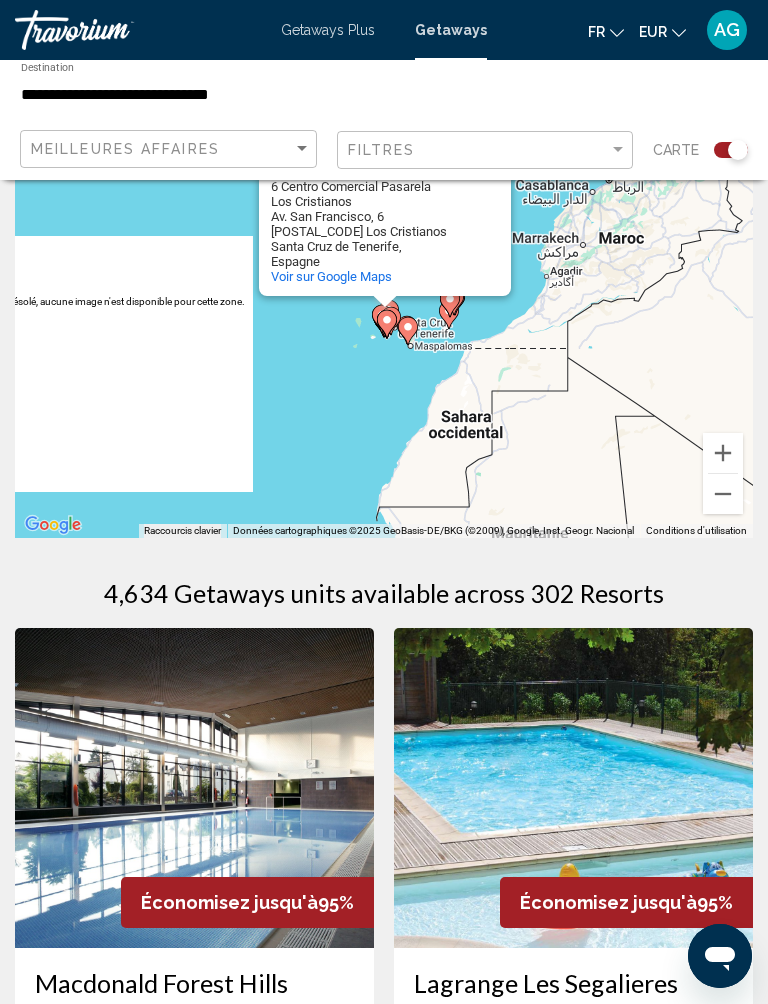 click on "Pour activer le glissement avec le clavier, appuyez sur Alt+Entrée. Une fois ce mode activé, utilisez les touches fléchées pour déplacer le repère. Pour valider le déplacement, appuyez sur Entrée. Pour annuler, appuyez sur Échap.     Mercado La Pepa                     Mercado La Pepa                 Avenida San Francisco número 6 Centro Comercial Pasarela Los Cristianos Av. San Francisco, 6 [POSTAL_CODE] Los Cristianos Santa Cruz de Tenerife, [STATE]             Voir sur Google Maps" at bounding box center [384, 338] 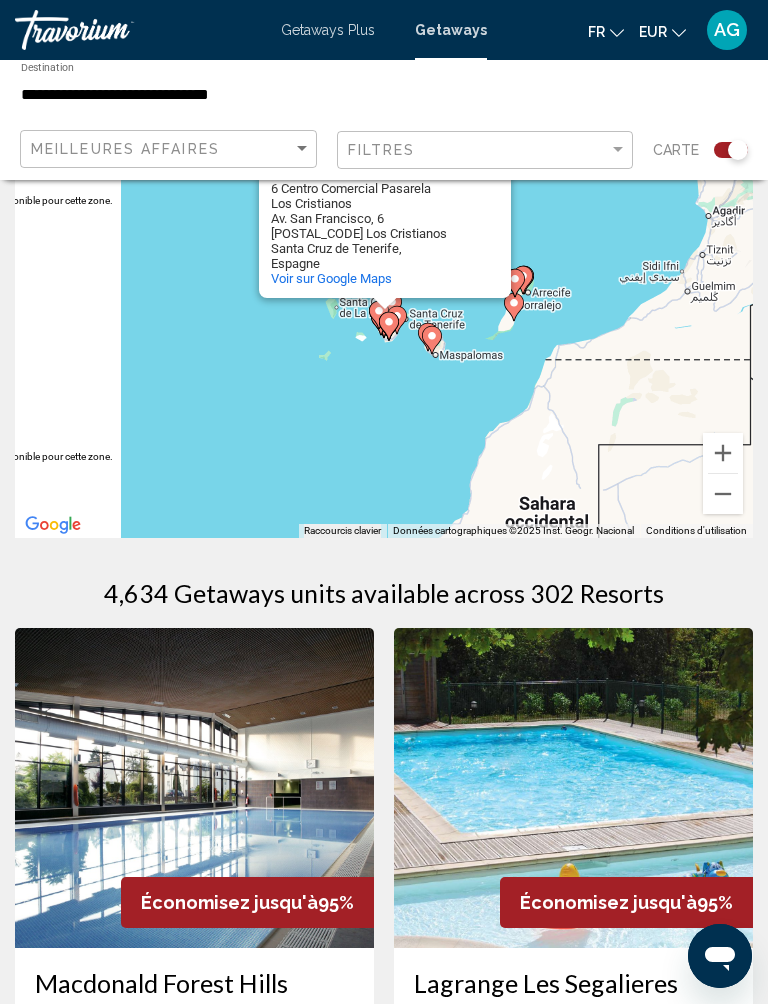 click at bounding box center (723, 453) 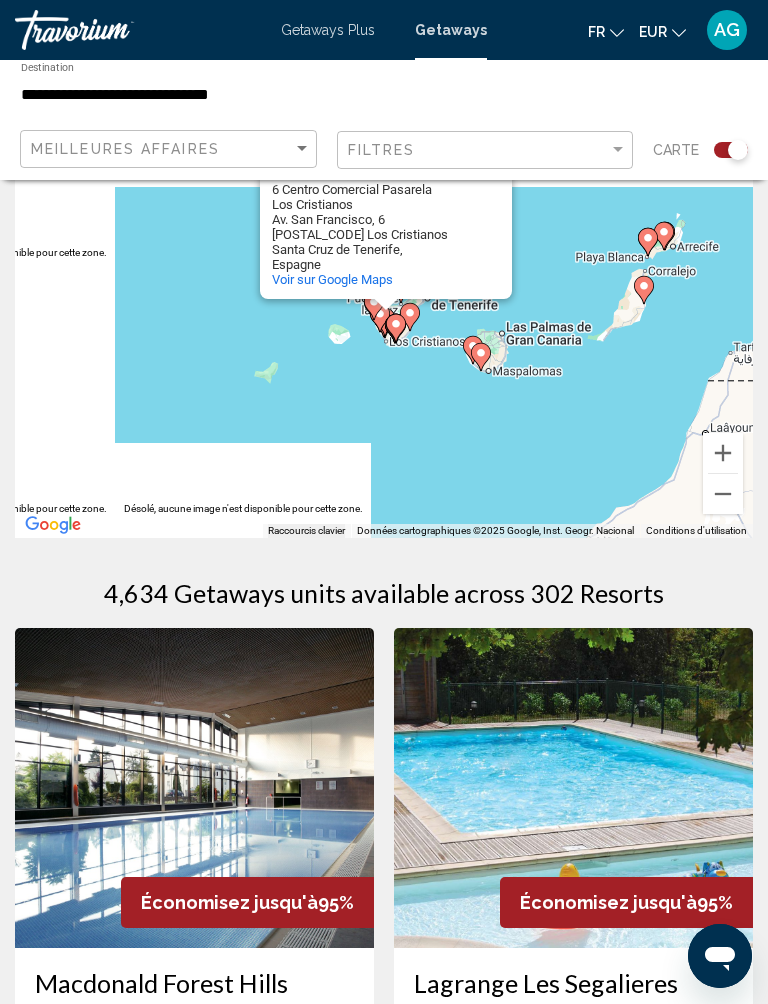 click at bounding box center (723, 453) 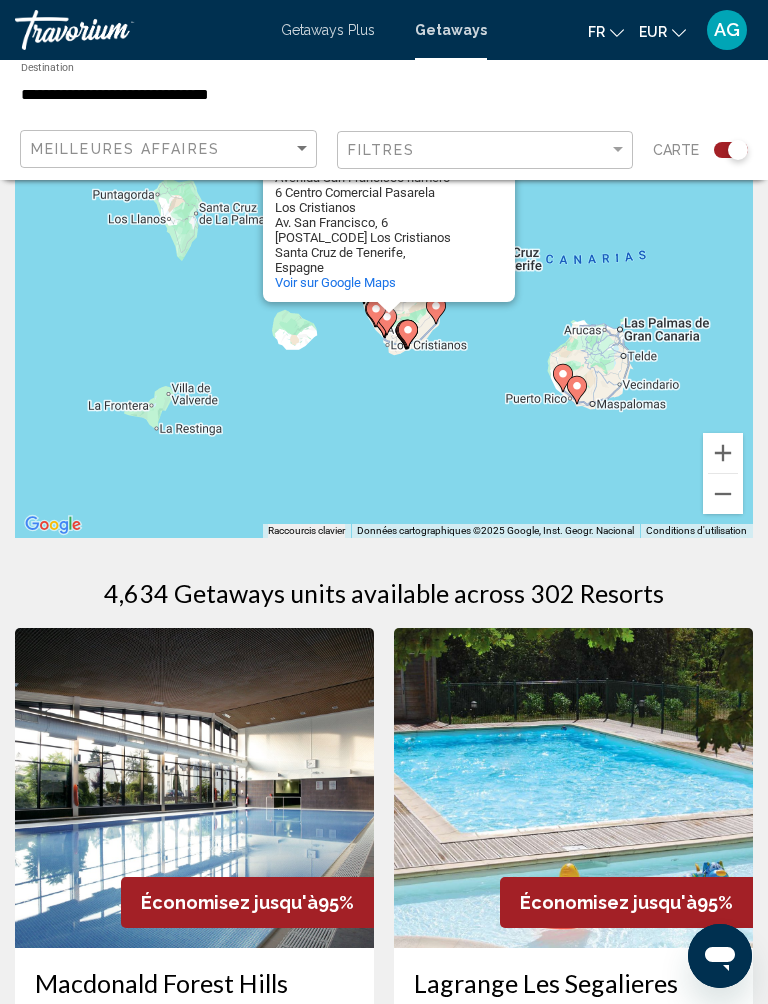 click at bounding box center (723, 453) 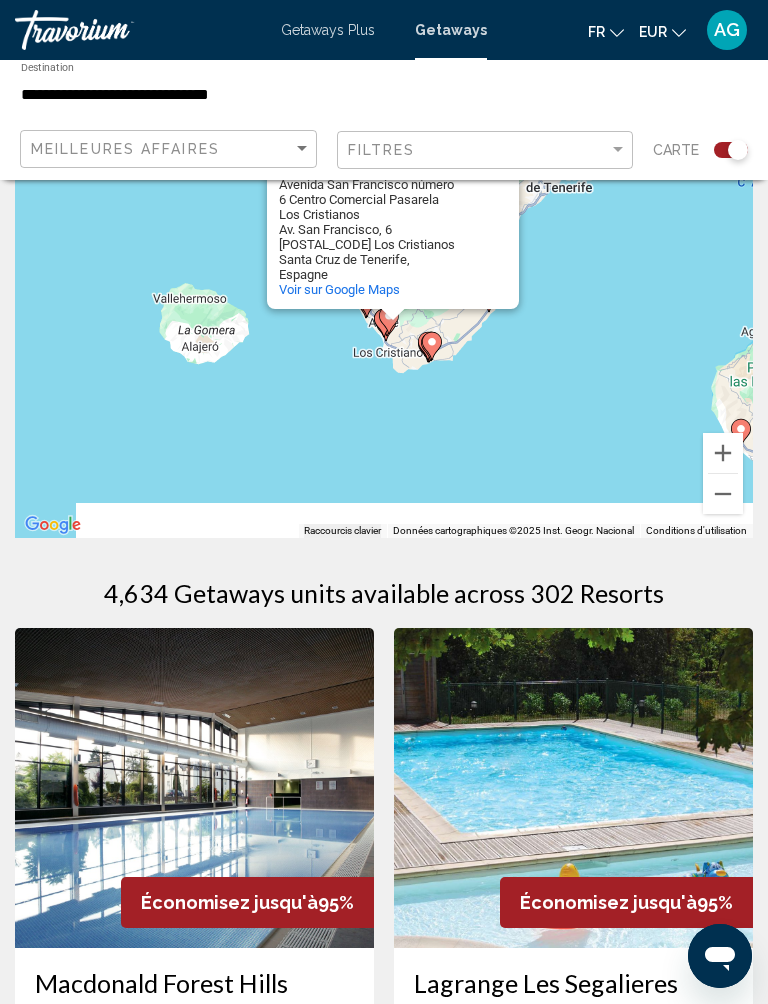 click at bounding box center (723, 453) 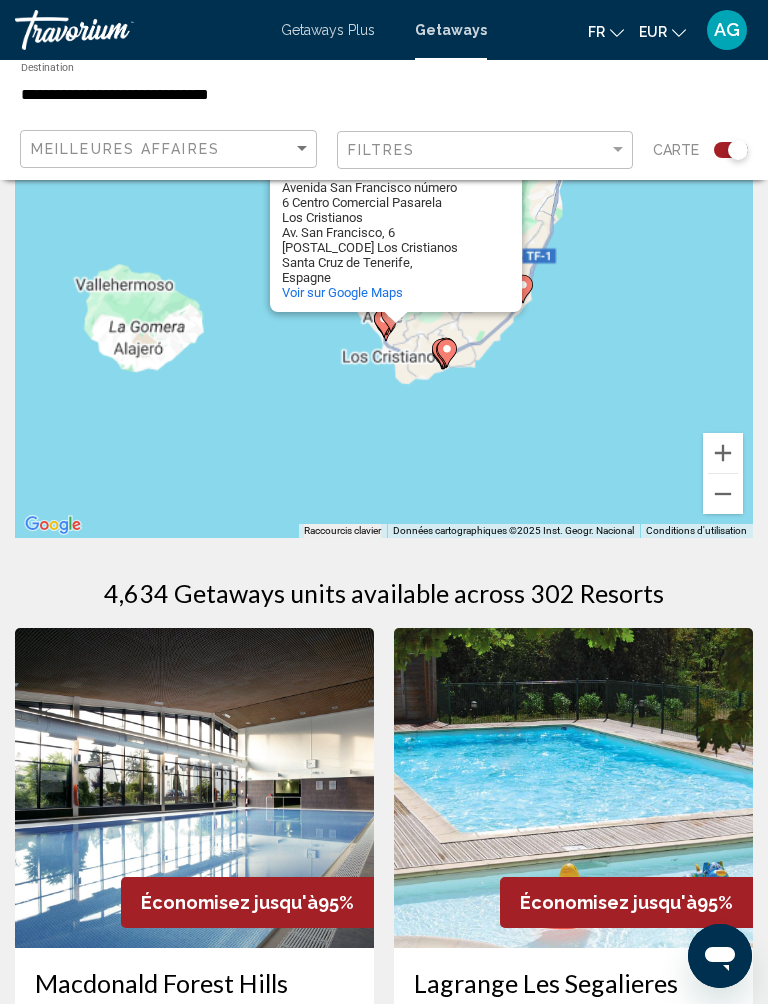 click at bounding box center [723, 453] 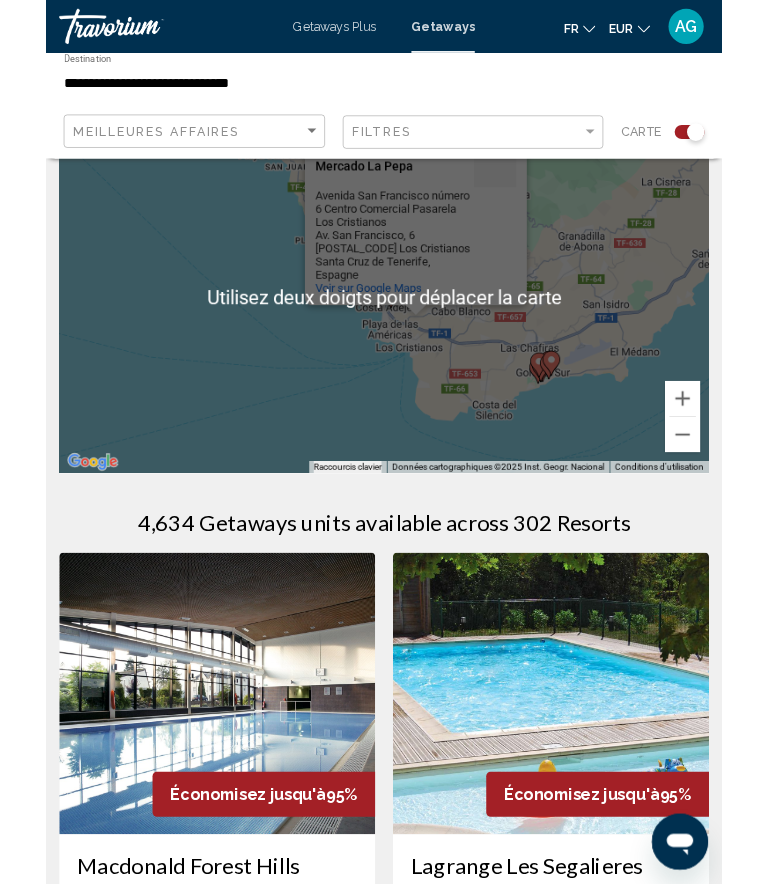 scroll, scrollTop: 0, scrollLeft: 0, axis: both 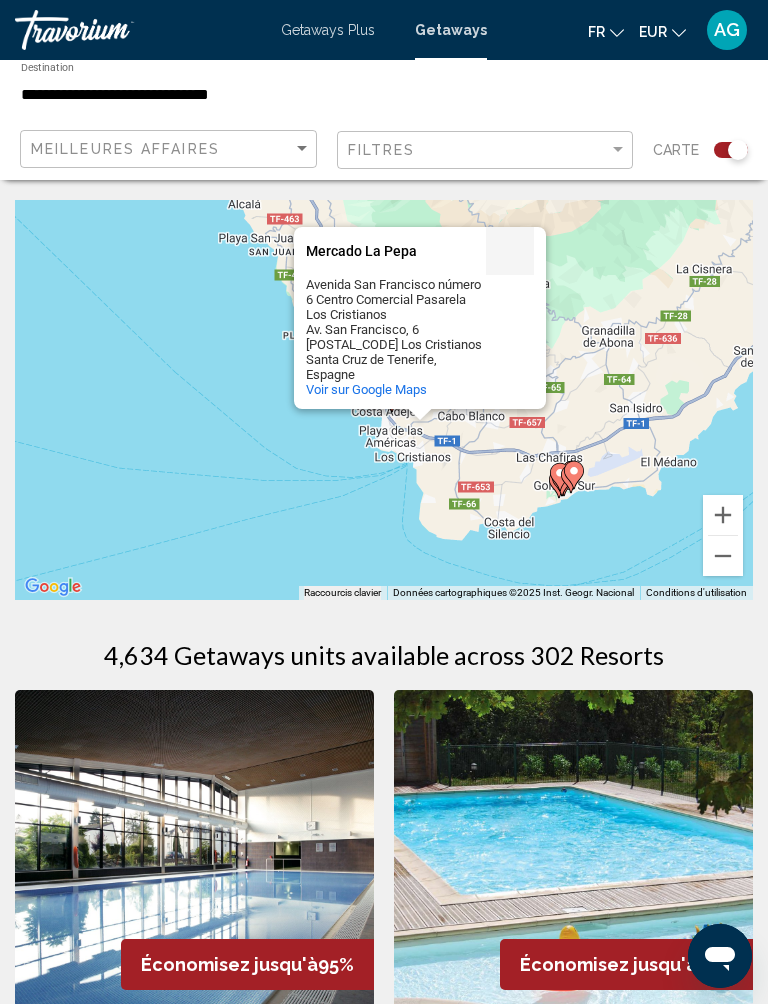 click on "Pour activer le glissement avec le clavier, appuyez sur Alt+Entrée. Une fois ce mode activé, utilisez les touches fléchées pour déplacer le repère. Pour valider le déplacement, appuyez sur Entrée. Pour annuler, appuyez sur Échap.     Mercado La Pepa                     Mercado La Pepa                 Avenida San Francisco número 6 Centro Comercial Pasarela Los Cristianos Av. San Francisco, 6 [POSTAL_CODE] Los Cristianos Santa Cruz de Tenerife, [STATE]             Voir sur Google Maps" at bounding box center [384, 400] 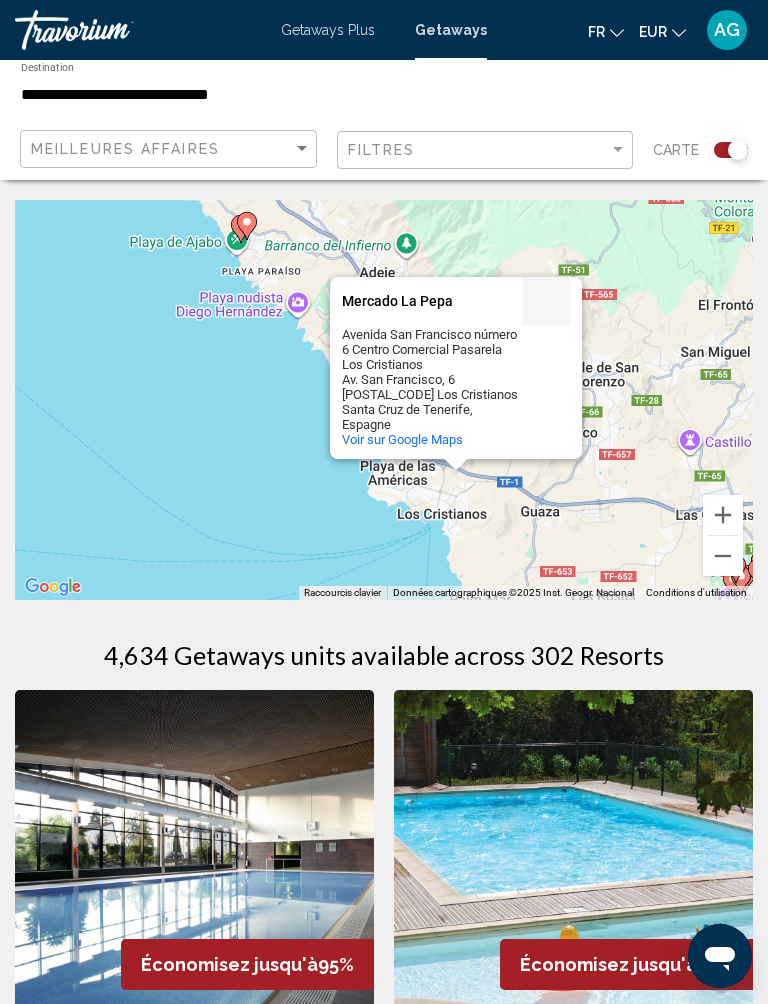 click on "Pour activer le glissement avec le clavier, appuyez sur Alt+Entrée. Une fois ce mode activé, utilisez les touches fléchées pour déplacer le repère. Pour valider le déplacement, appuyez sur Entrée. Pour annuler, appuyez sur Échap.     Mercado La Pepa                     Mercado La Pepa                 Avenida San Francisco número 6 Centro Comercial Pasarela Los Cristianos Av. San Francisco, 6 [POSTAL_CODE] Los Cristianos Santa Cruz de Tenerife, [STATE]             Voir sur Google Maps" at bounding box center [384, 400] 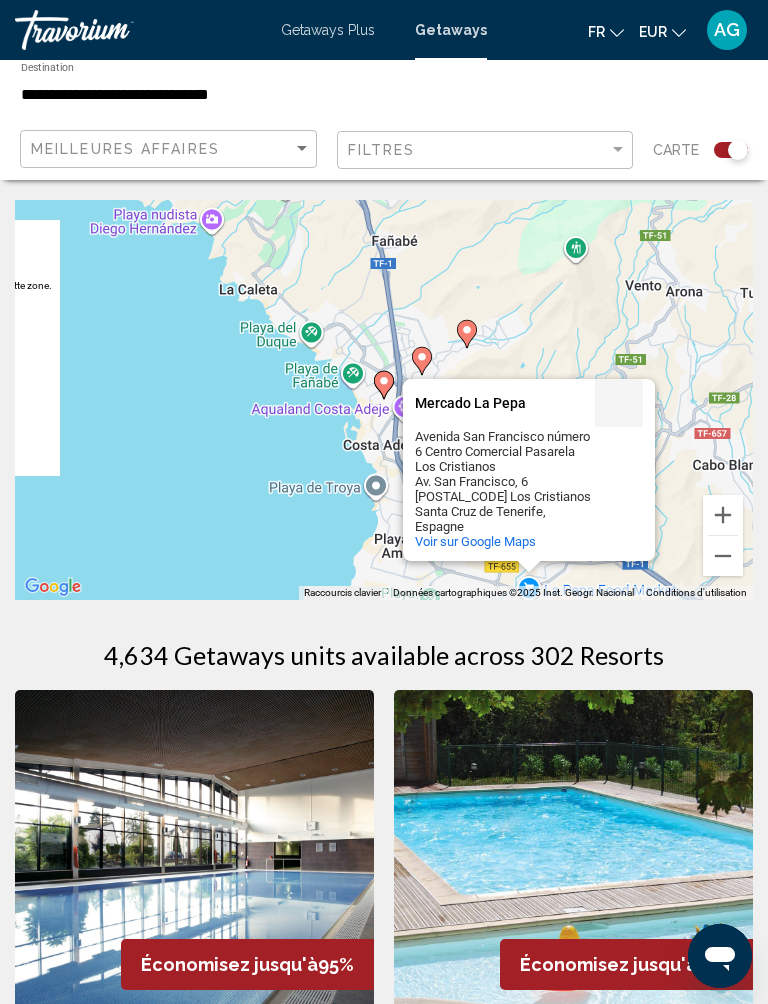 click at bounding box center [723, 515] 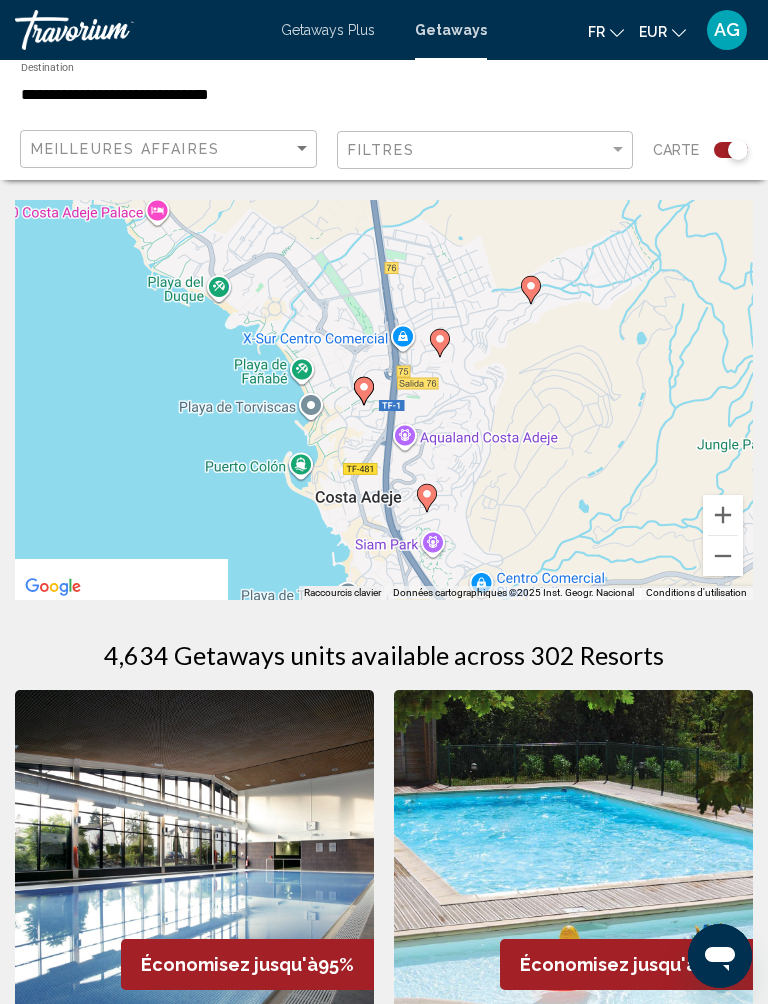click at bounding box center (723, 515) 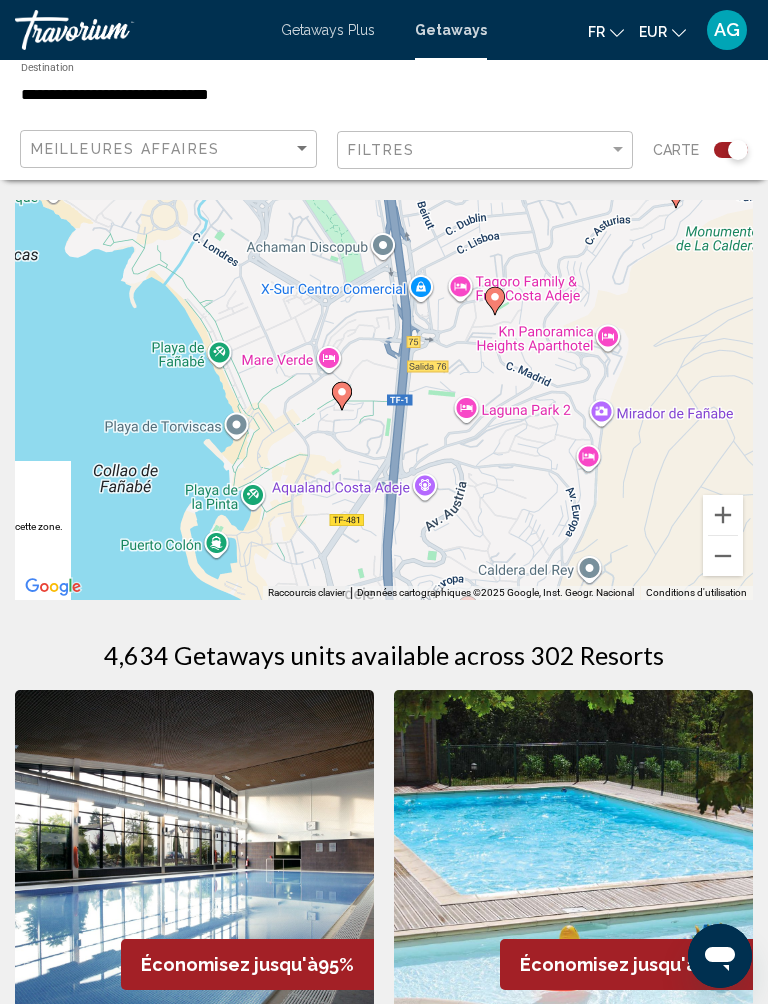 click at bounding box center (723, 515) 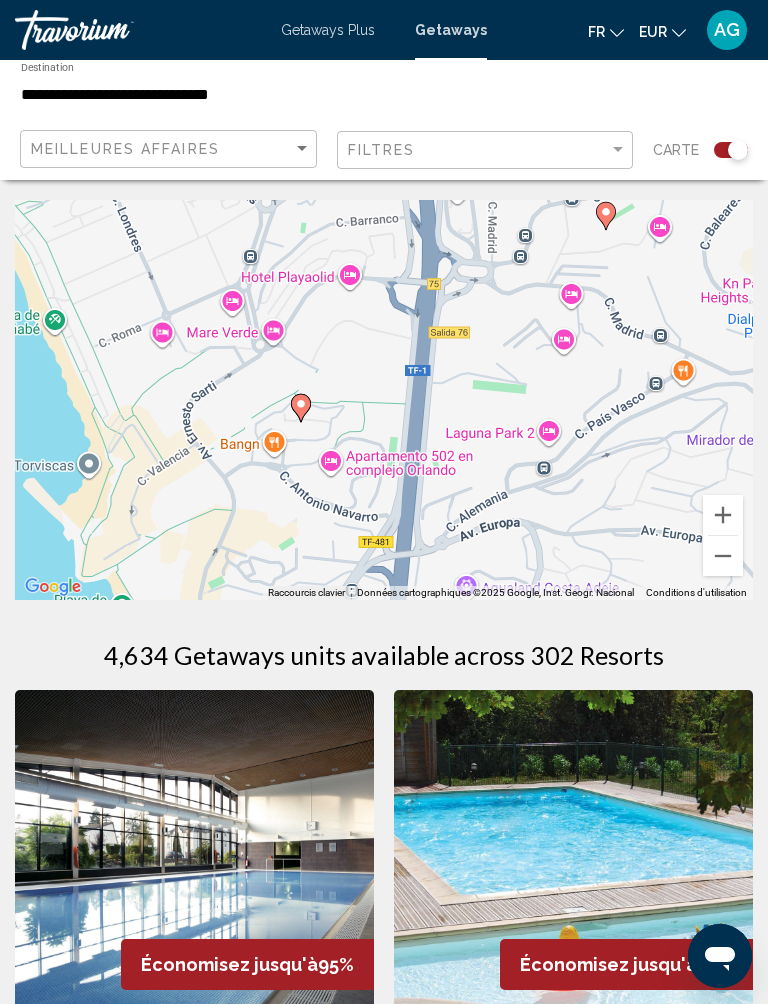 click at bounding box center [723, 515] 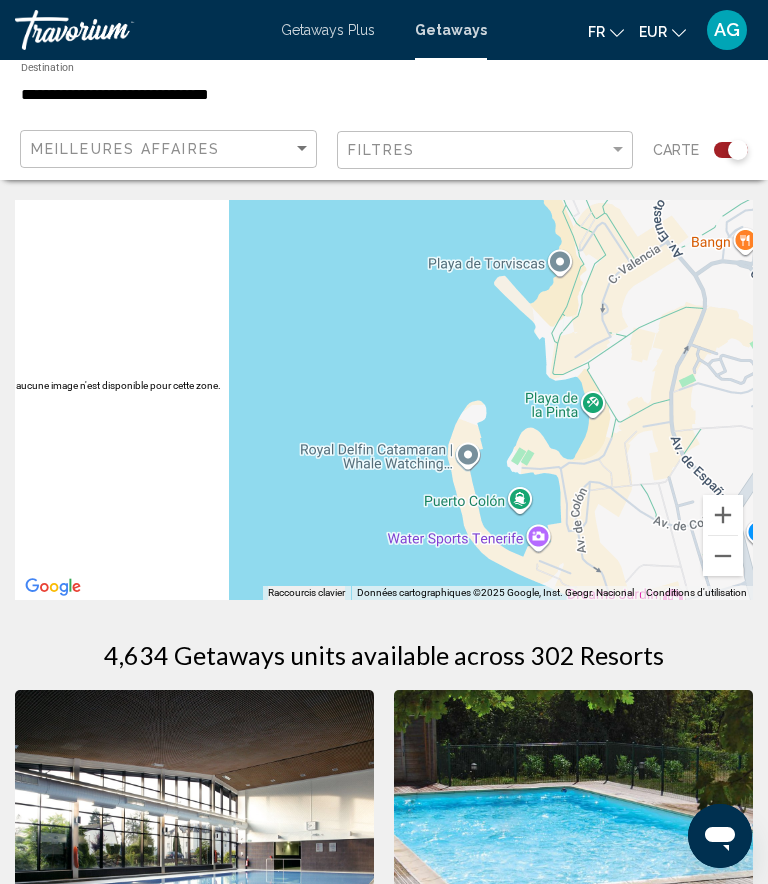 click at bounding box center [723, 556] 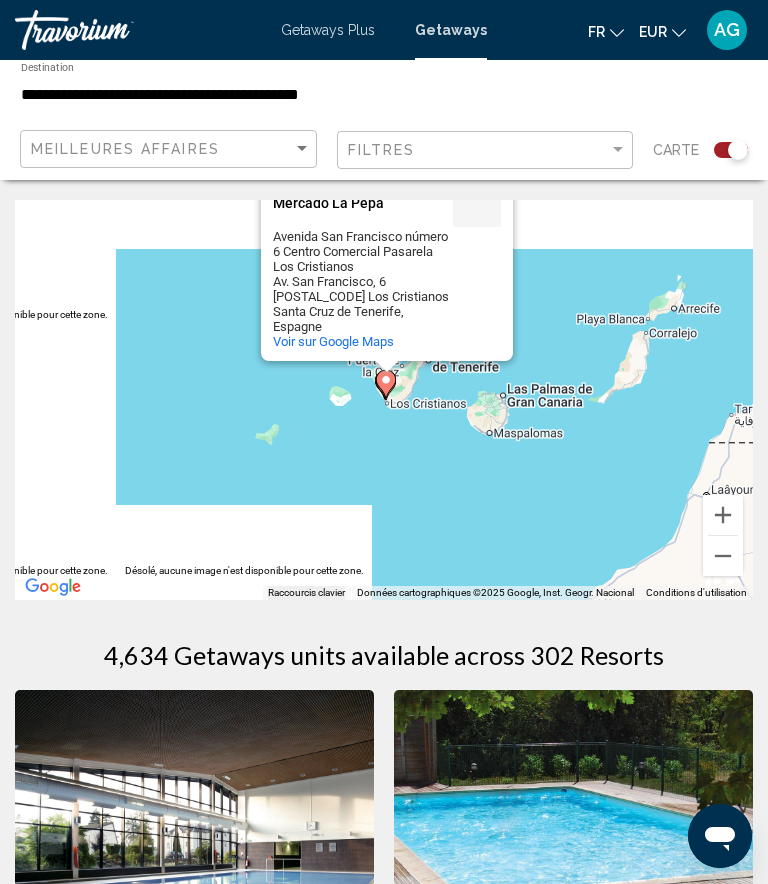 click at bounding box center (723, 515) 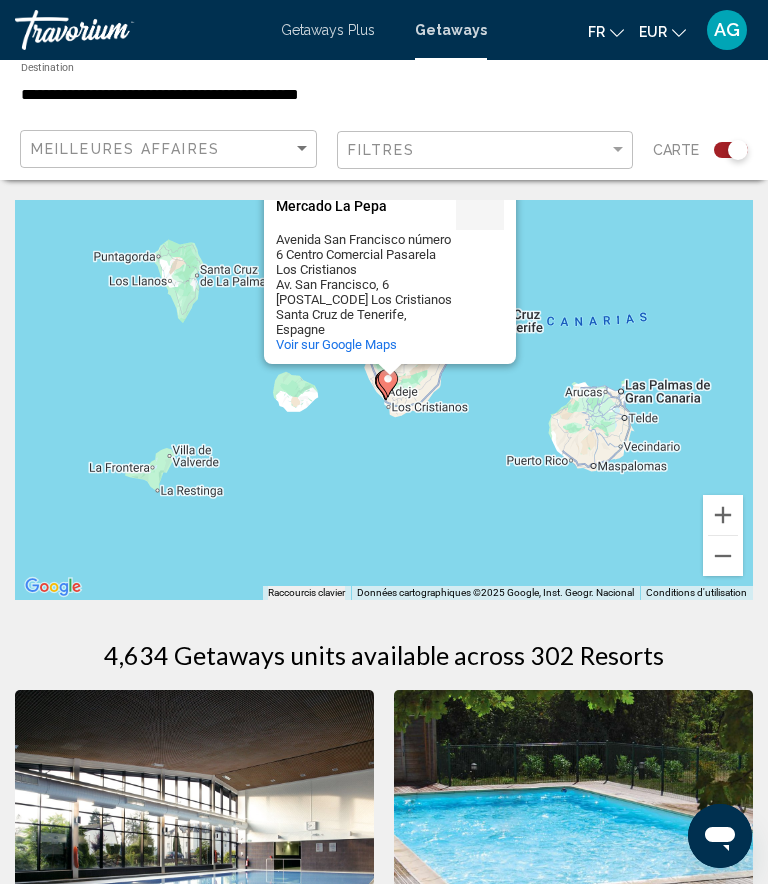 click at bounding box center (723, 515) 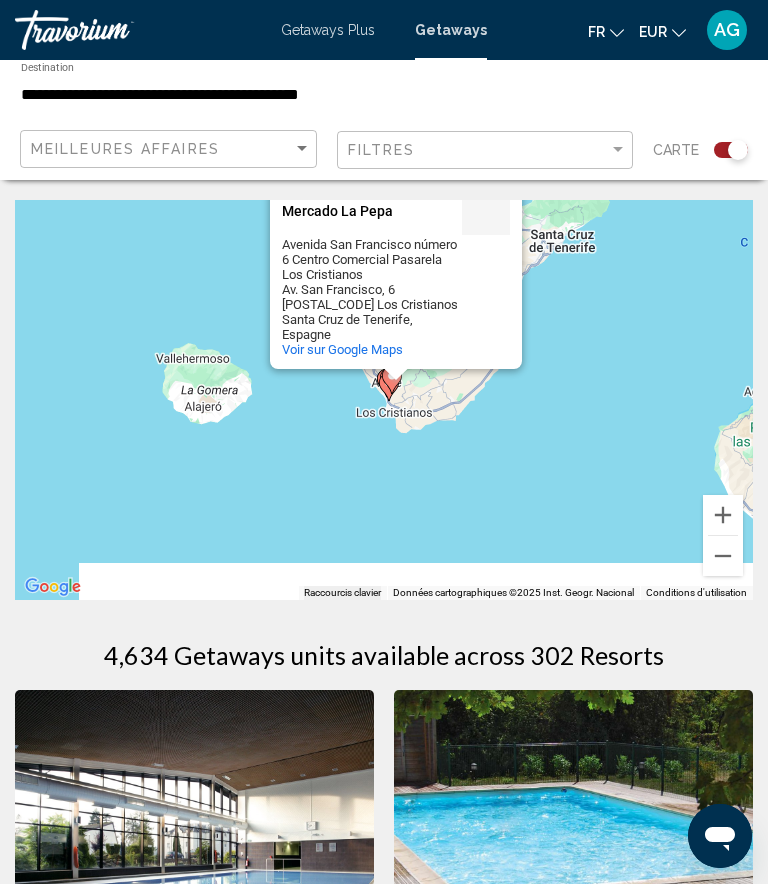 click at bounding box center (723, 515) 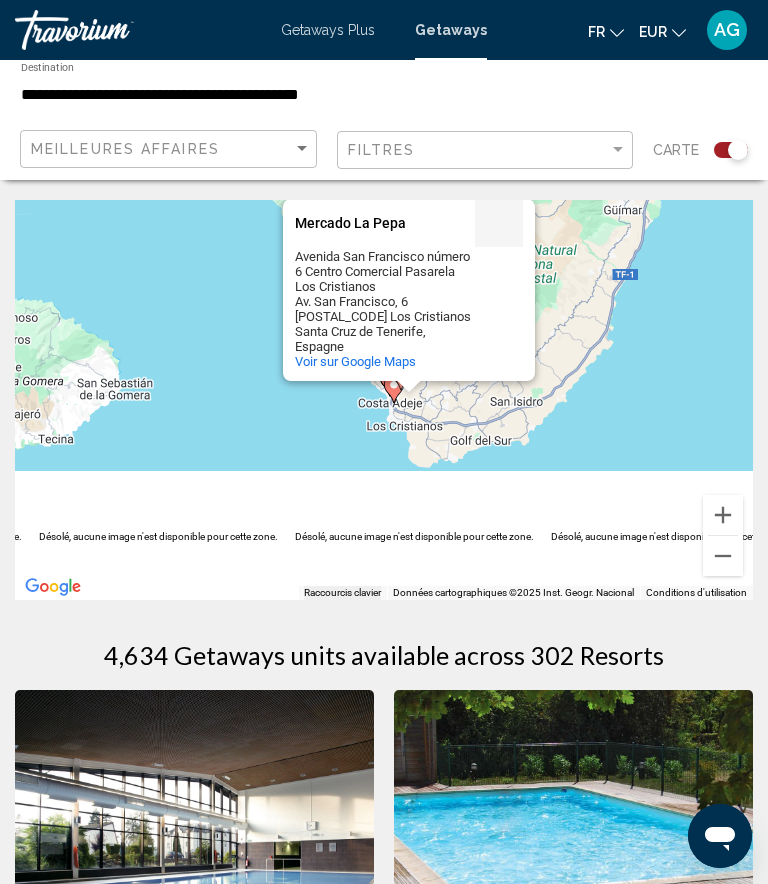 click at bounding box center [723, 515] 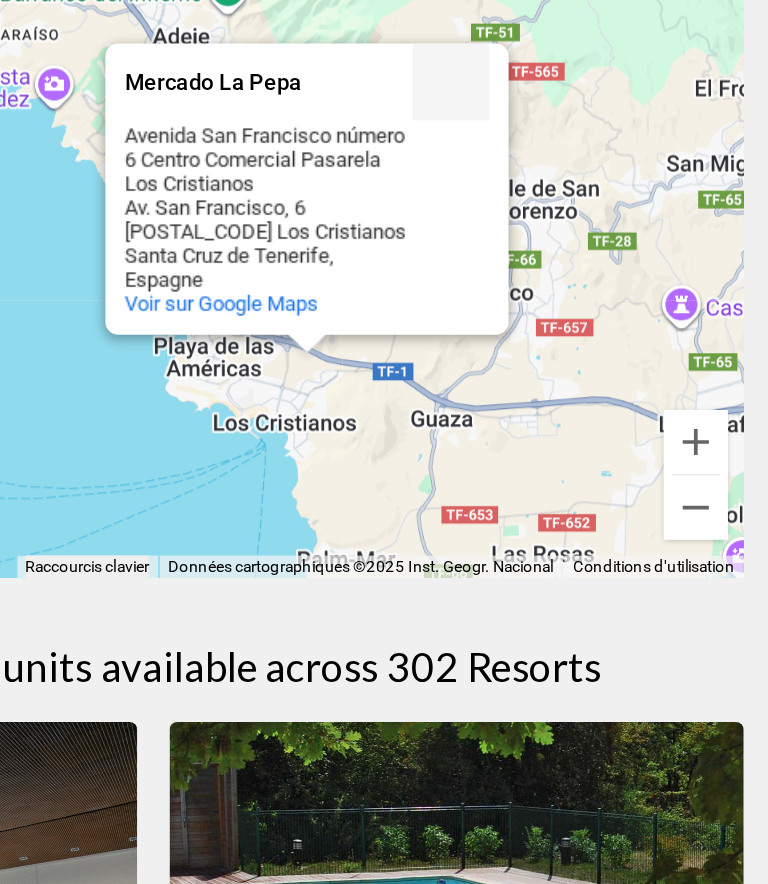 scroll, scrollTop: 74, scrollLeft: 0, axis: vertical 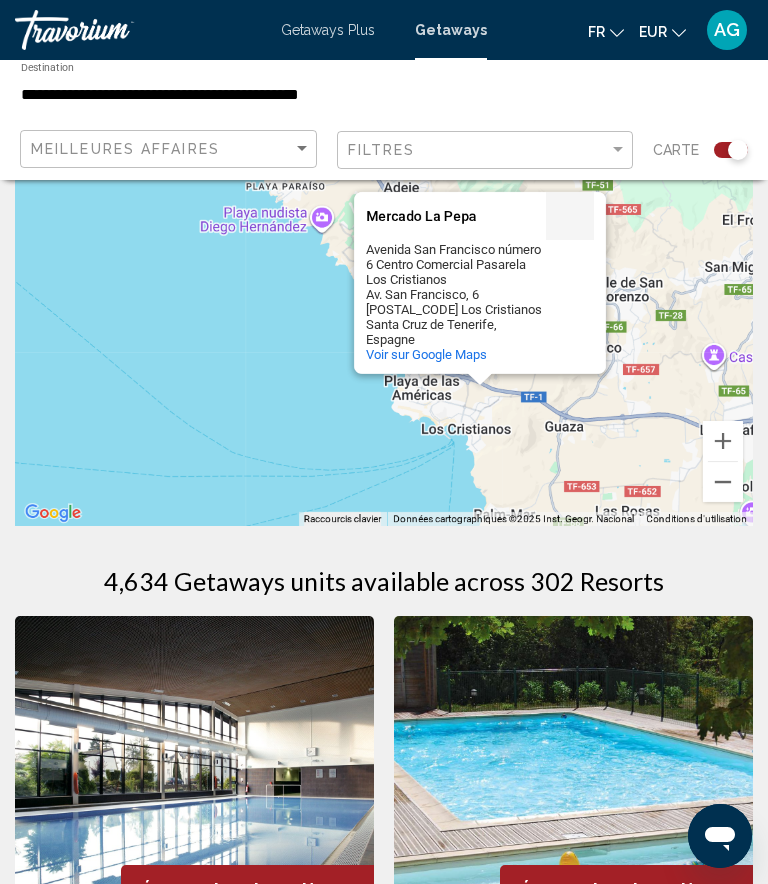 click at bounding box center [723, 441] 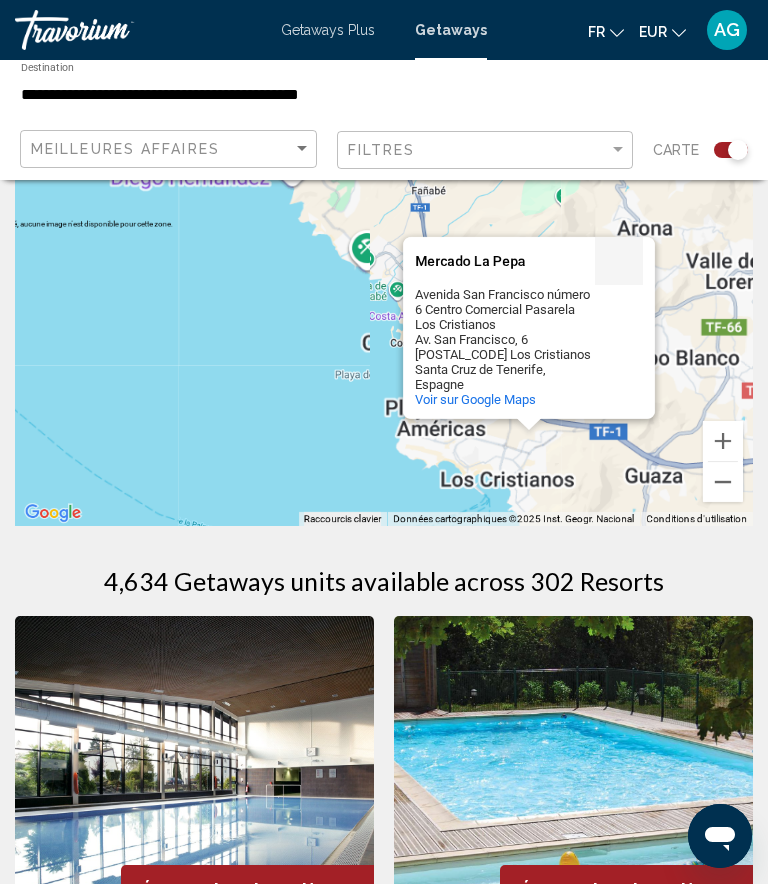 click on "Pour activer le glissement avec le clavier, appuyez sur Alt+Entrée. Une fois ce mode activé, utilisez les touches fléchées pour déplacer le repère. Pour valider le déplacement, appuyez sur Entrée. Pour annuler, appuyez sur Échap.     Mercado La Pepa                     Mercado La Pepa                 Avenida San Francisco número 6 Centro Comercial Pasarela Los Cristianos Av. San Francisco, 6 [POSTAL_CODE] Los Cristianos Santa Cruz de Tenerife, [STATE]             Voir sur Google Maps" at bounding box center (384, 326) 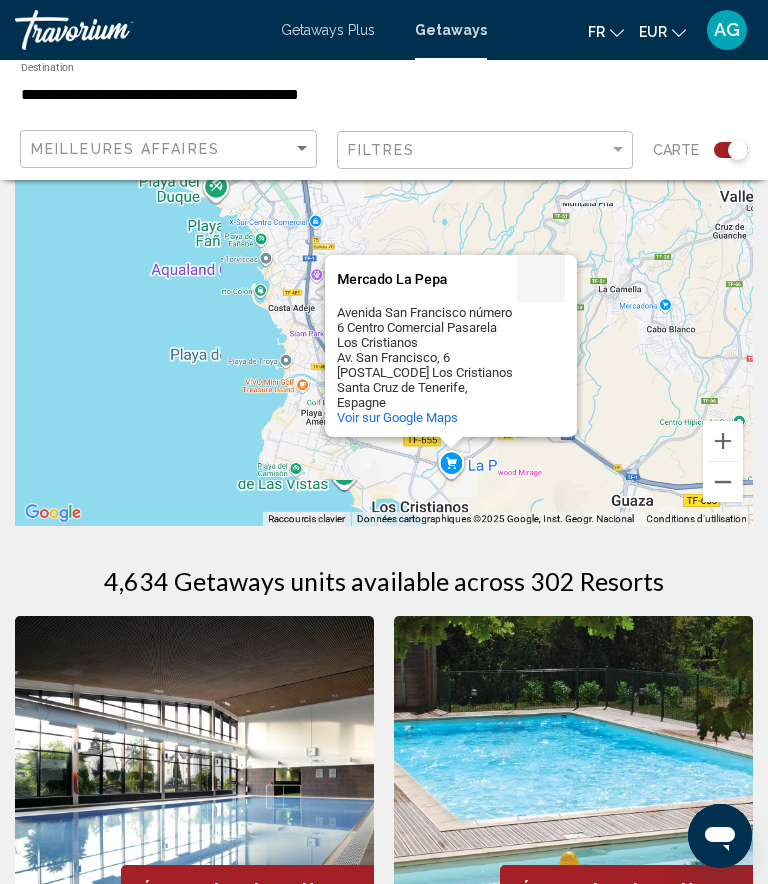 click on "Mercado La Pepa                     Mercado La Pepa                 Avenida San Francisco número 6 Centro Comercial Pasarela Los Cristianos Av. San Francisco, 6 [POSTAL_CODE] Los Cristianos Santa Cruz de Tenerife, [STATE]             Voir sur Google Maps" at bounding box center [384, 326] 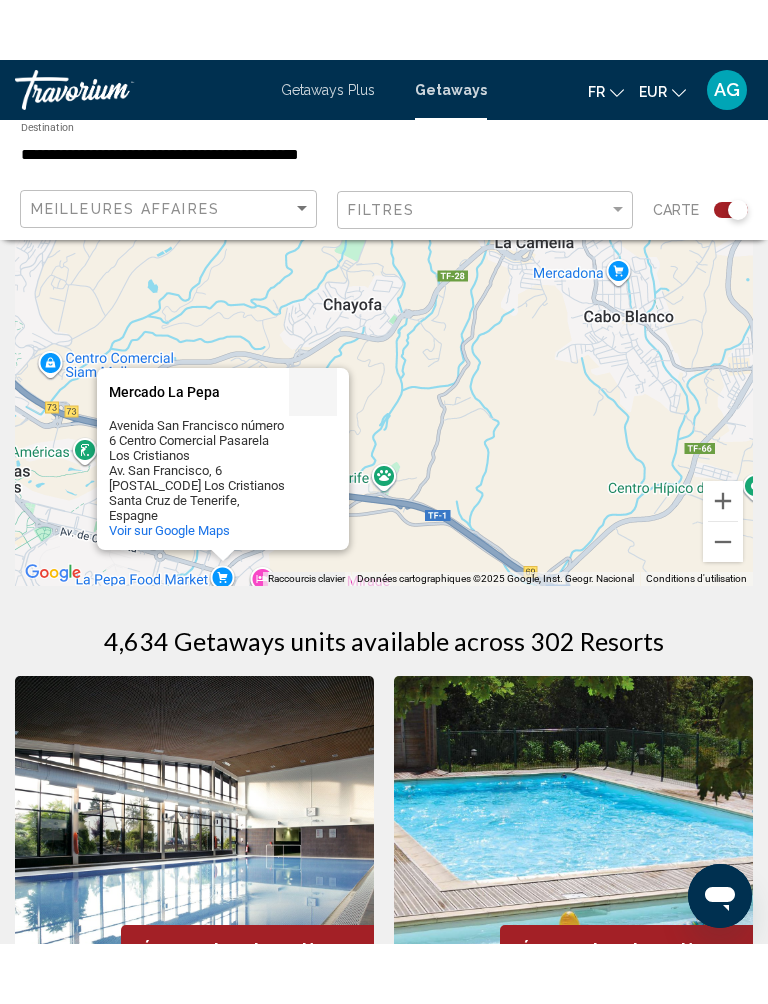scroll, scrollTop: 53, scrollLeft: 0, axis: vertical 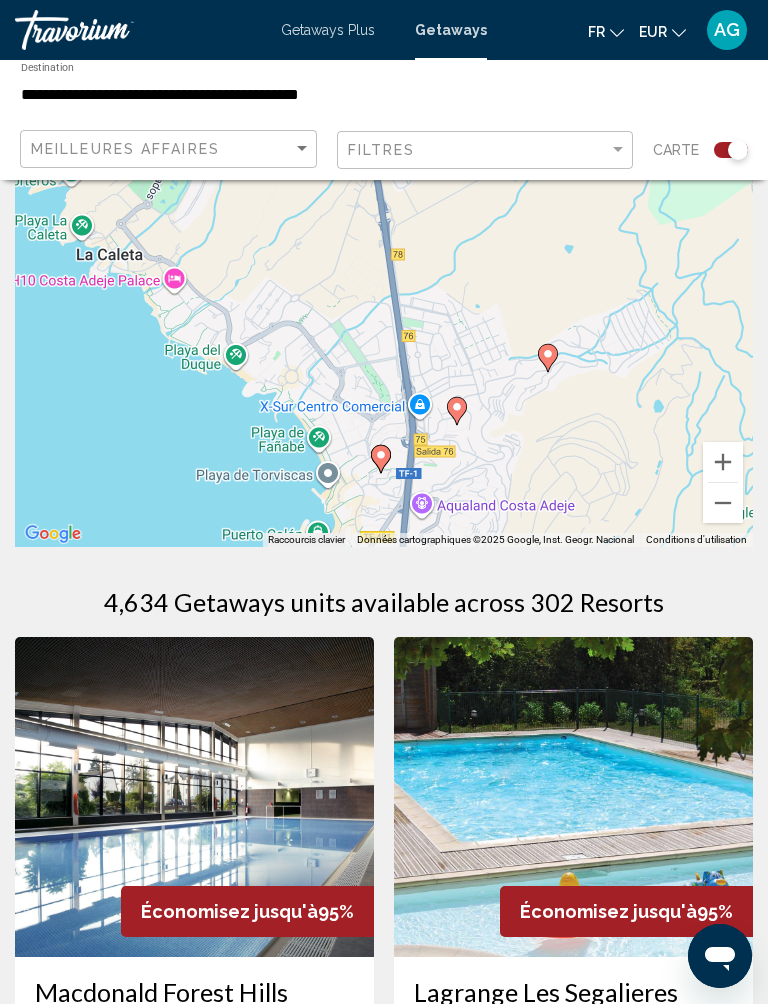 type on "**********" 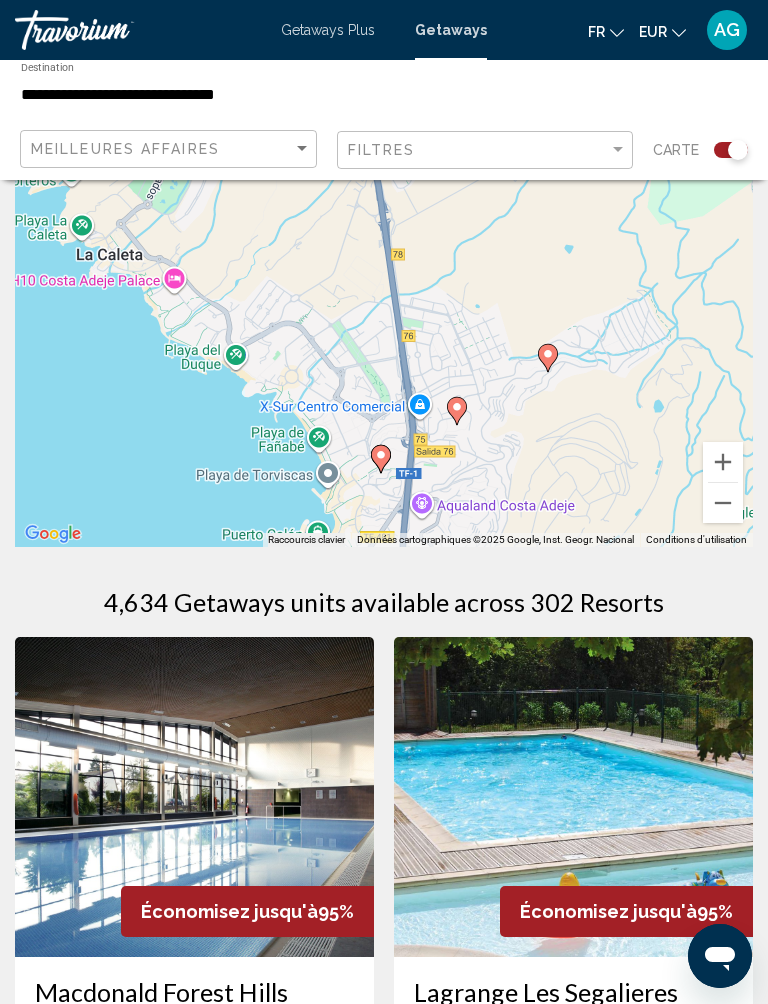 click 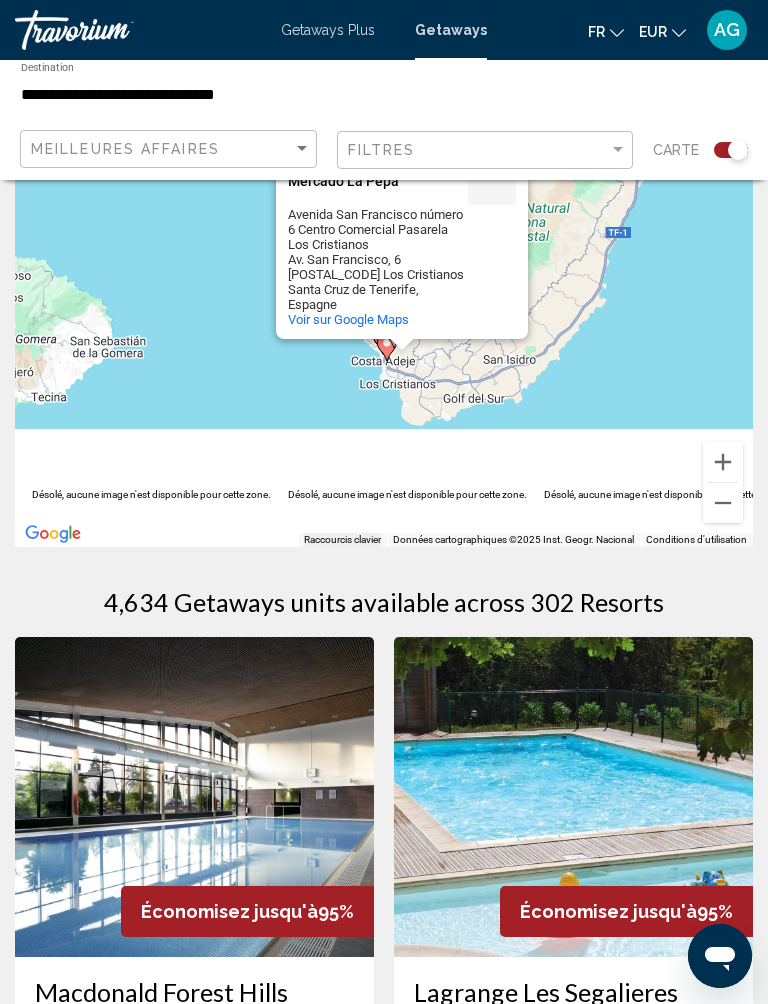 click on "Santa Cruz de Tenerife, Espagne" at bounding box center [378, 297] 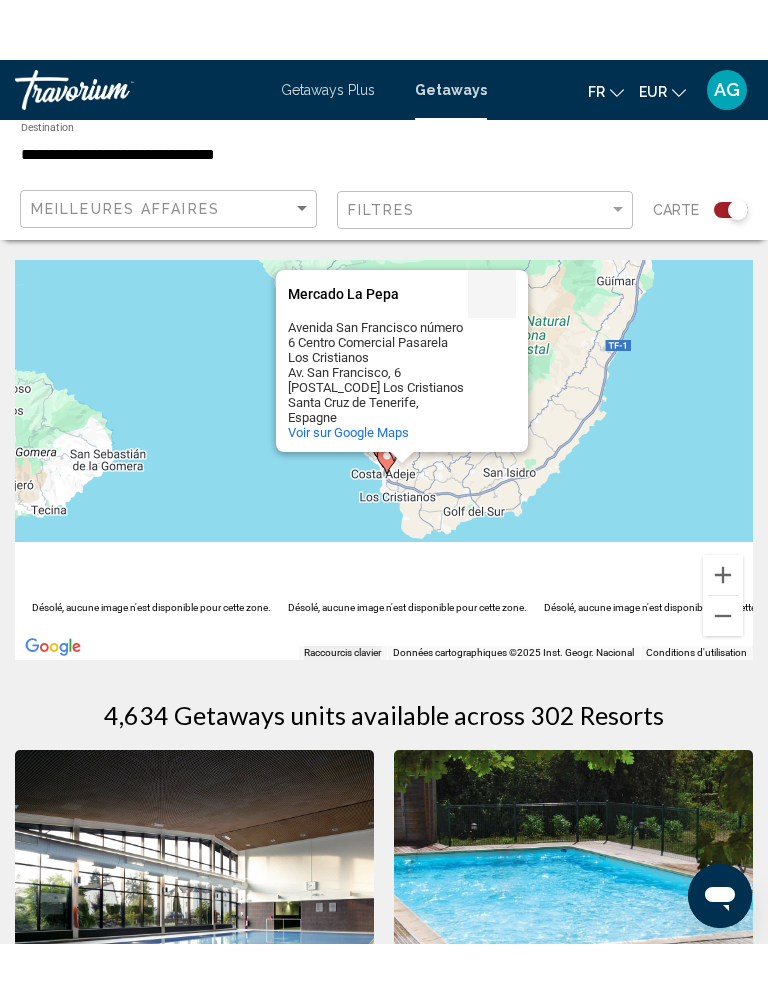 scroll, scrollTop: 85, scrollLeft: 0, axis: vertical 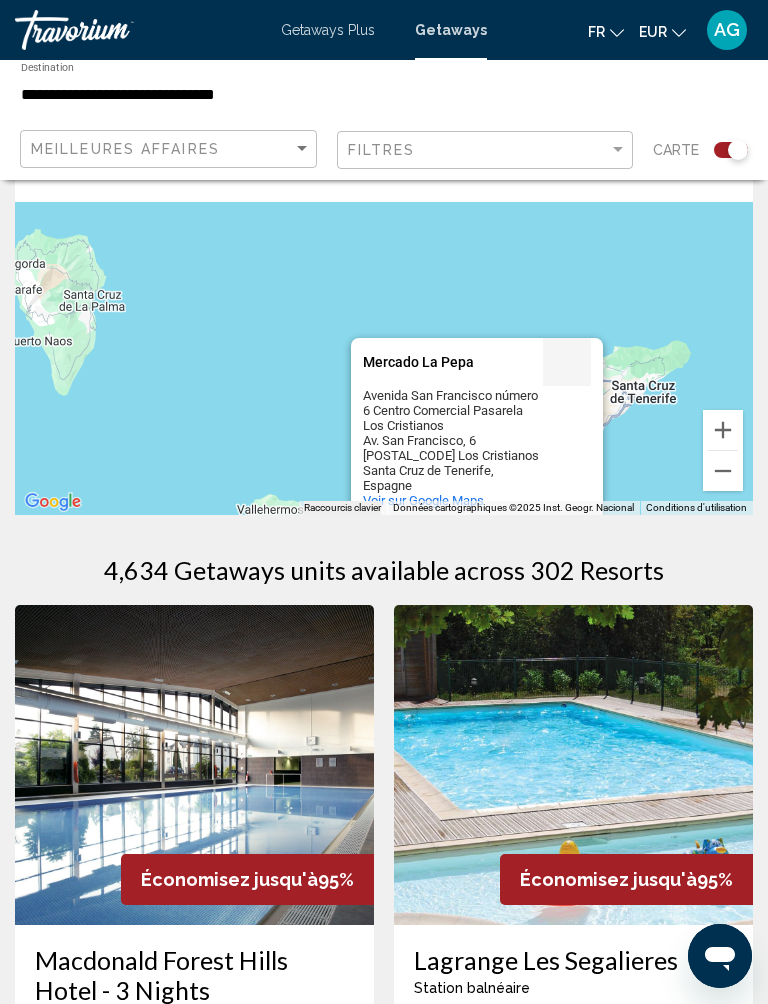 click at bounding box center [723, 430] 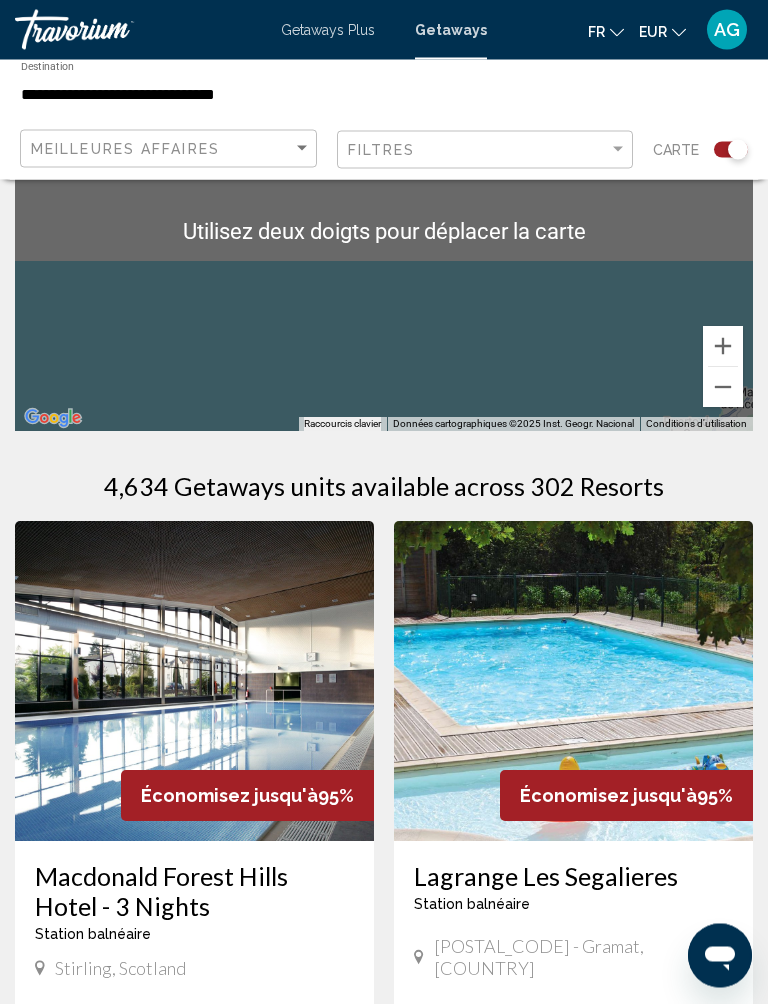 scroll, scrollTop: 5, scrollLeft: 0, axis: vertical 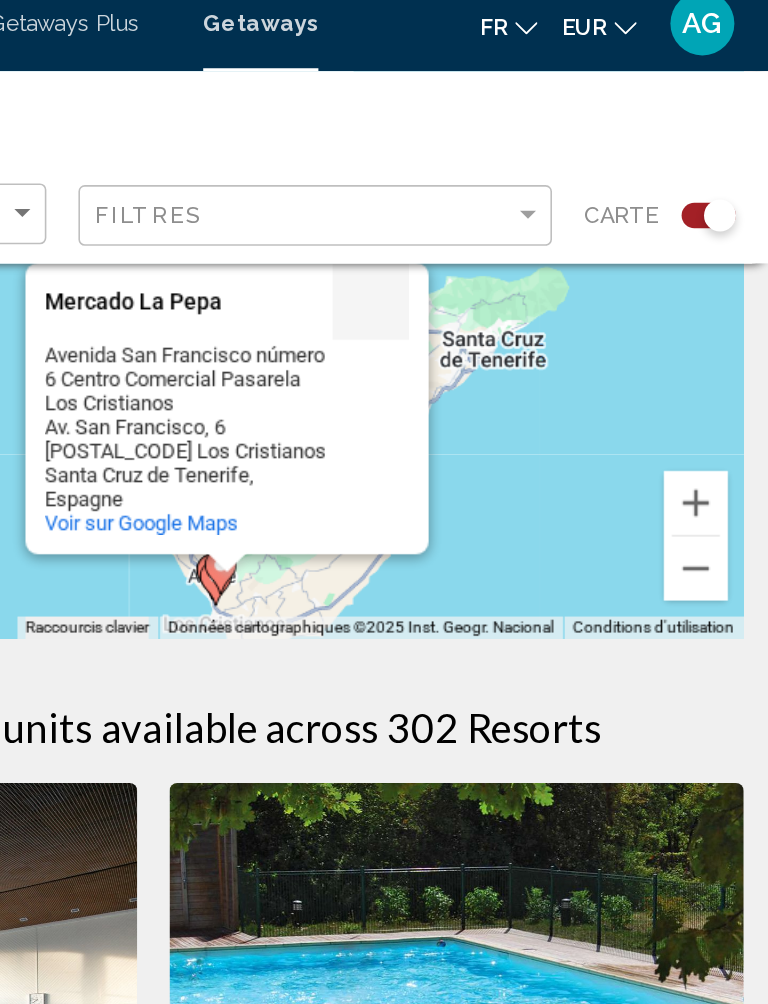 click on "Pour activer le glissement avec le clavier, appuyez sur Alt+Entrée. Une fois ce mode activé, utilisez les touches fléchées pour déplacer le repère. Pour valider le déplacement, appuyez sur Entrée. Pour annuler, appuyez sur Échap.     Mercado La Pepa                     Mercado La Pepa                 Avenida San Francisco número 6 Centro Comercial Pasarela Los Cristianos Av. San Francisco, 6 [POSTAL_CODE] Los Cristianos Santa Cruz de Tenerife, [STATE]             Voir sur Google Maps" at bounding box center [384, 215] 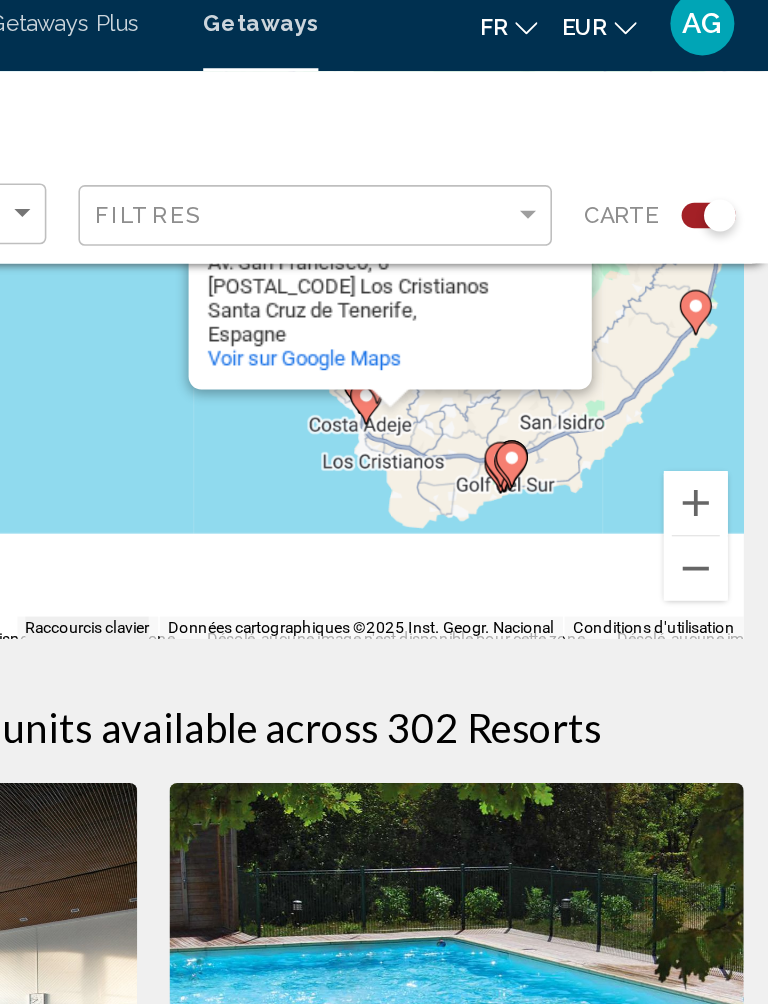 click at bounding box center (723, 330) 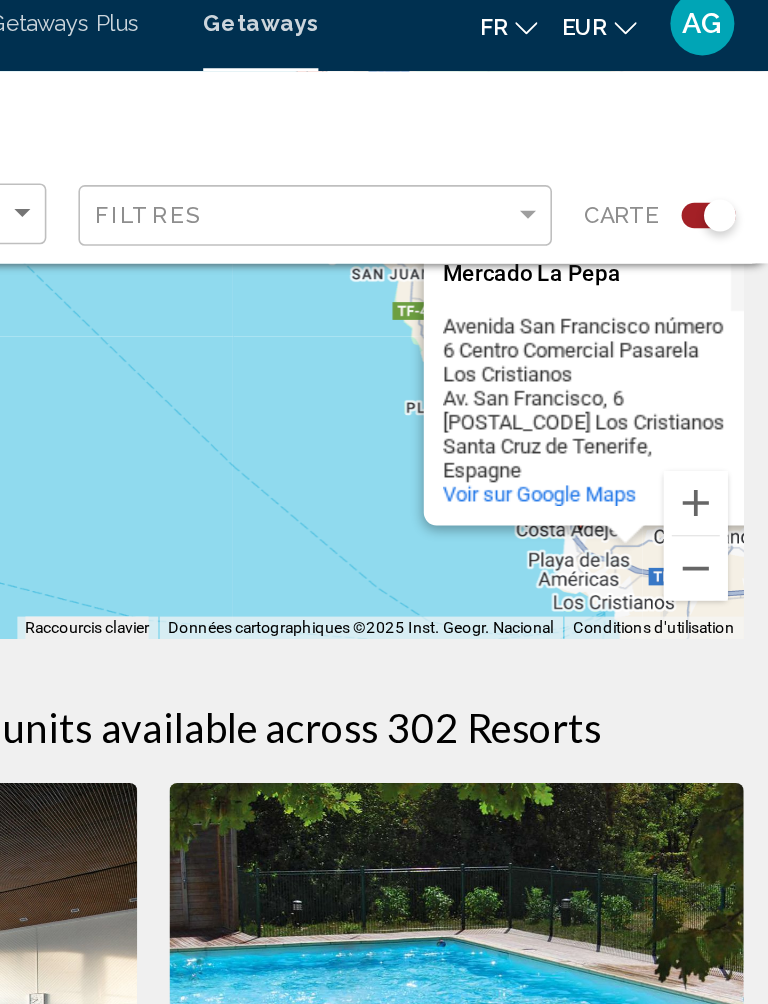 scroll, scrollTop: 15, scrollLeft: 0, axis: vertical 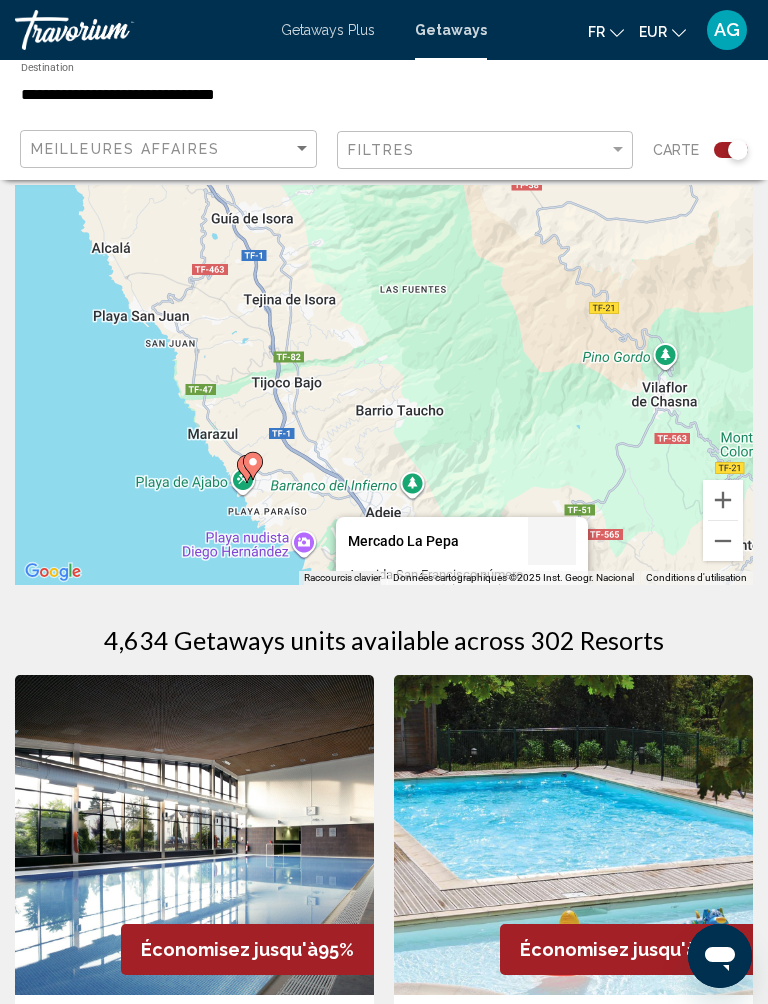 click at bounding box center (723, 500) 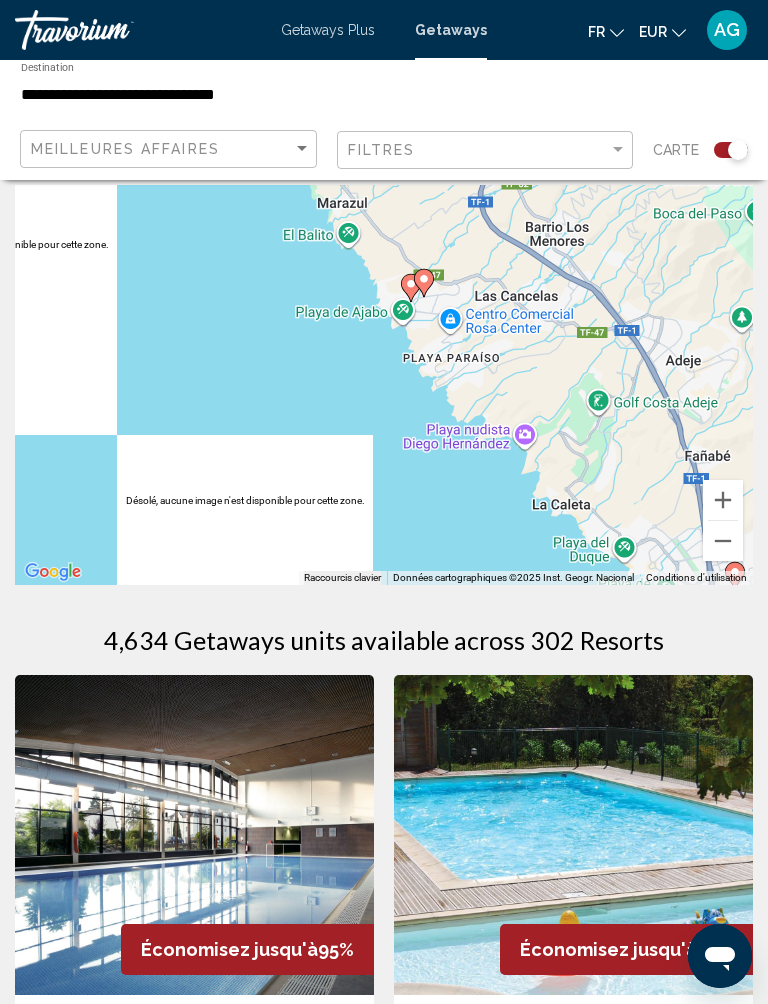 click at bounding box center (723, 500) 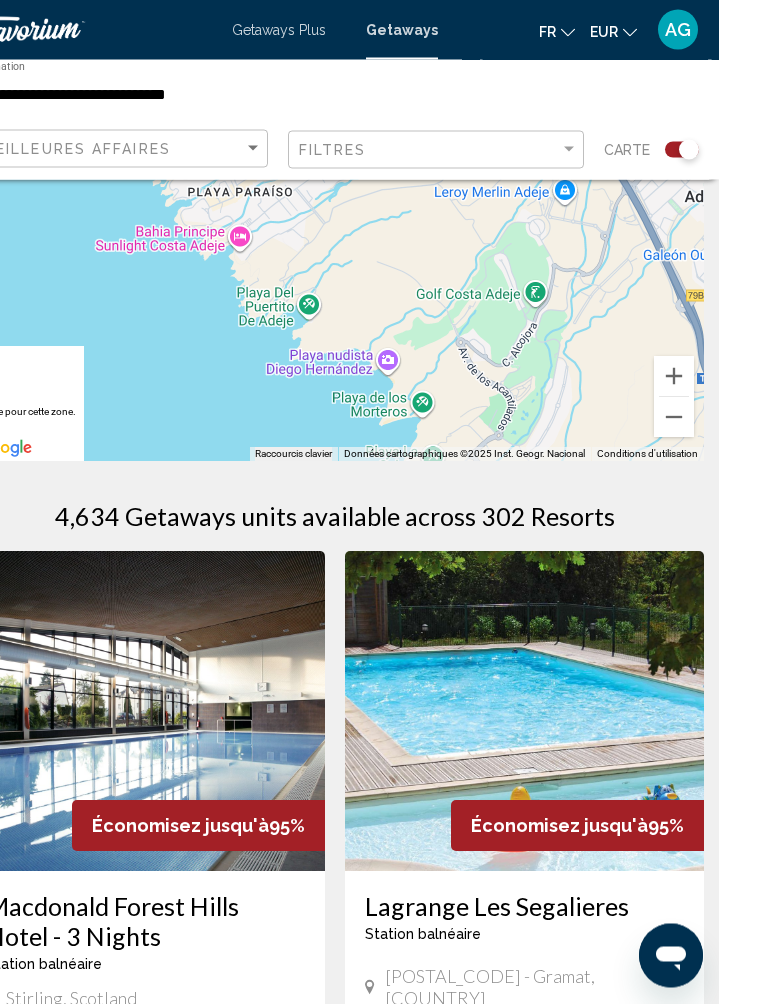 scroll, scrollTop: 162, scrollLeft: 0, axis: vertical 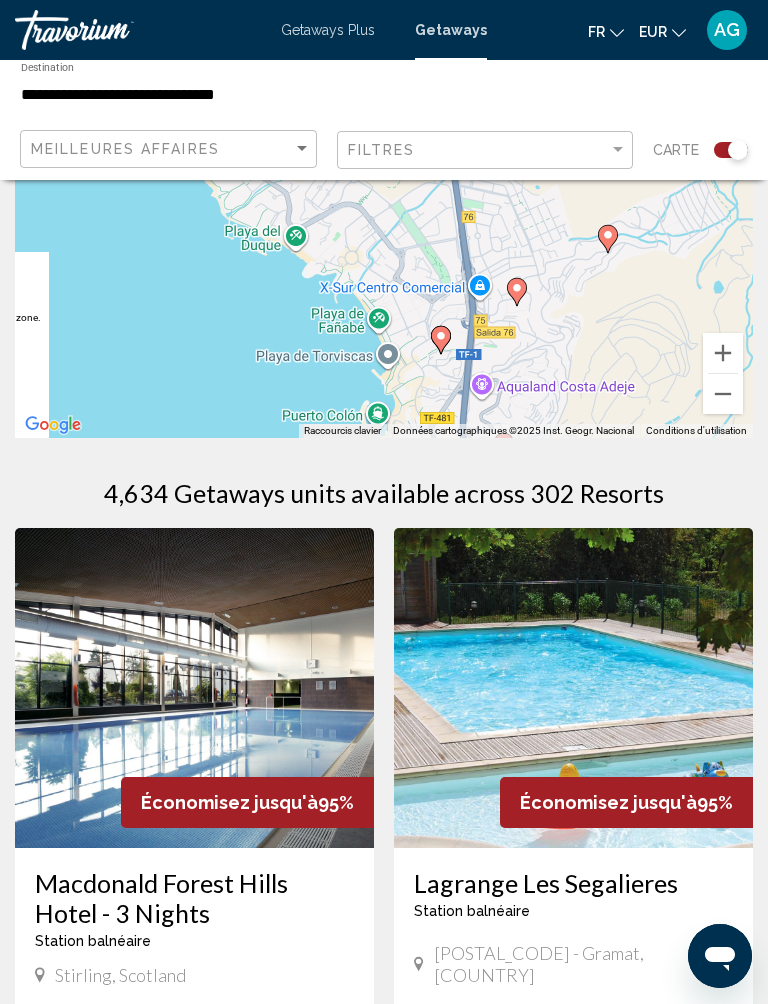 click at bounding box center (723, 353) 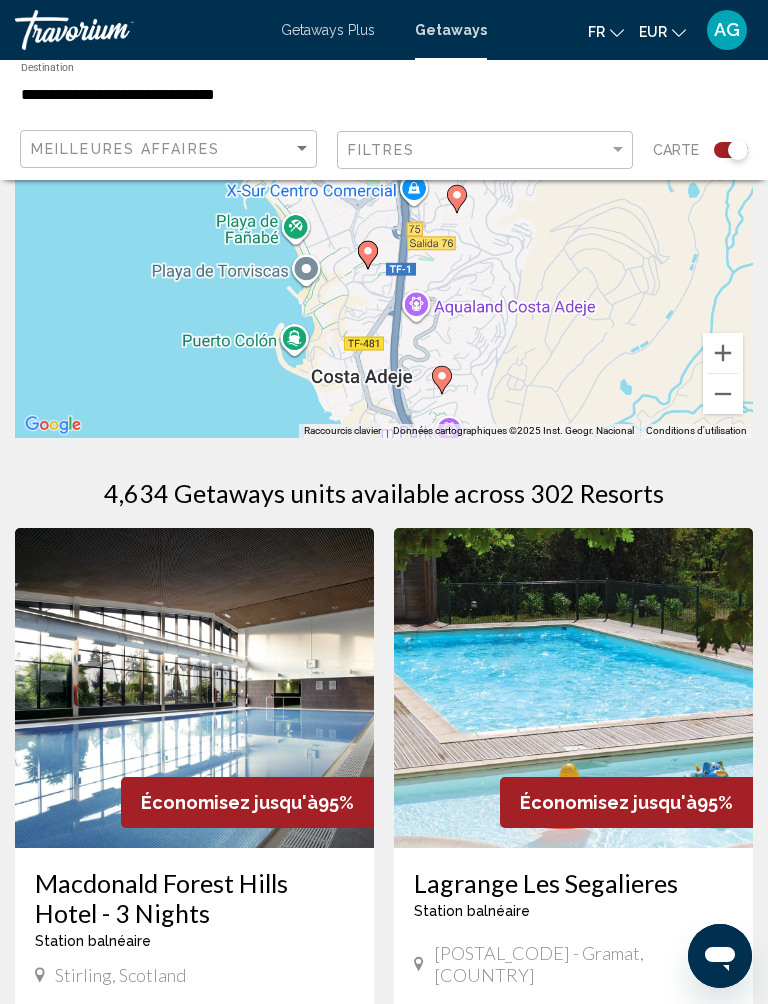 scroll, scrollTop: 161, scrollLeft: 0, axis: vertical 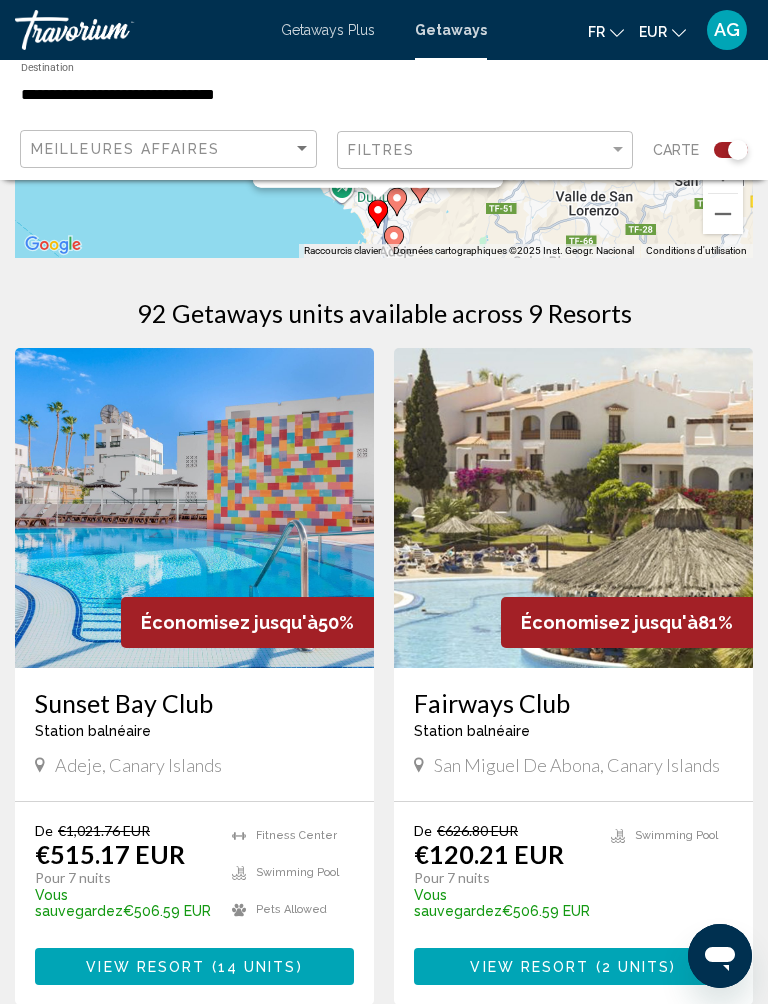 click on "Sunset Bay Club" at bounding box center [194, 703] 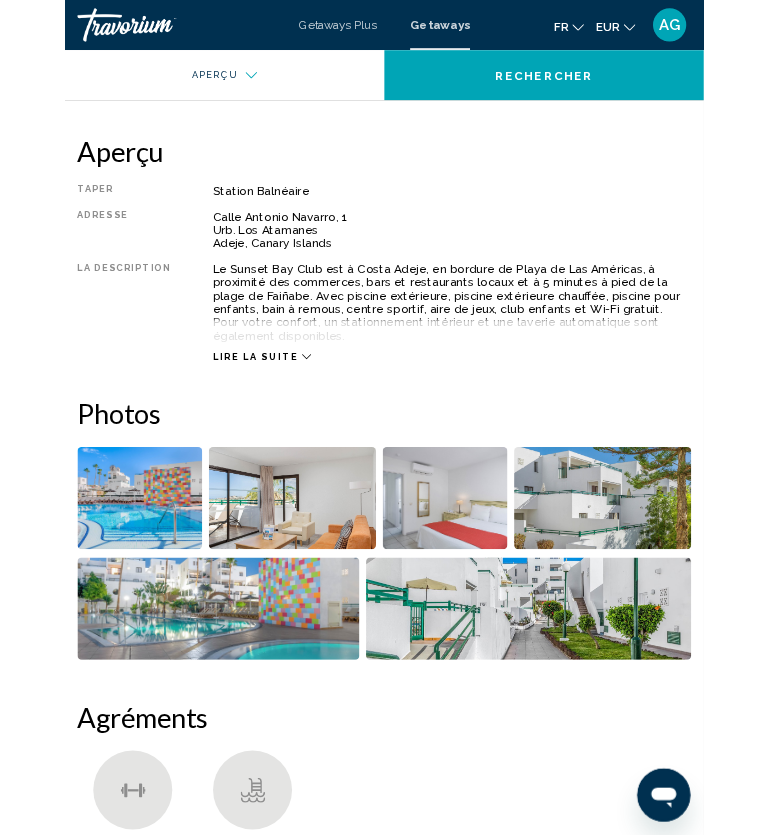 scroll, scrollTop: 426, scrollLeft: 0, axis: vertical 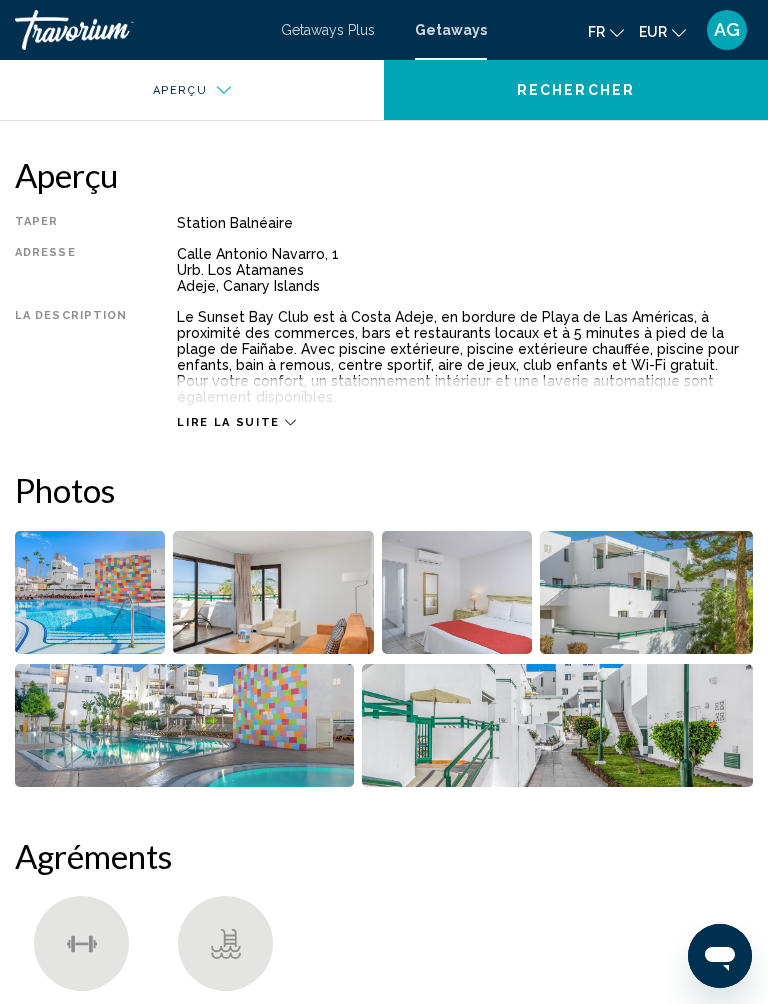 click at bounding box center [90, 592] 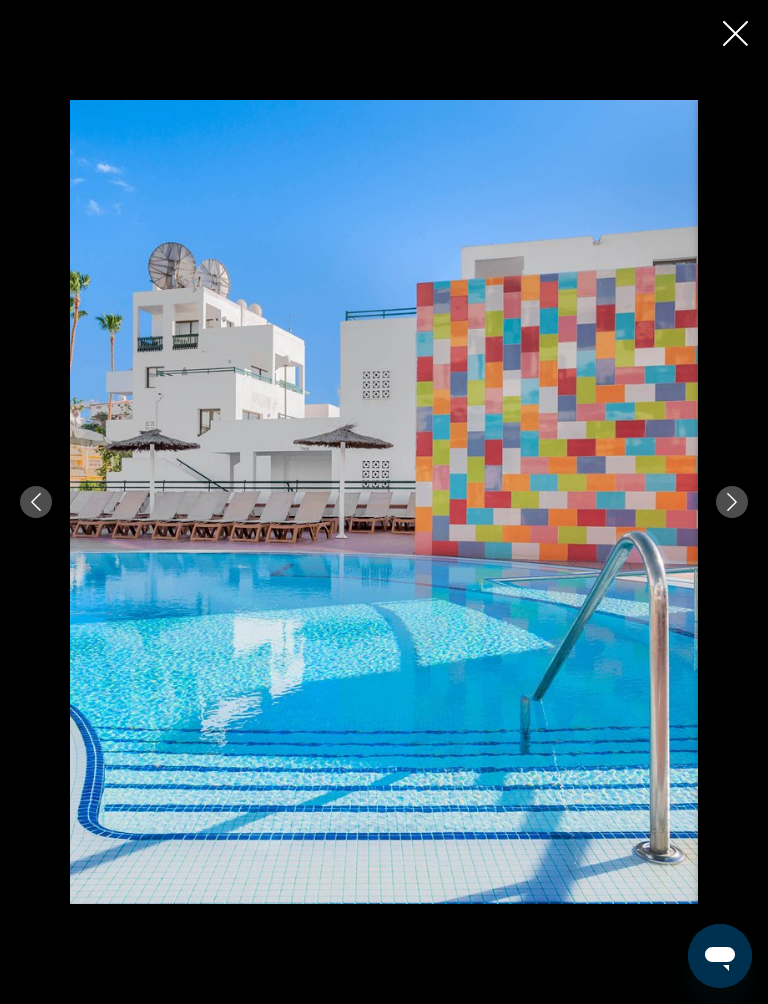 click 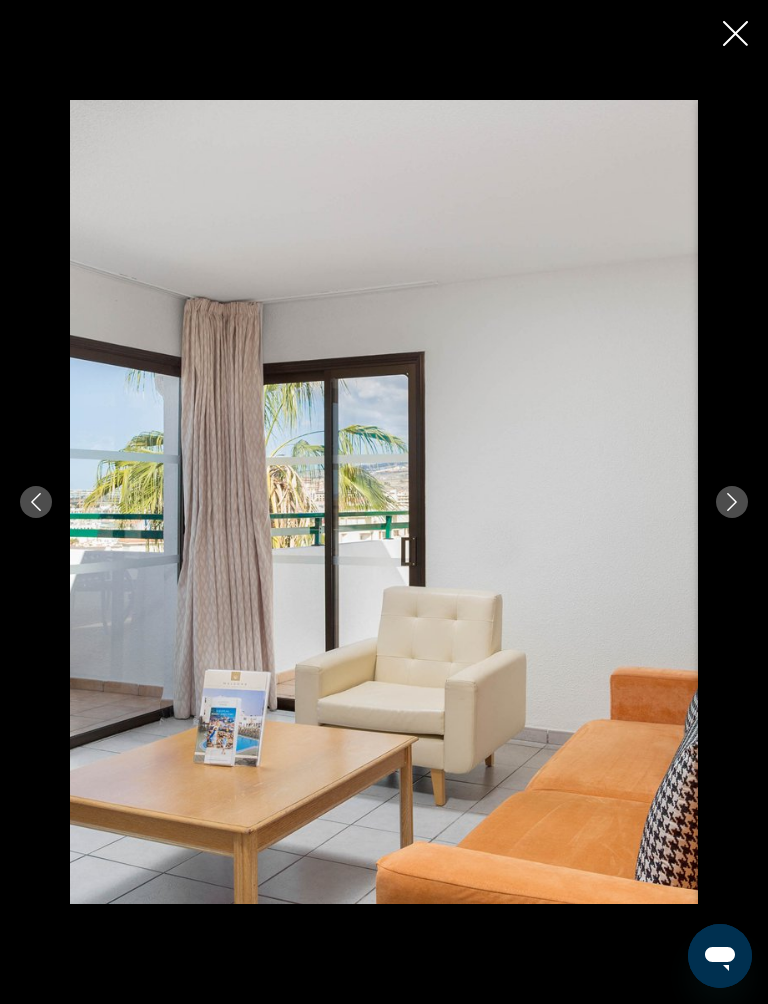 click 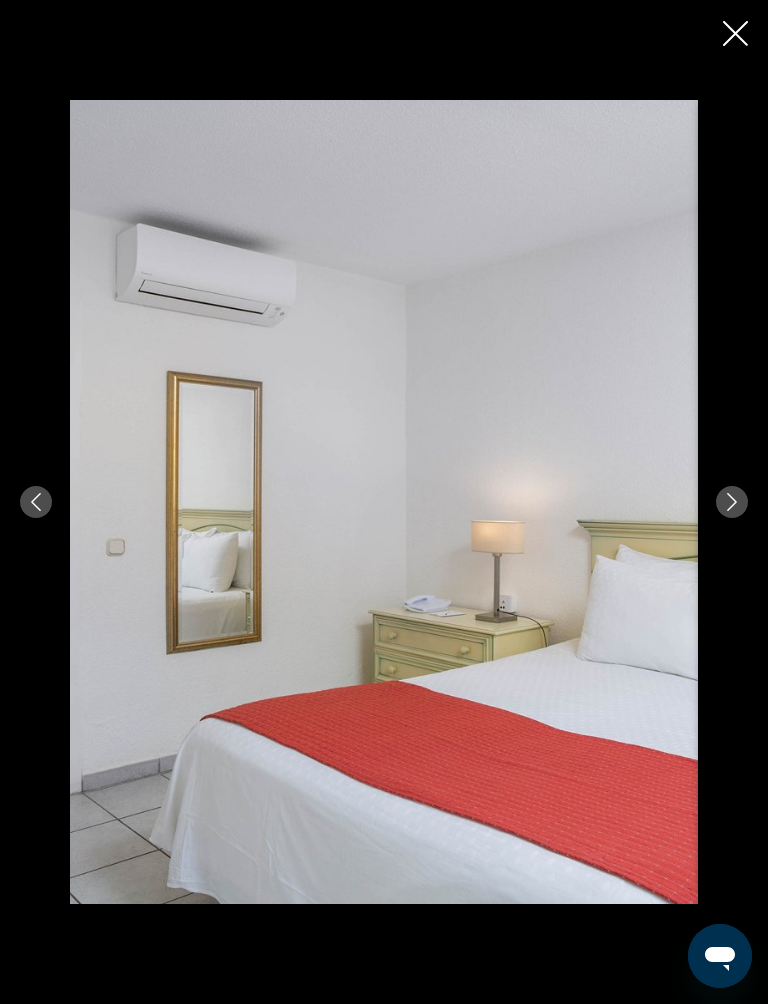 click 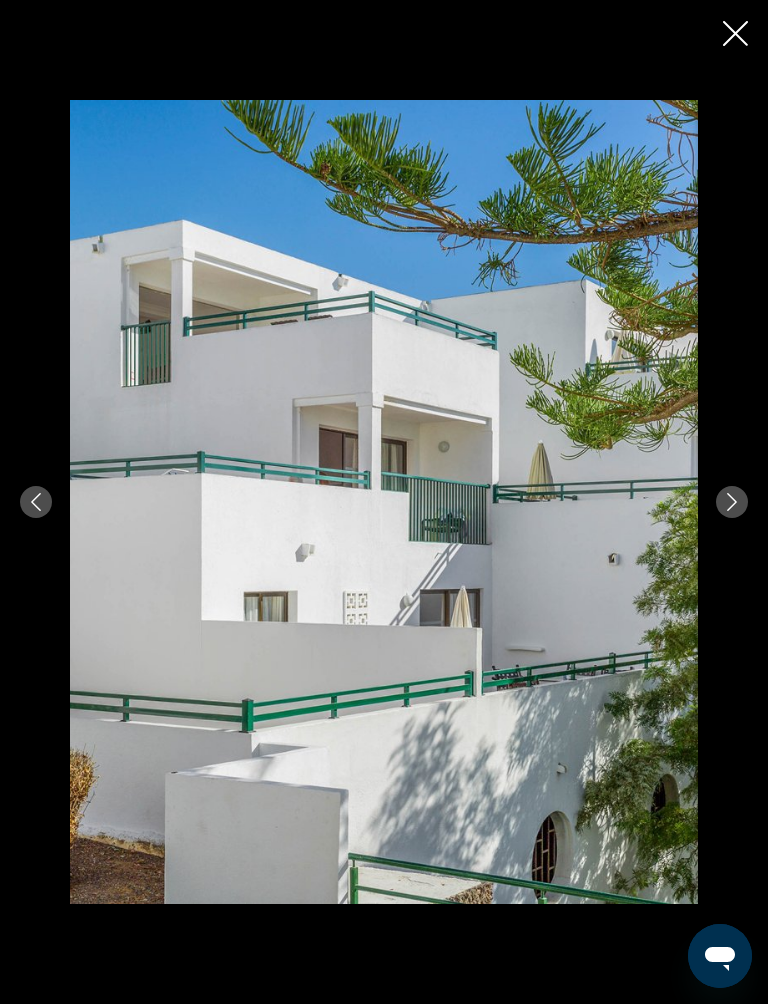 click at bounding box center [732, 502] 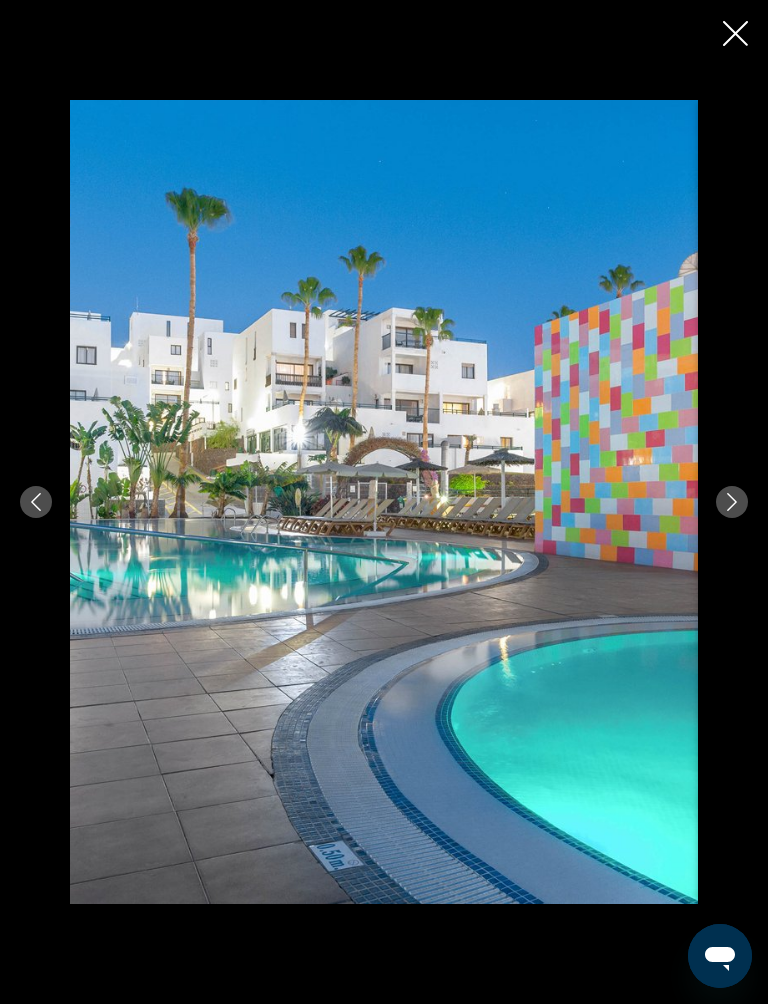 click 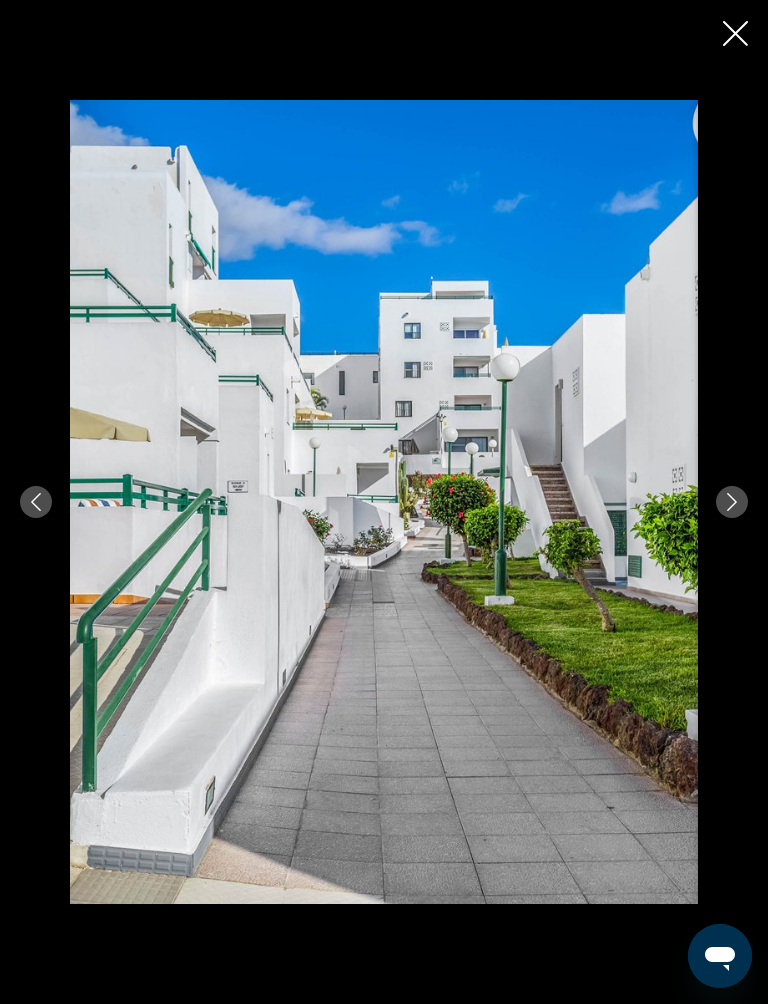 click 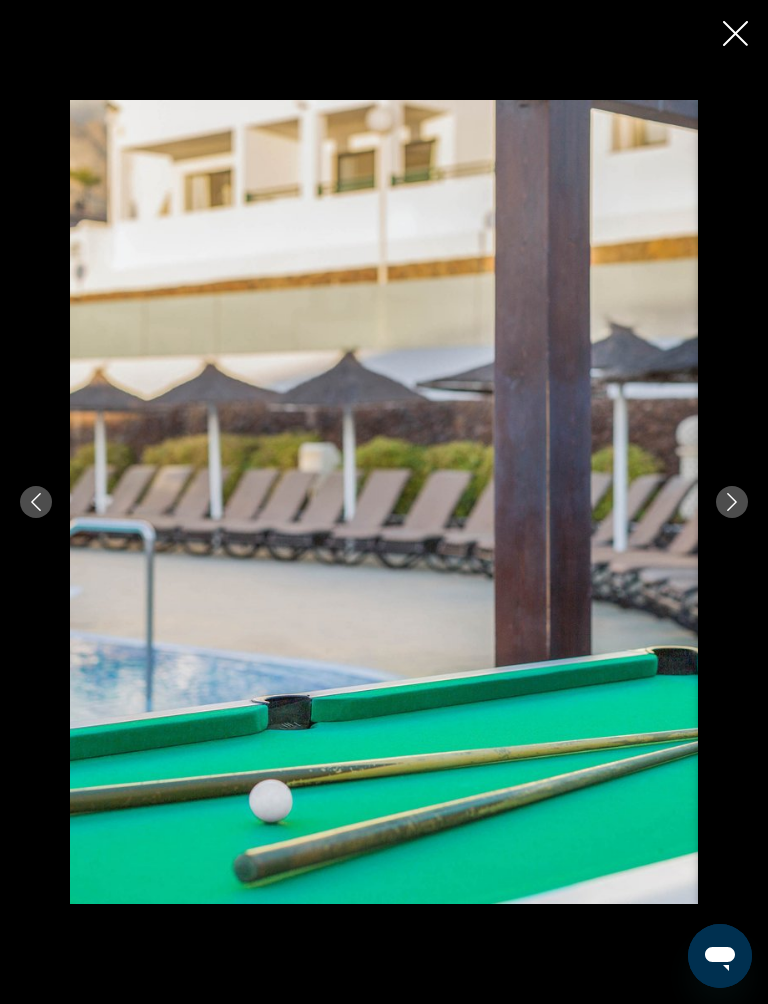 click 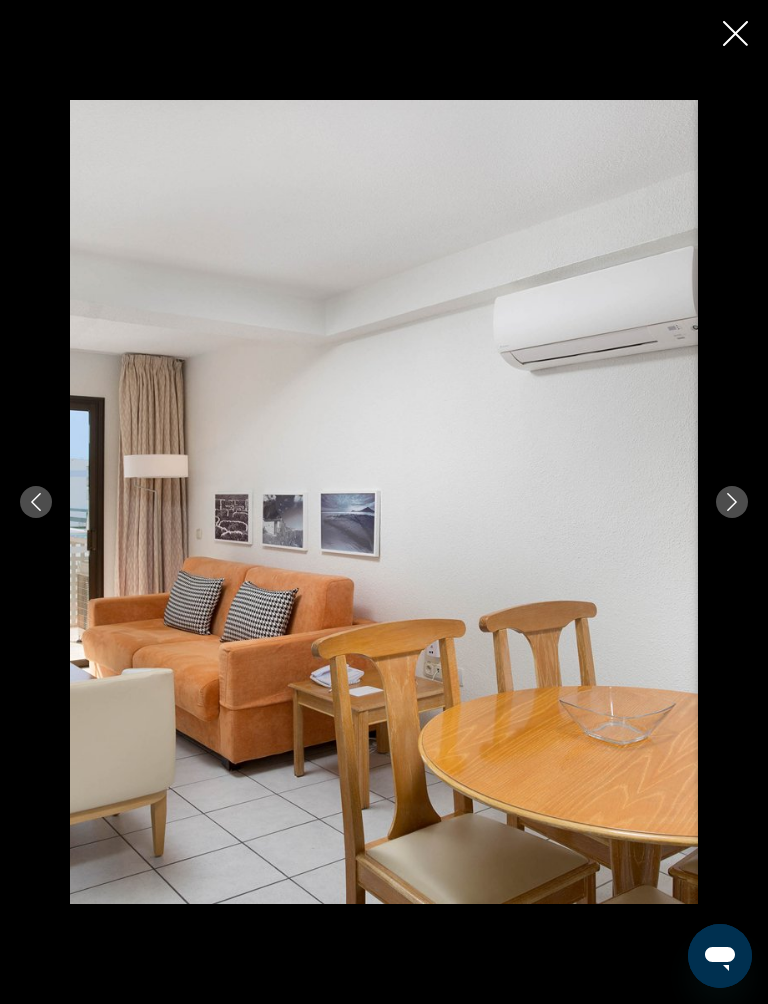 click 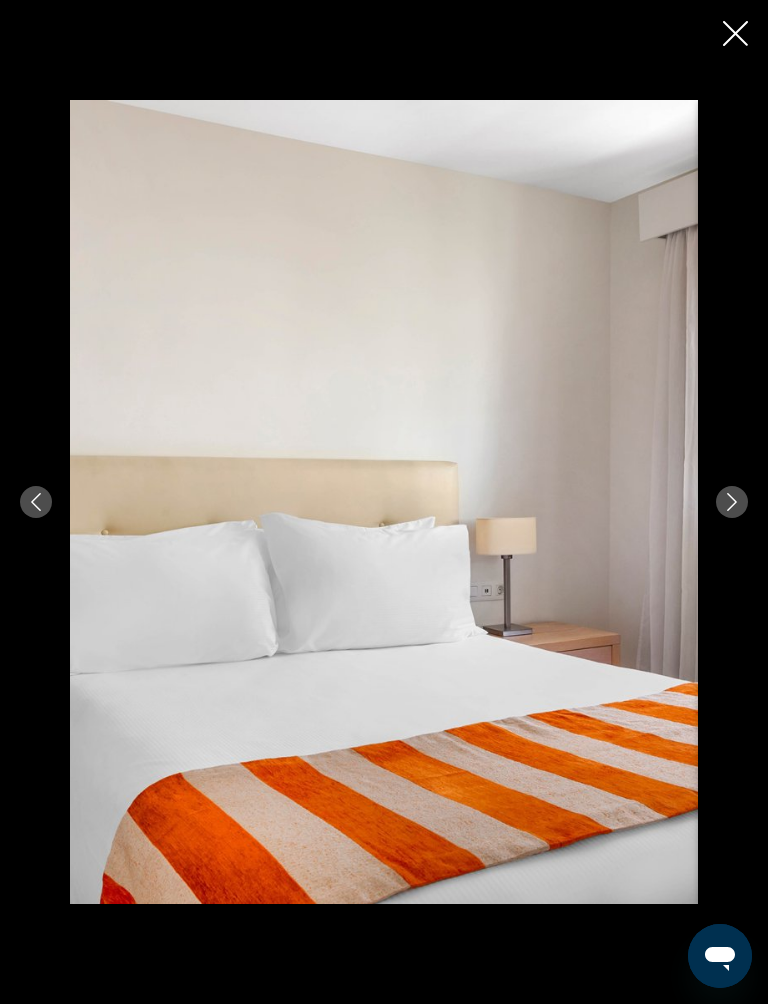 click at bounding box center (384, 501) 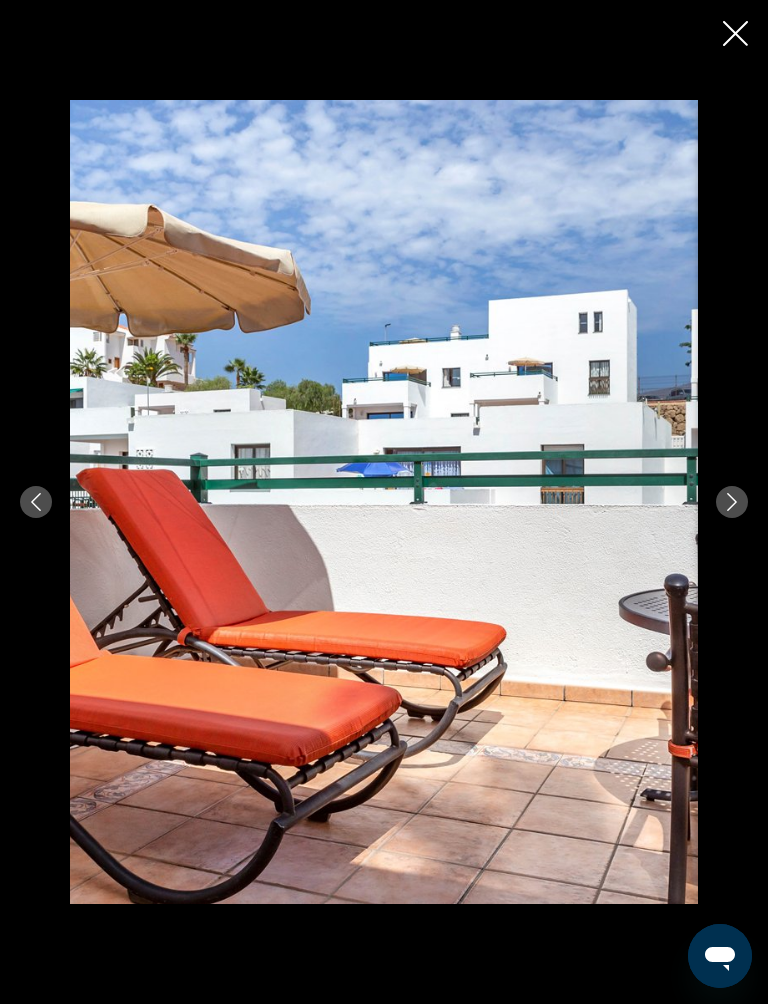 click 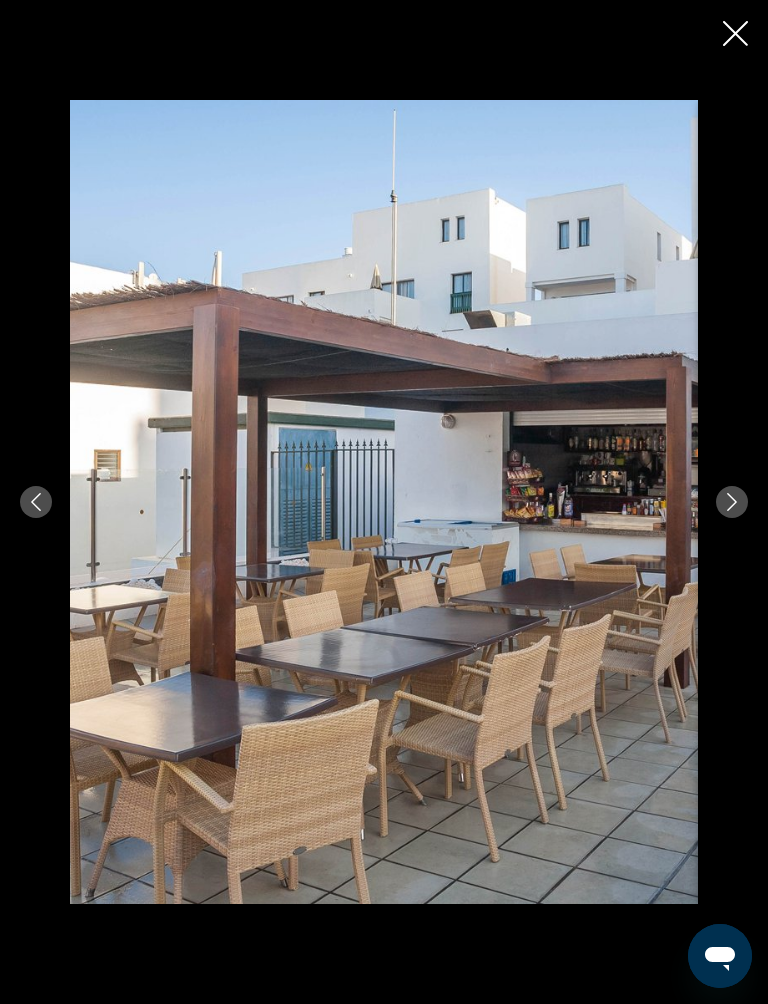 click 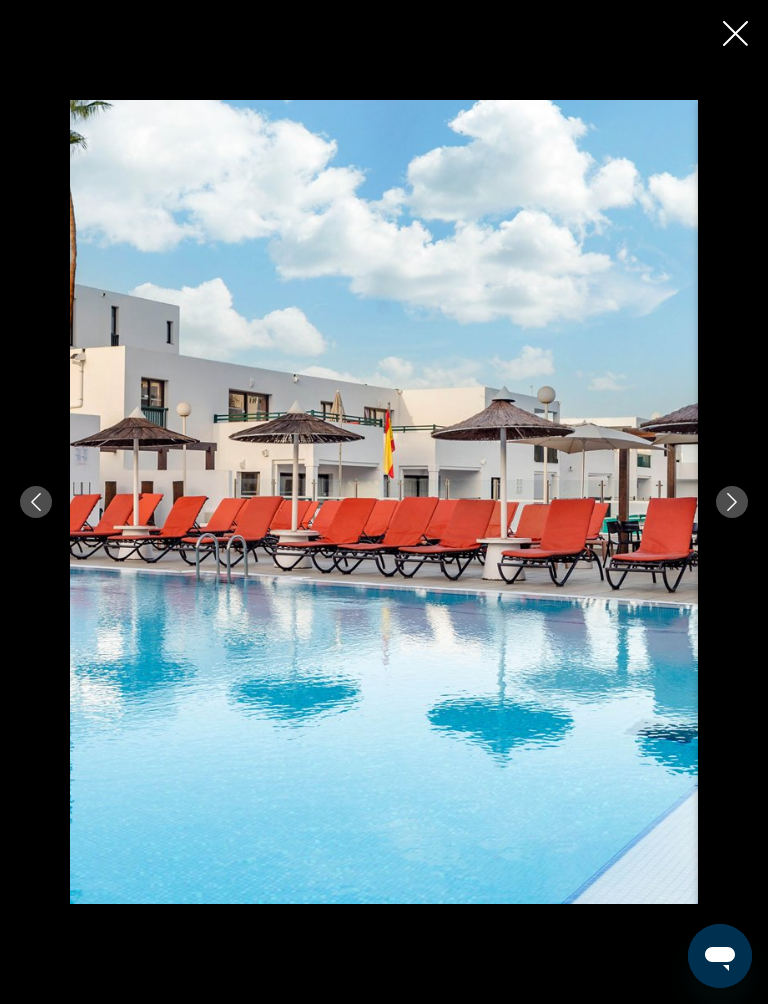 click 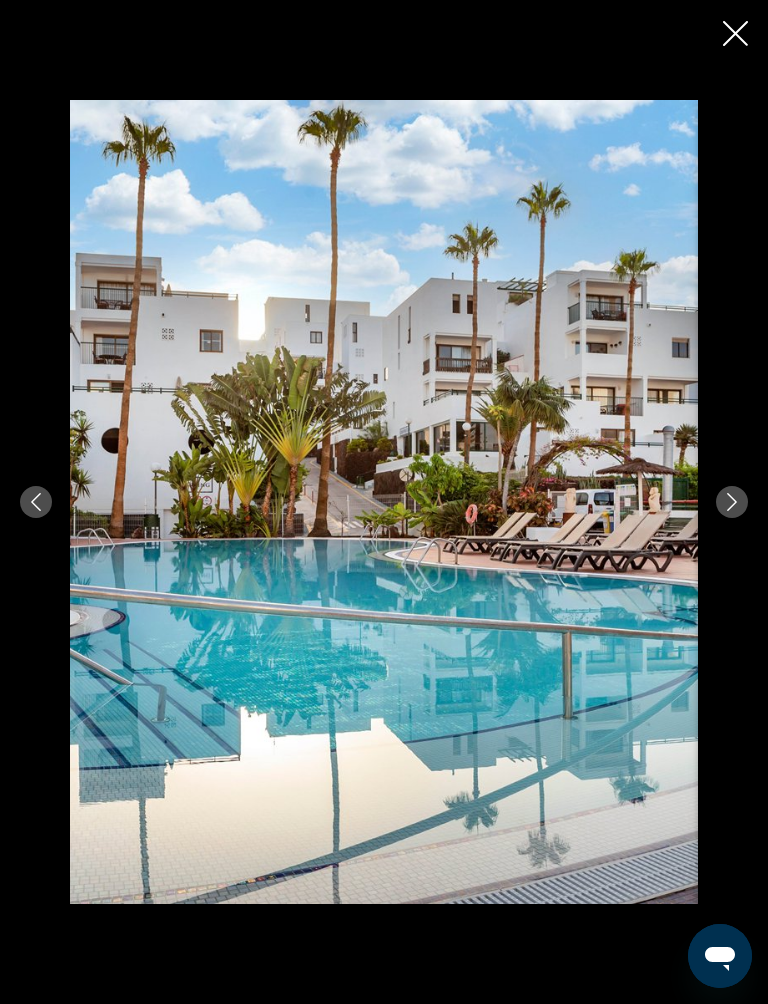 scroll, scrollTop: 2366, scrollLeft: 0, axis: vertical 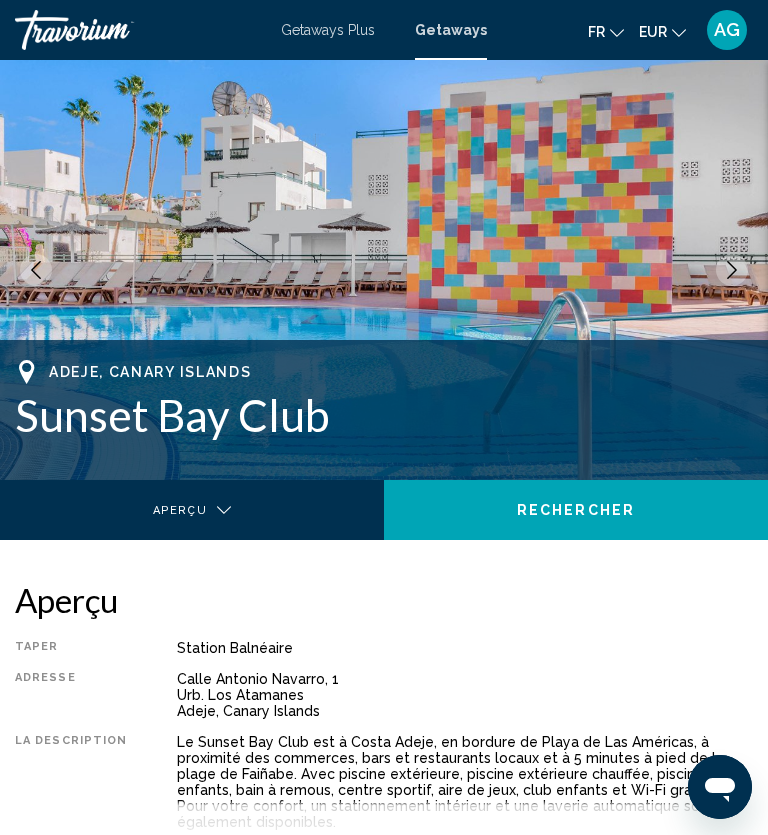 click 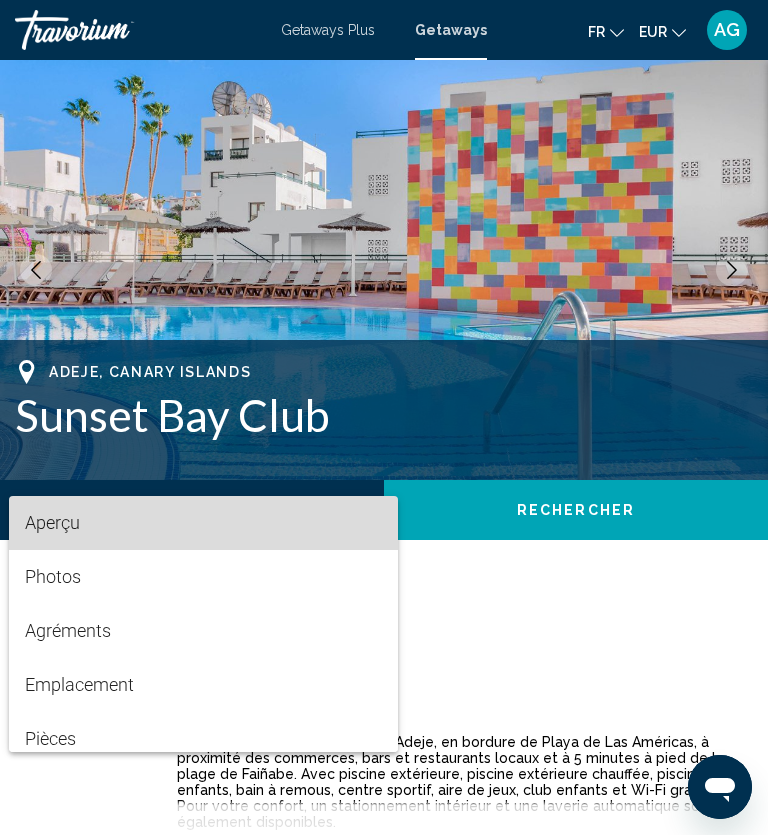 click on "Aperçu" at bounding box center [203, 523] 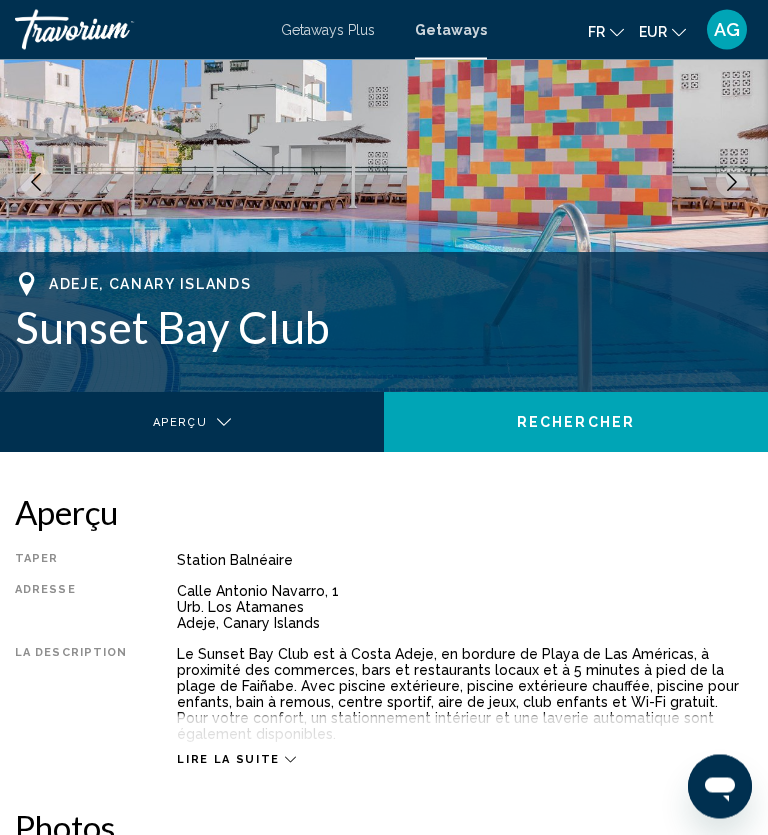 scroll, scrollTop: 0, scrollLeft: 0, axis: both 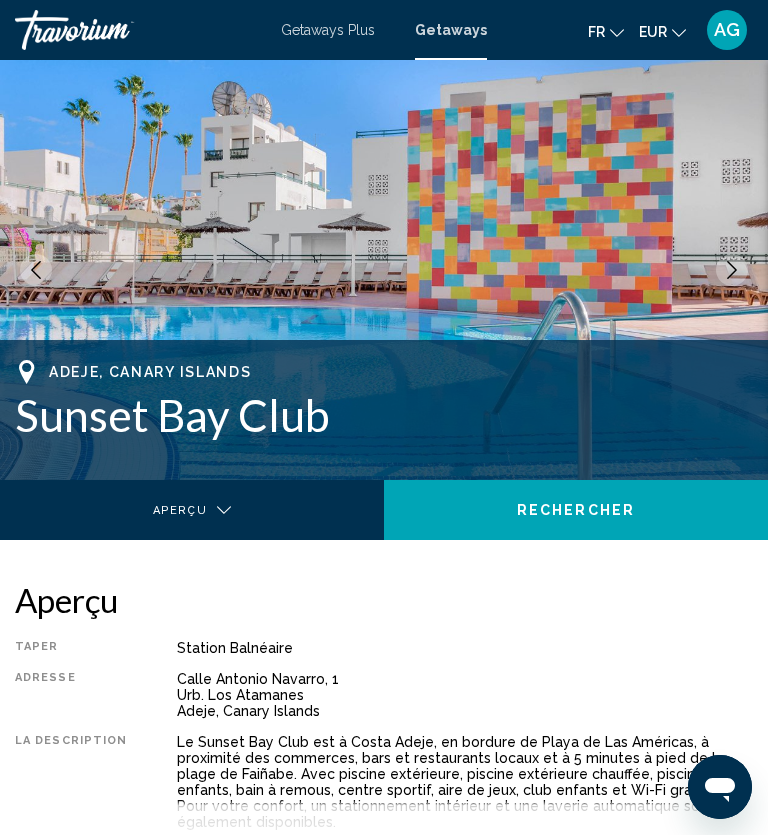 click on "Aperçu" 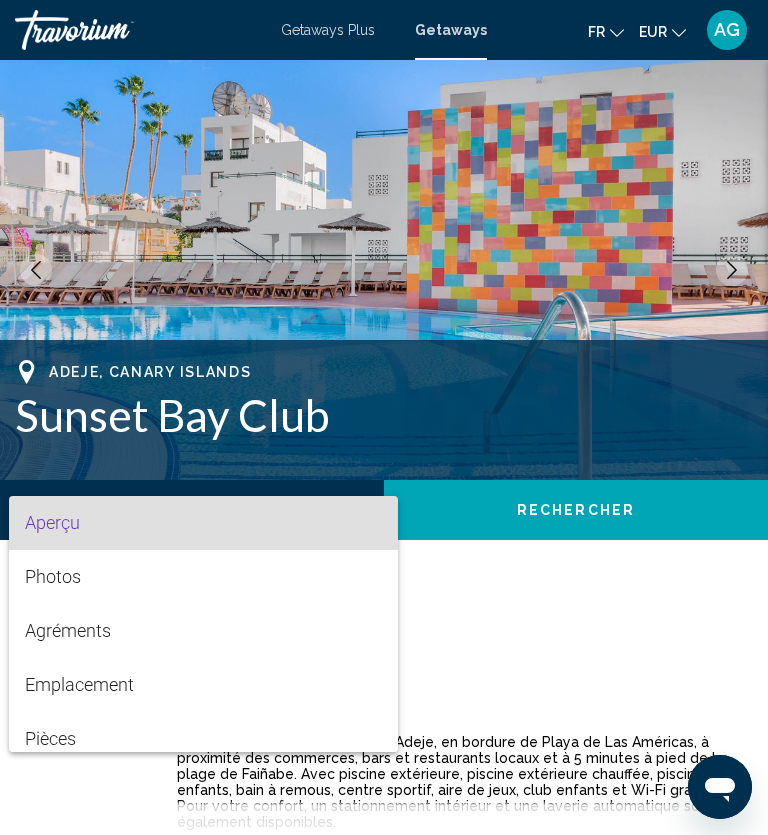 click at bounding box center [384, 417] 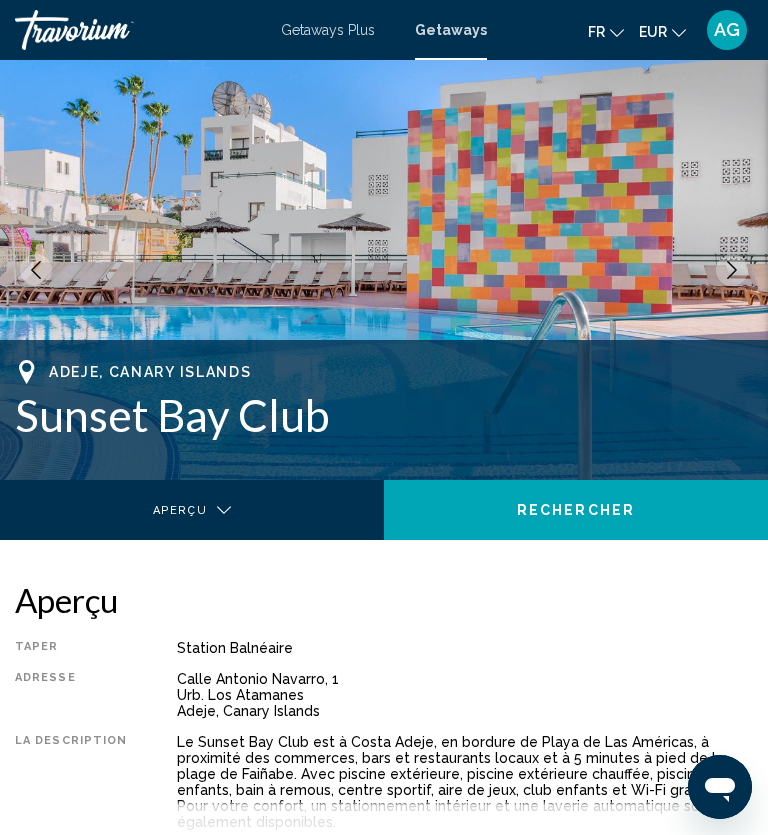 click on "Rechercher" 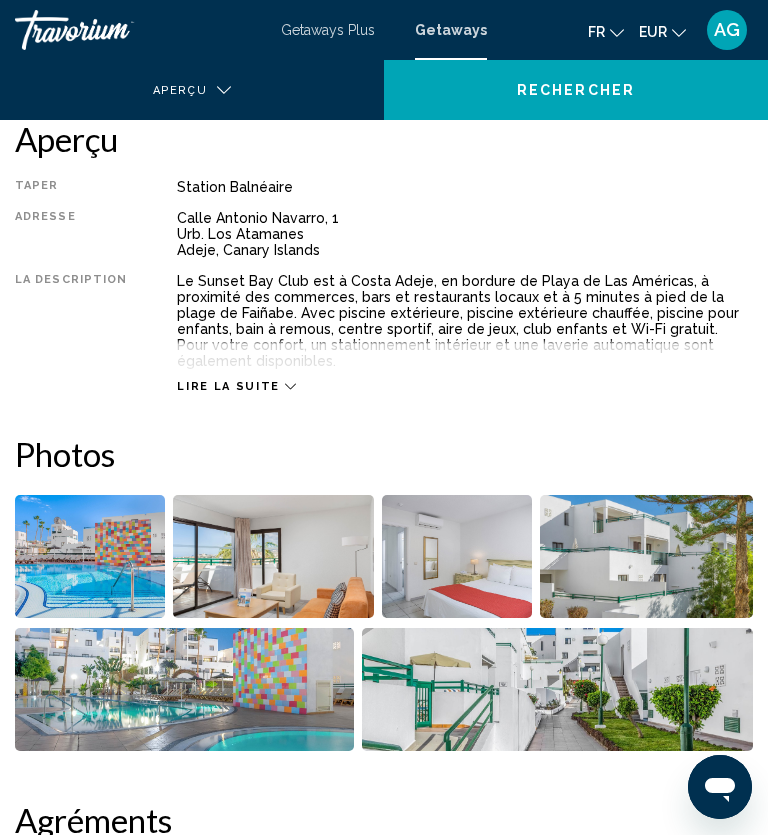 scroll, scrollTop: 0, scrollLeft: 0, axis: both 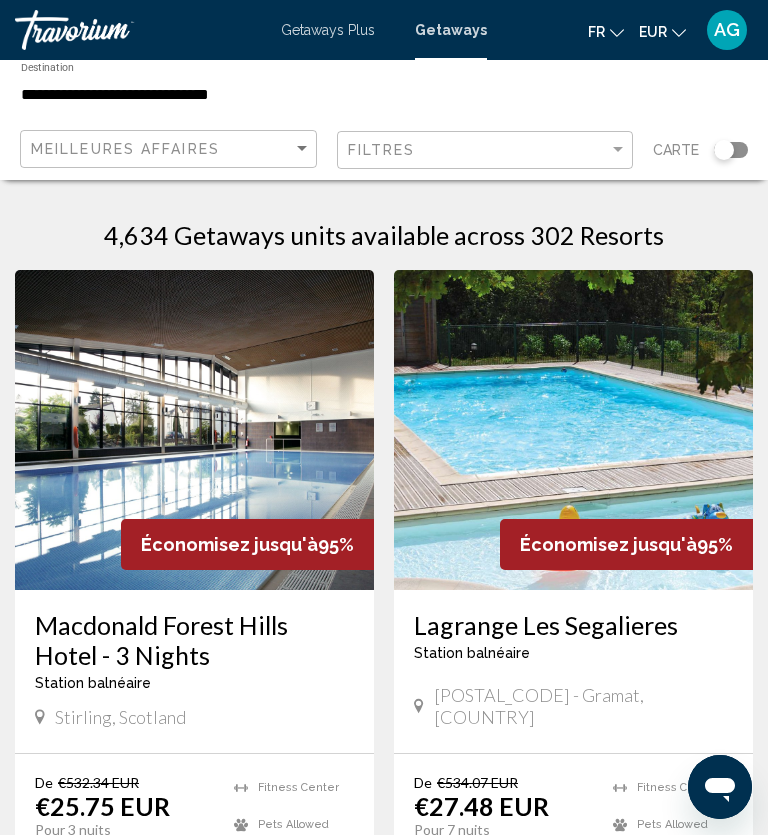 click 